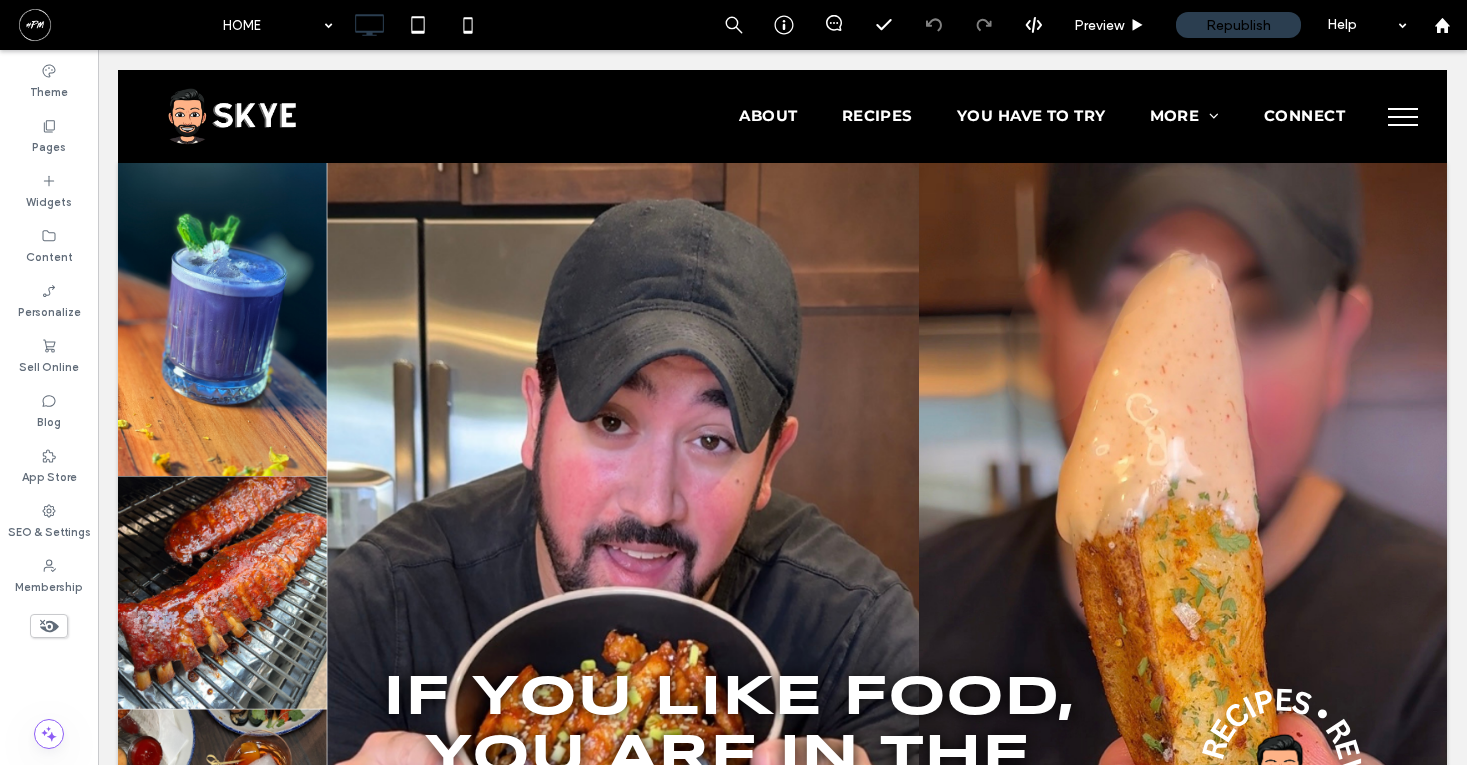scroll, scrollTop: 0, scrollLeft: 0, axis: both 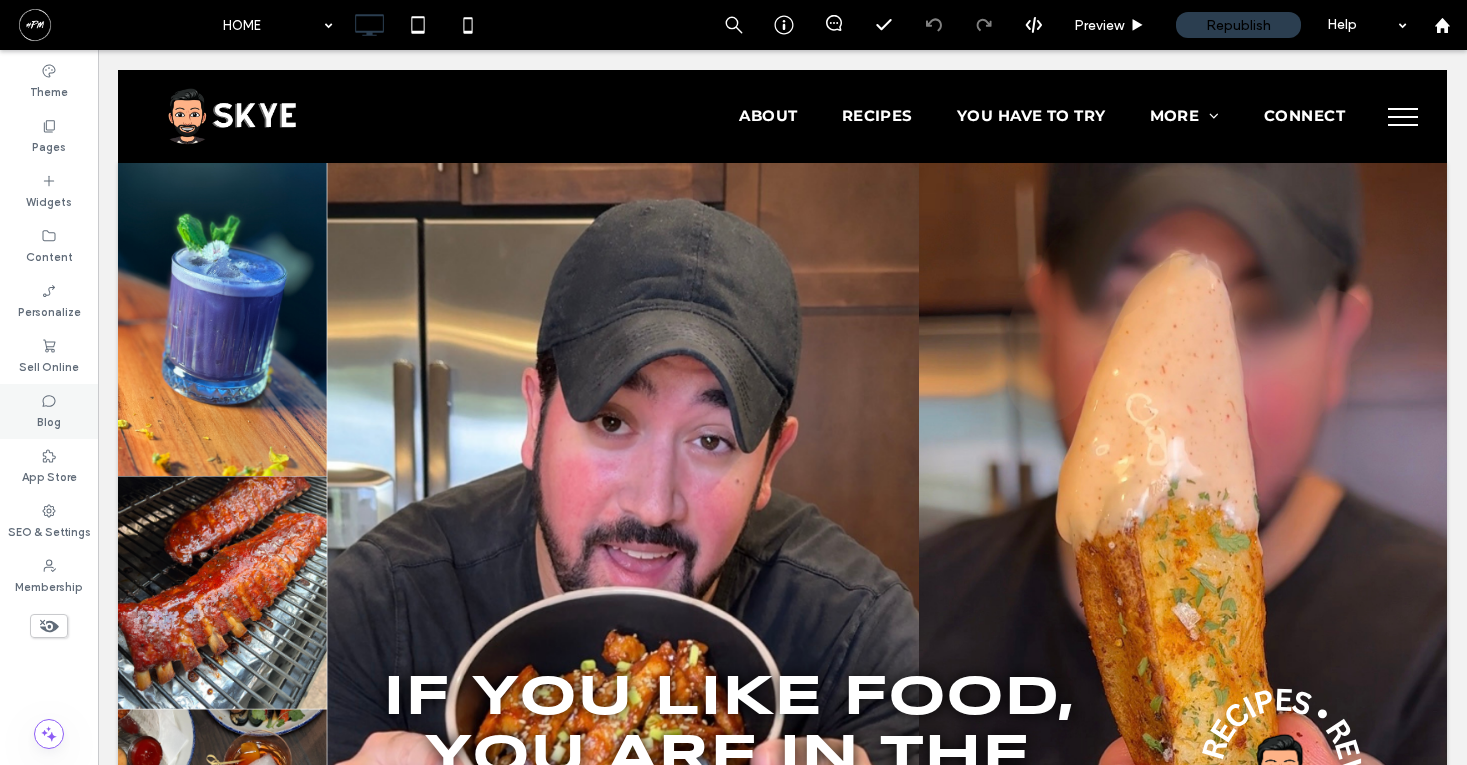click 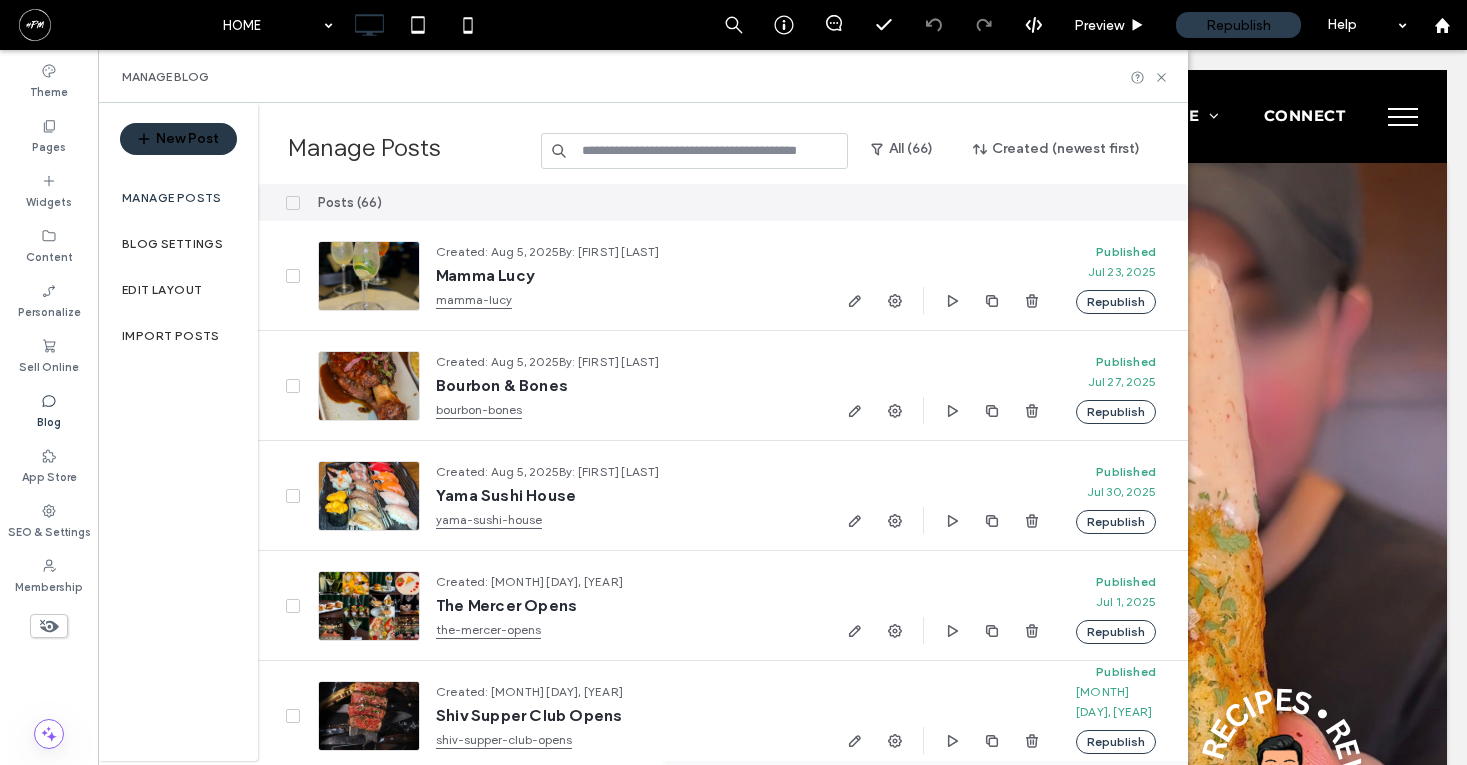 click on "New Post" at bounding box center [178, 139] 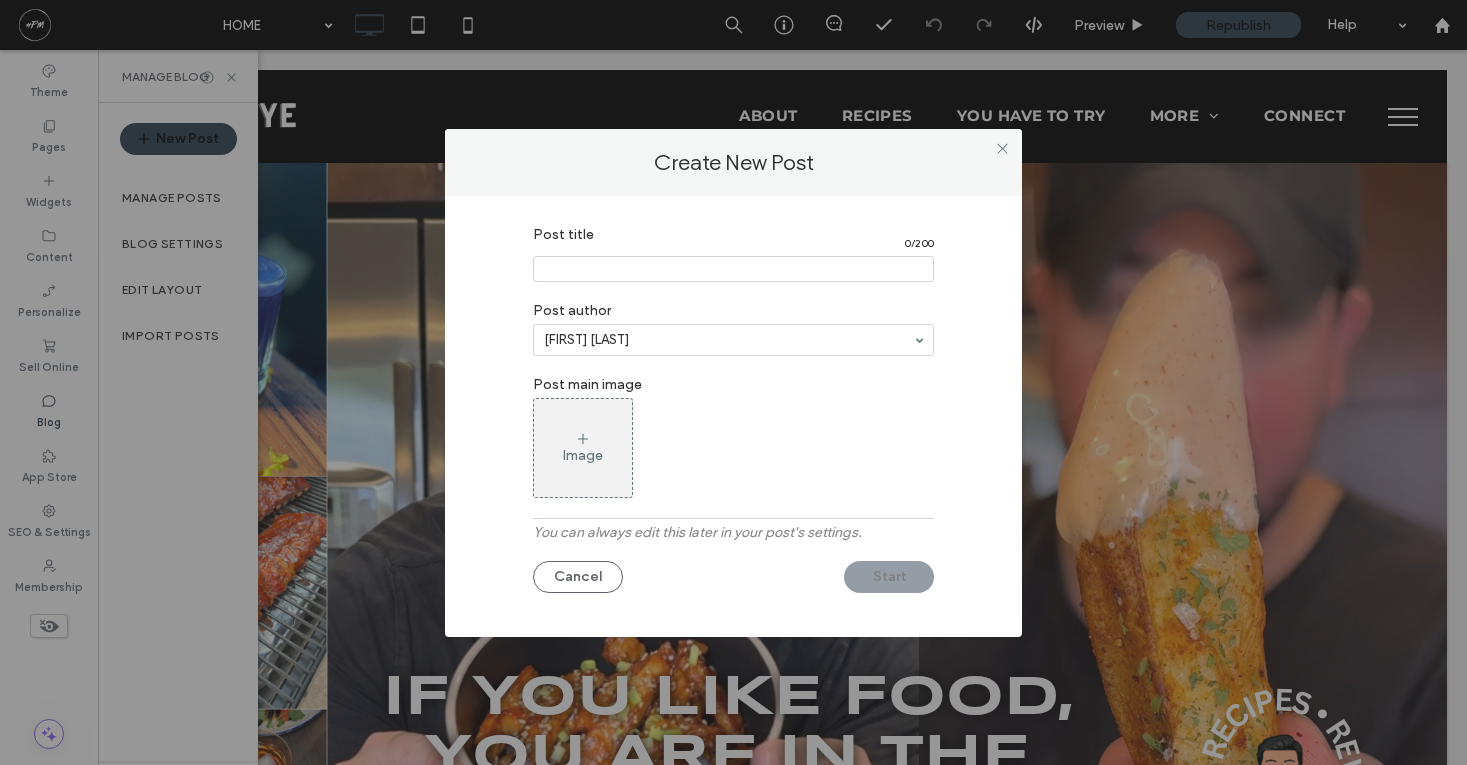 click at bounding box center [733, 269] 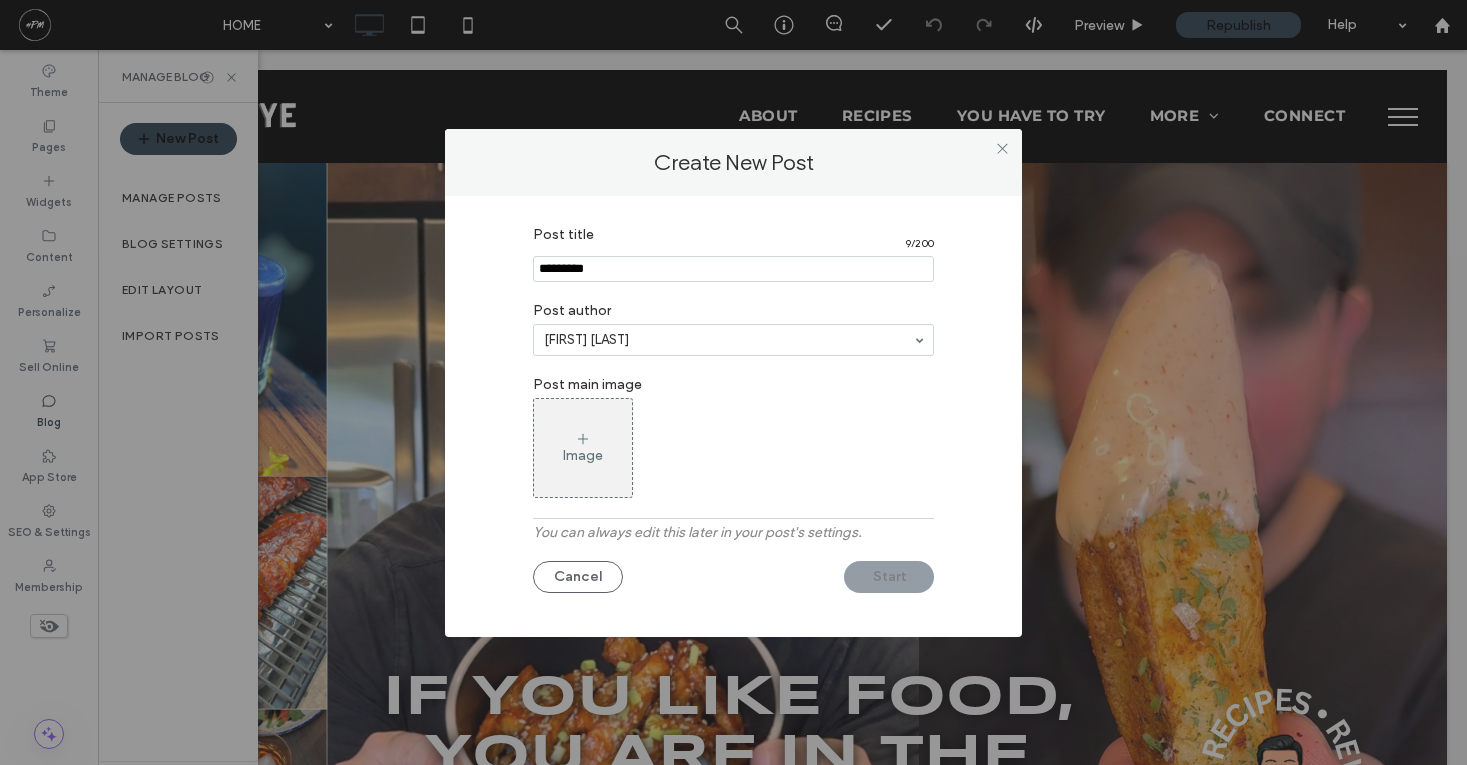 type on "*********" 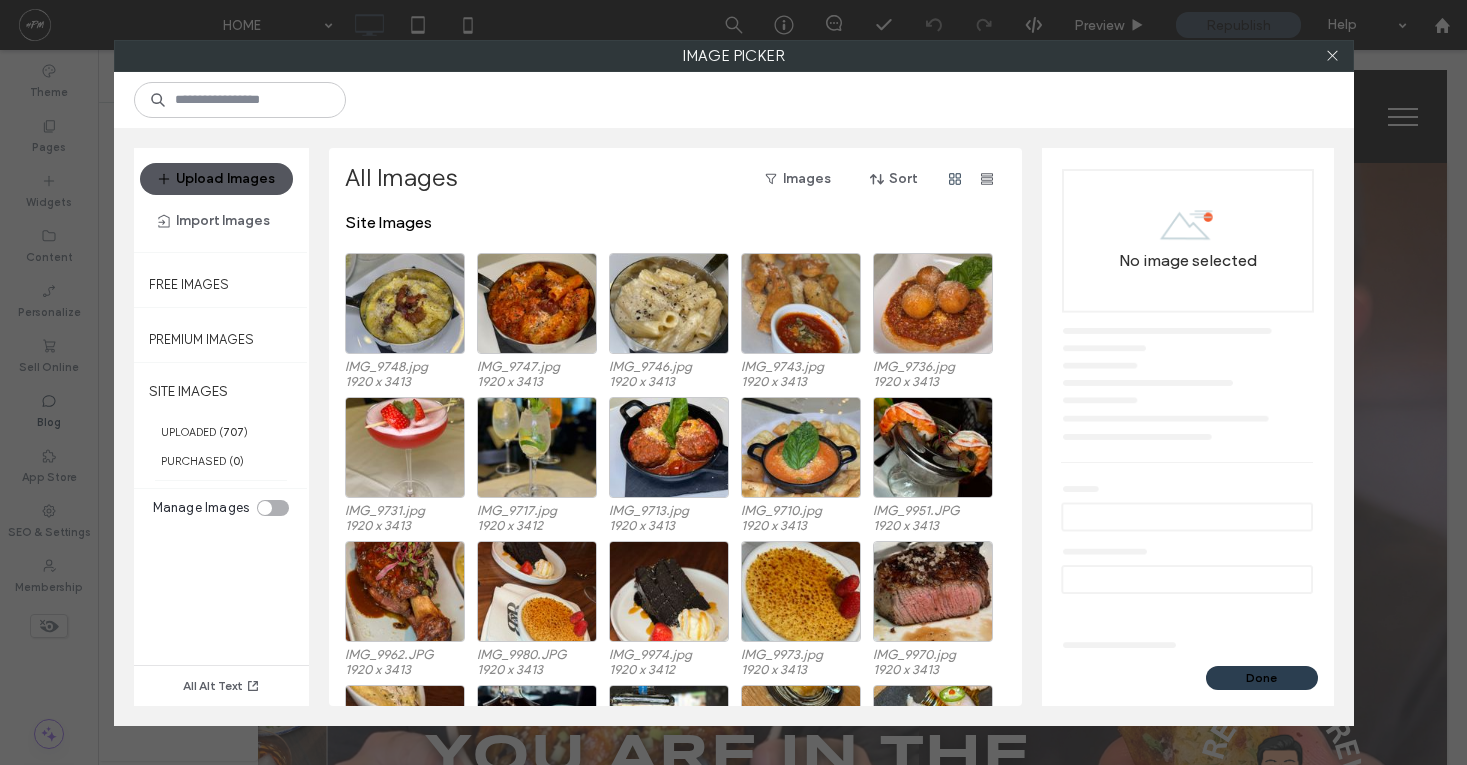 click on "Upload Images" at bounding box center (216, 179) 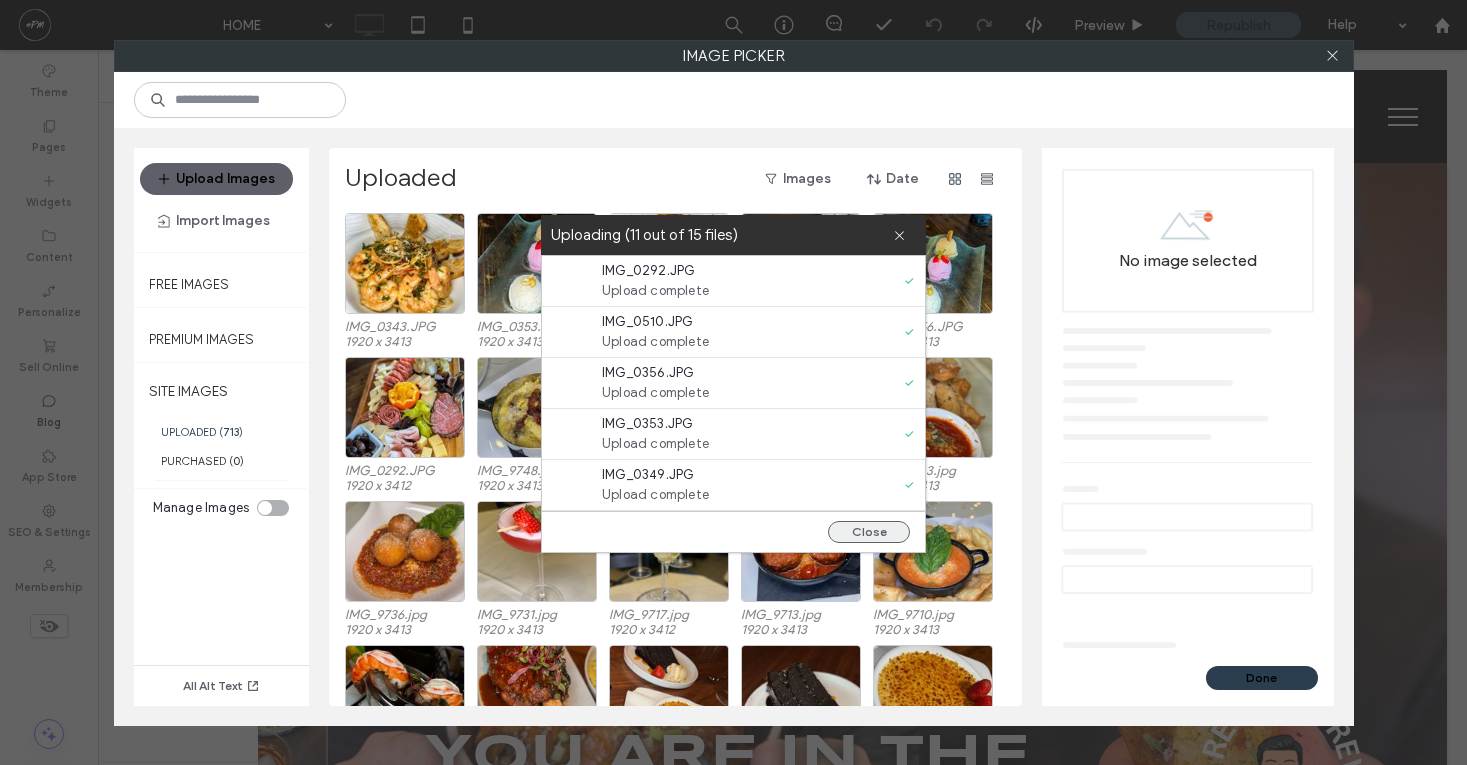 click on "Close" at bounding box center (869, 532) 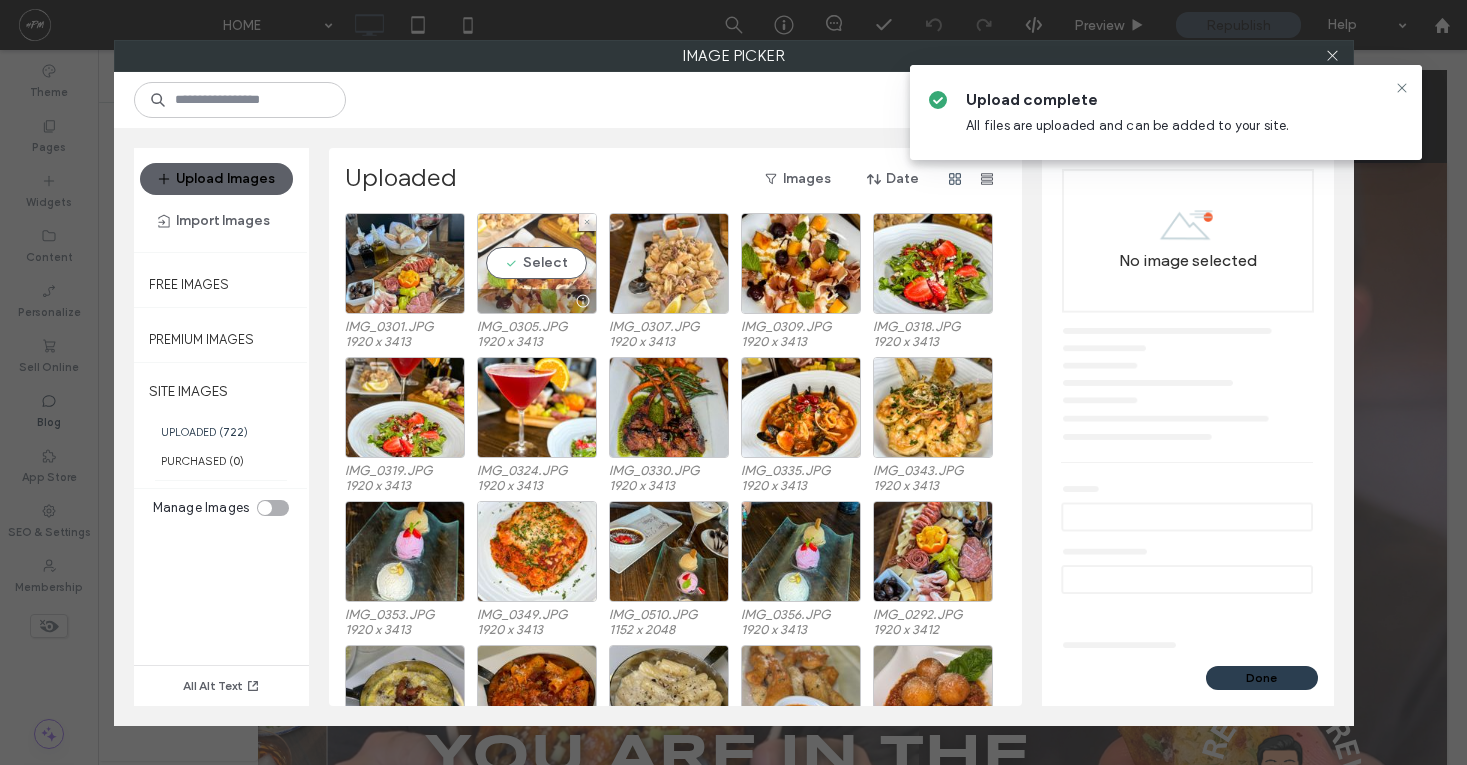 click on "Select" at bounding box center (537, 263) 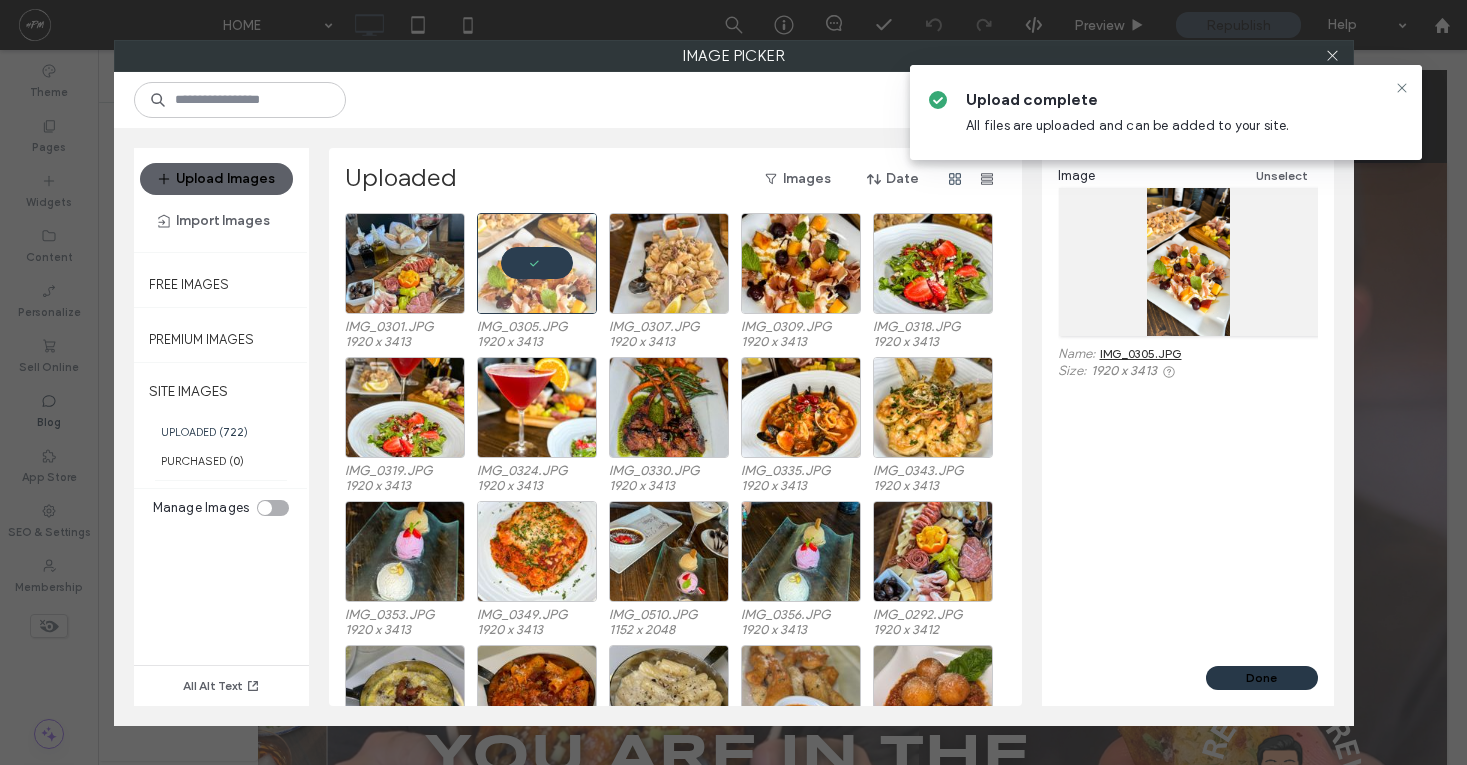 click on "Done" at bounding box center [1262, 678] 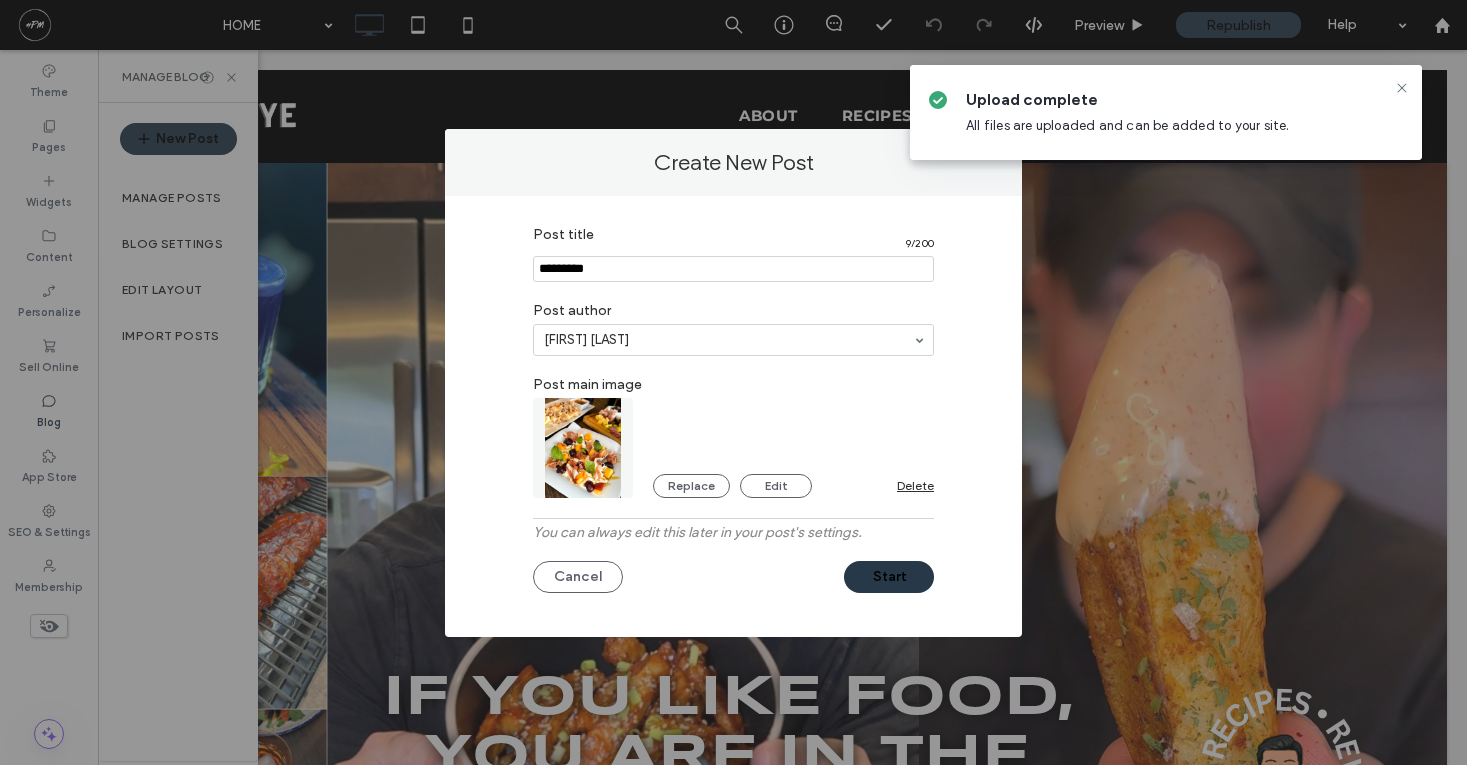 click on "Start" at bounding box center (889, 577) 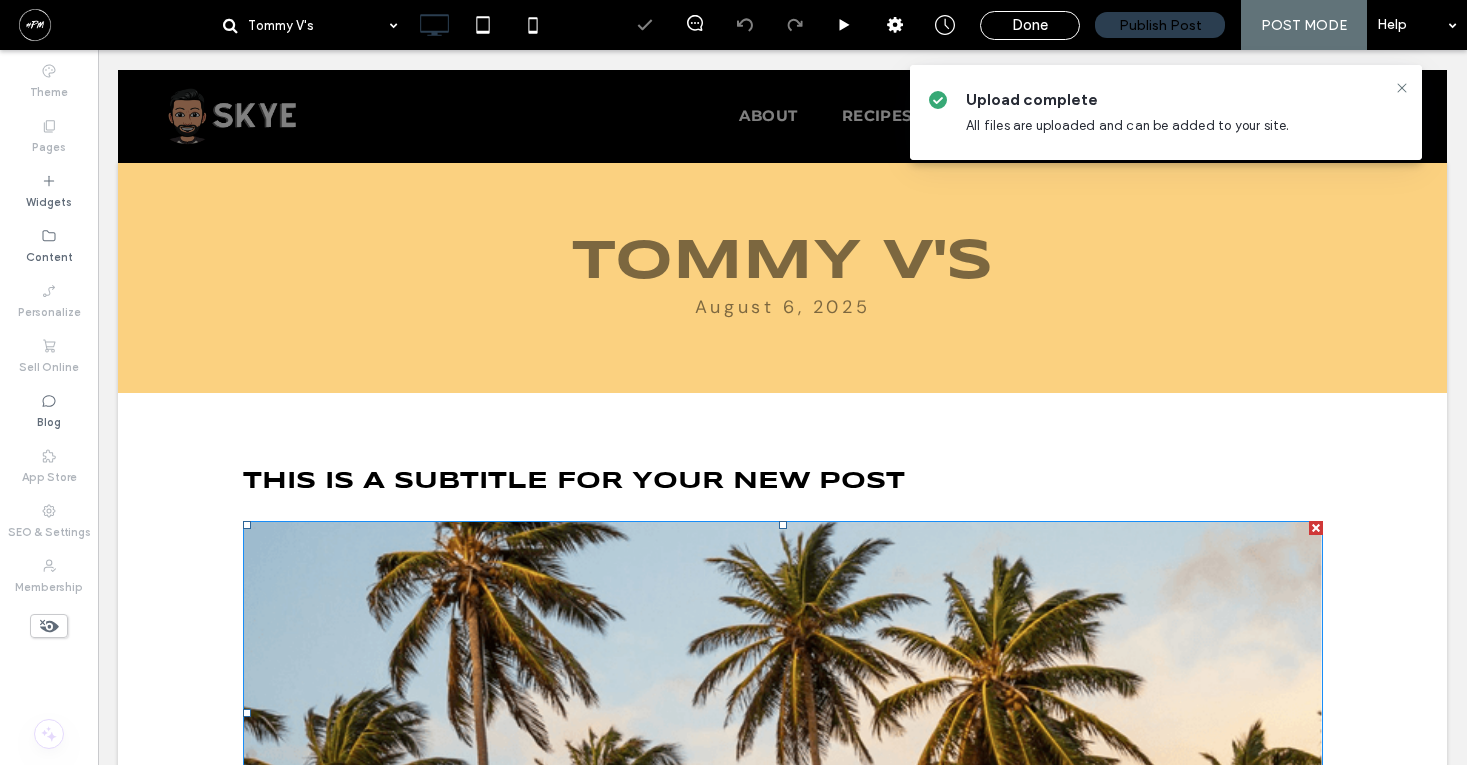 click at bounding box center (783, 713) 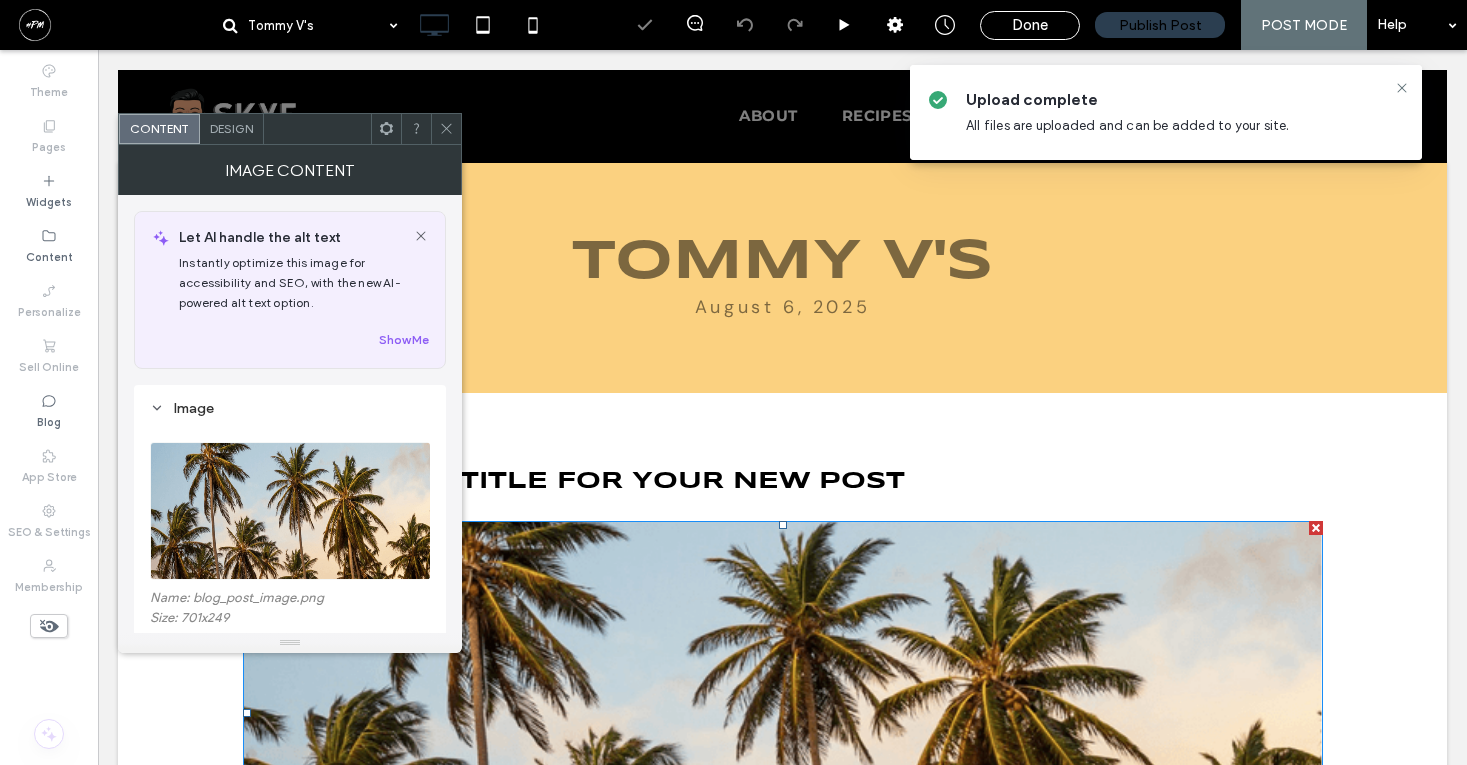 scroll, scrollTop: 235, scrollLeft: 0, axis: vertical 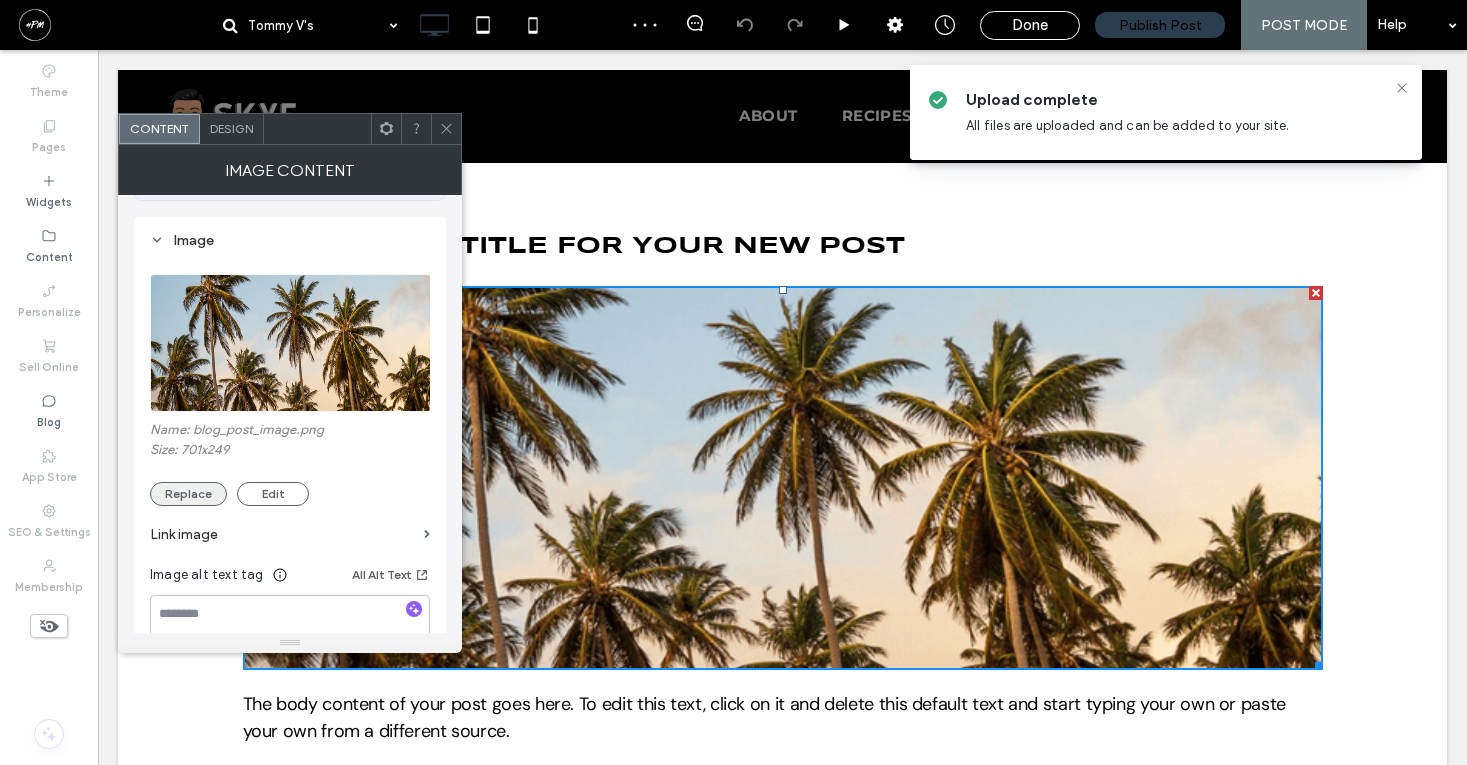 click on "Replace" at bounding box center (188, 494) 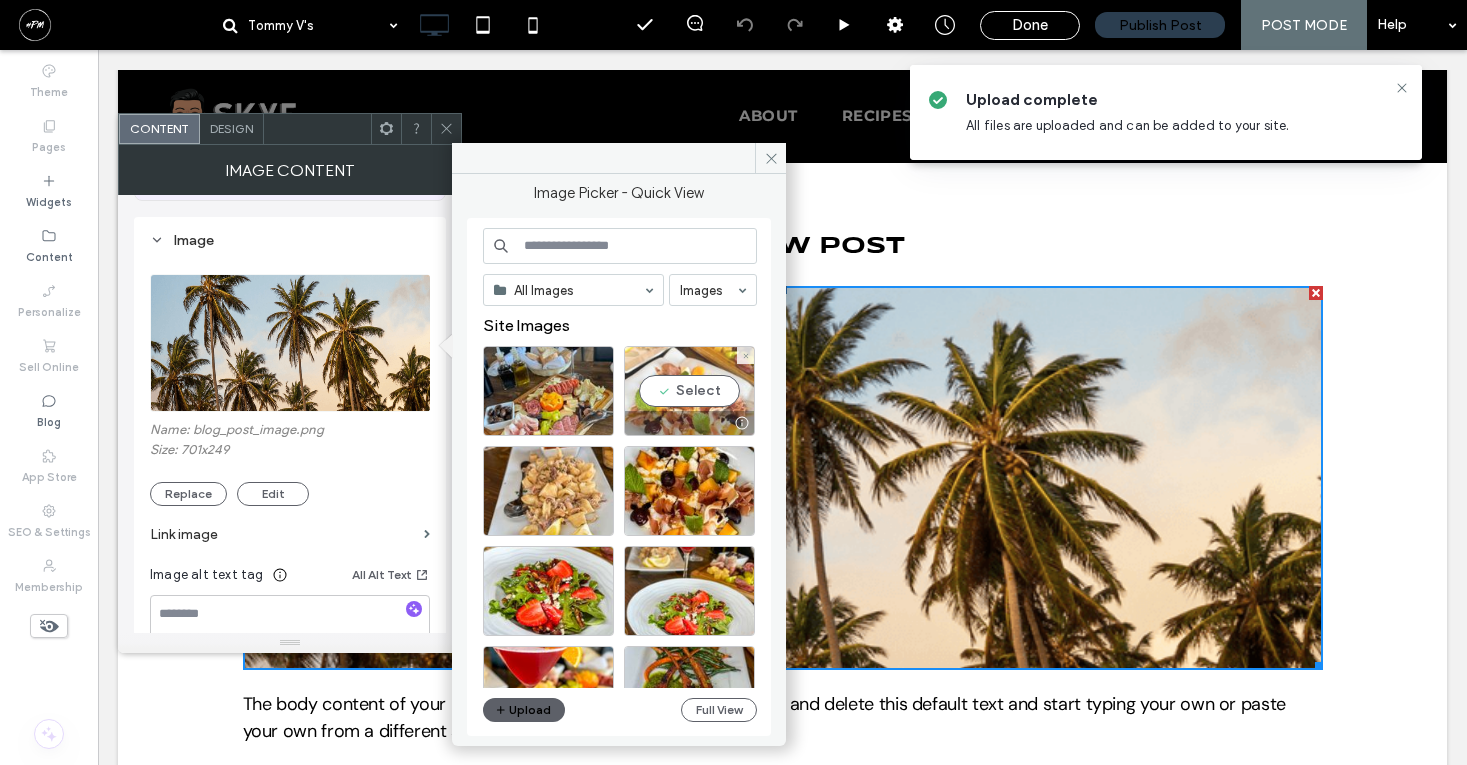 click on "Select" at bounding box center [689, 391] 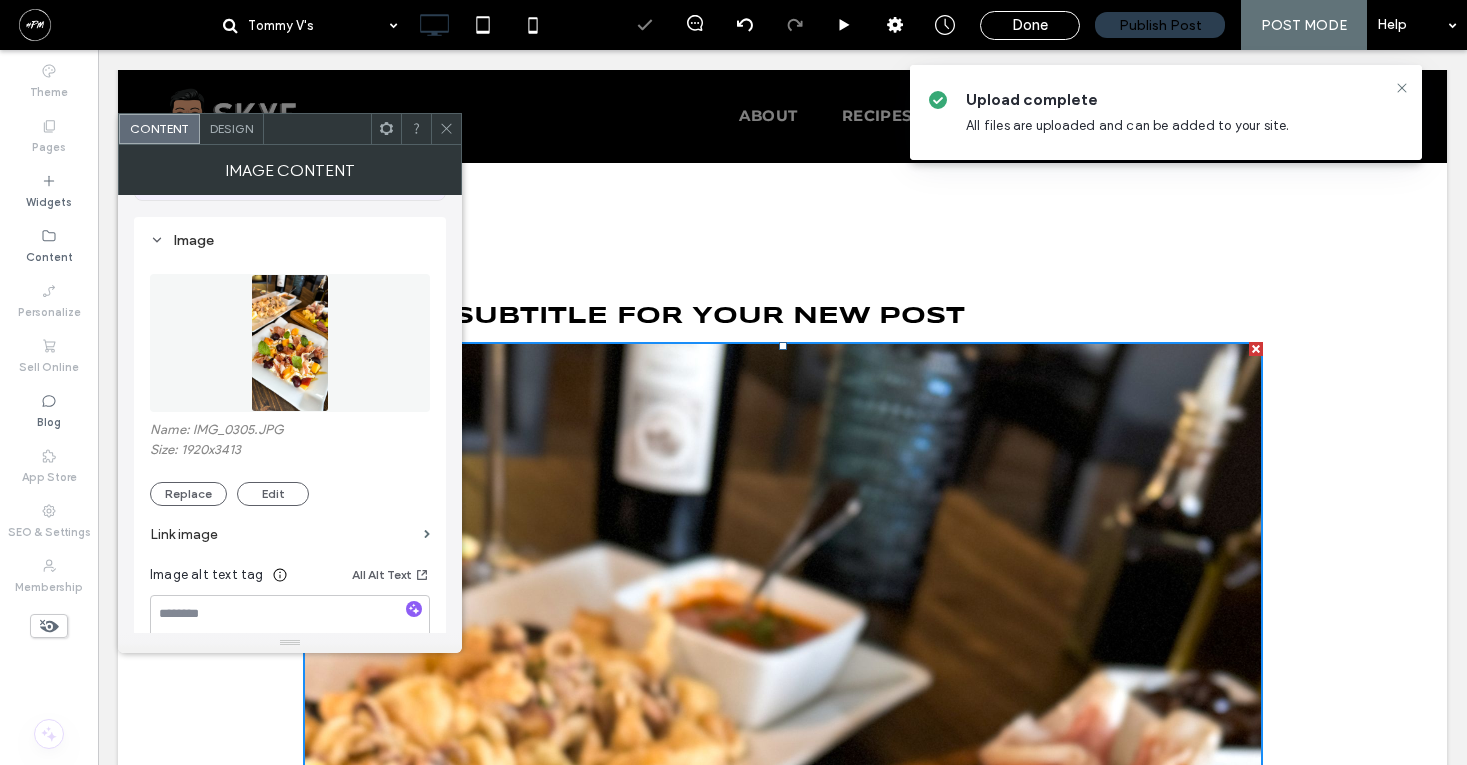 click 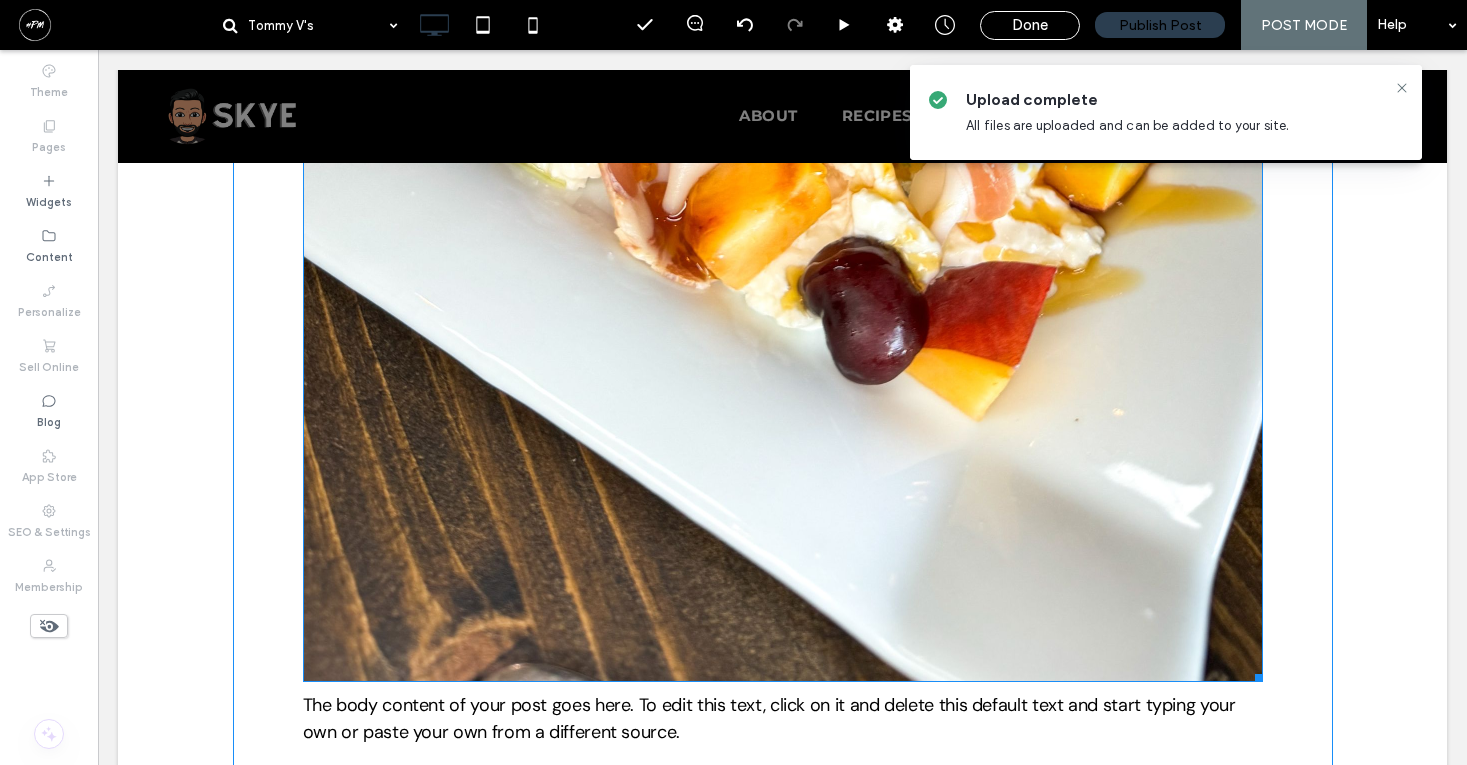 scroll, scrollTop: 1600, scrollLeft: 0, axis: vertical 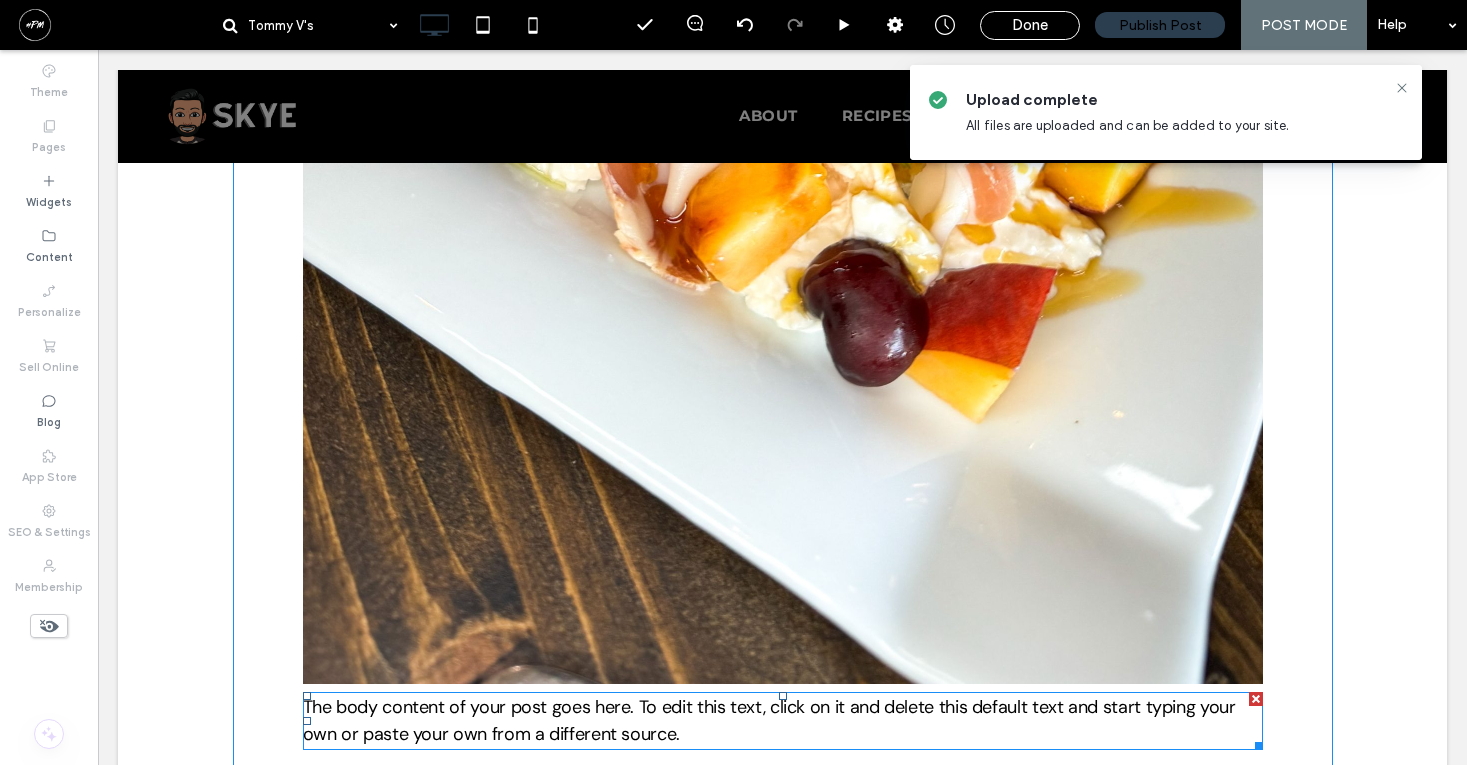 click on "The body content of your post goes here. To edit this text, click on it and delete this default text and start typing your own or paste your own from a different source." at bounding box center [769, 720] 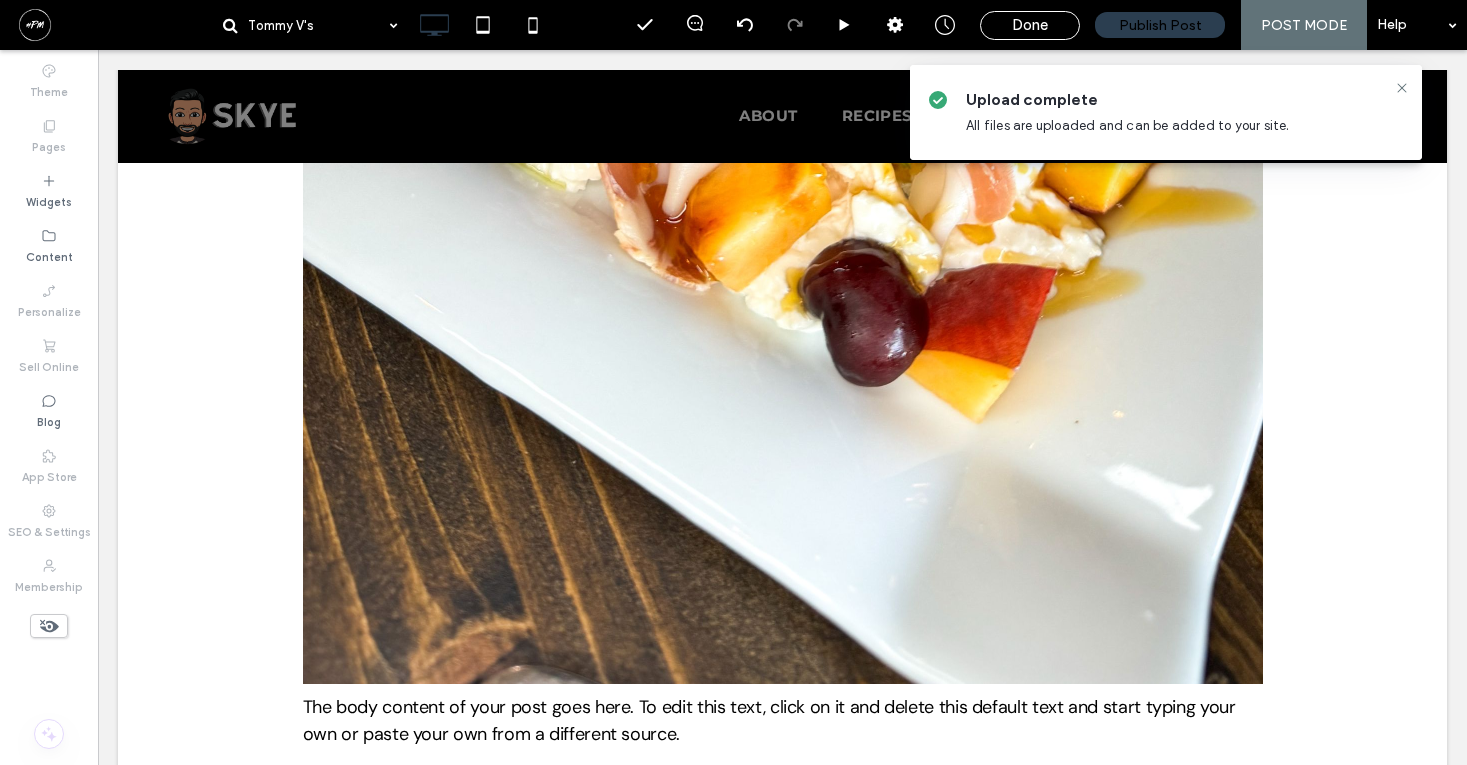 type on "*******" 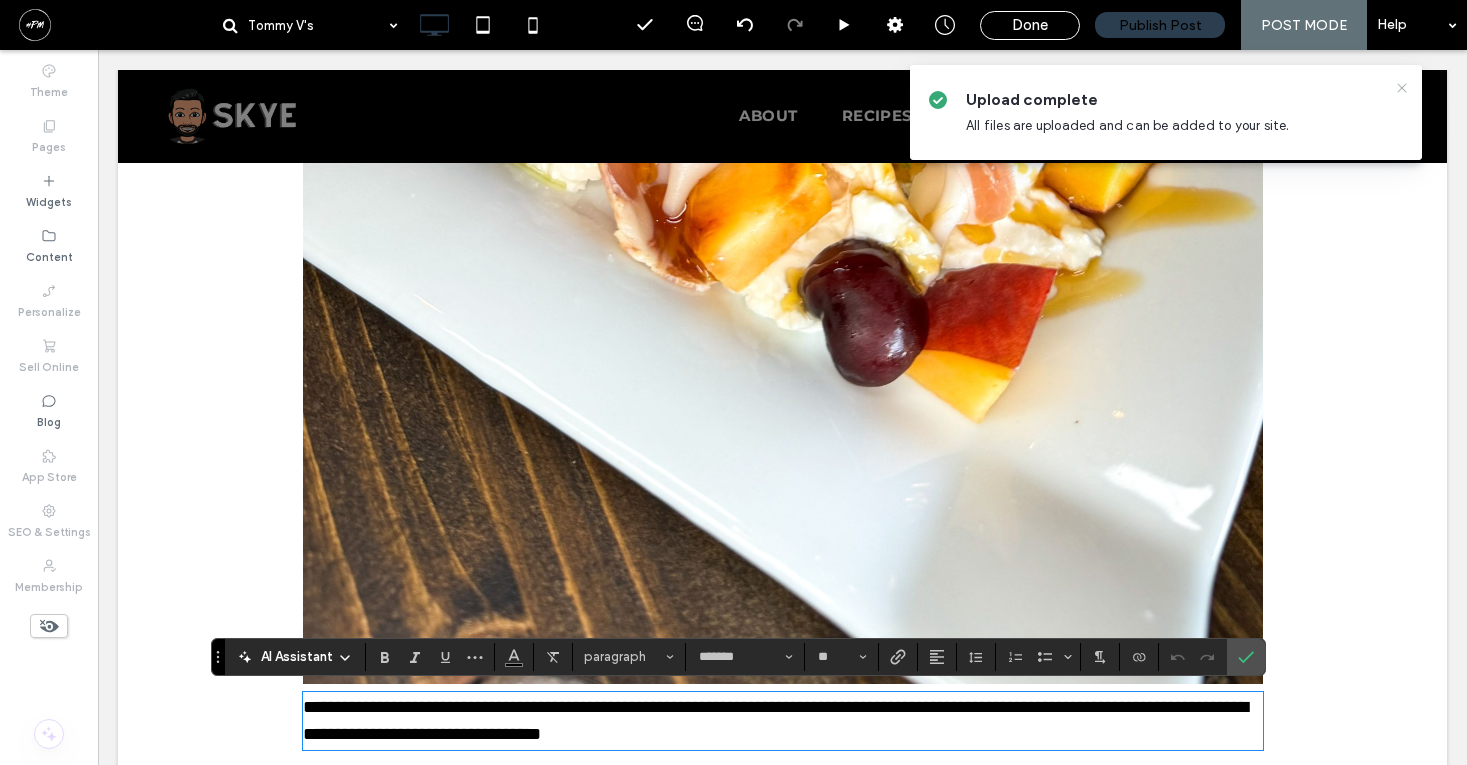 click 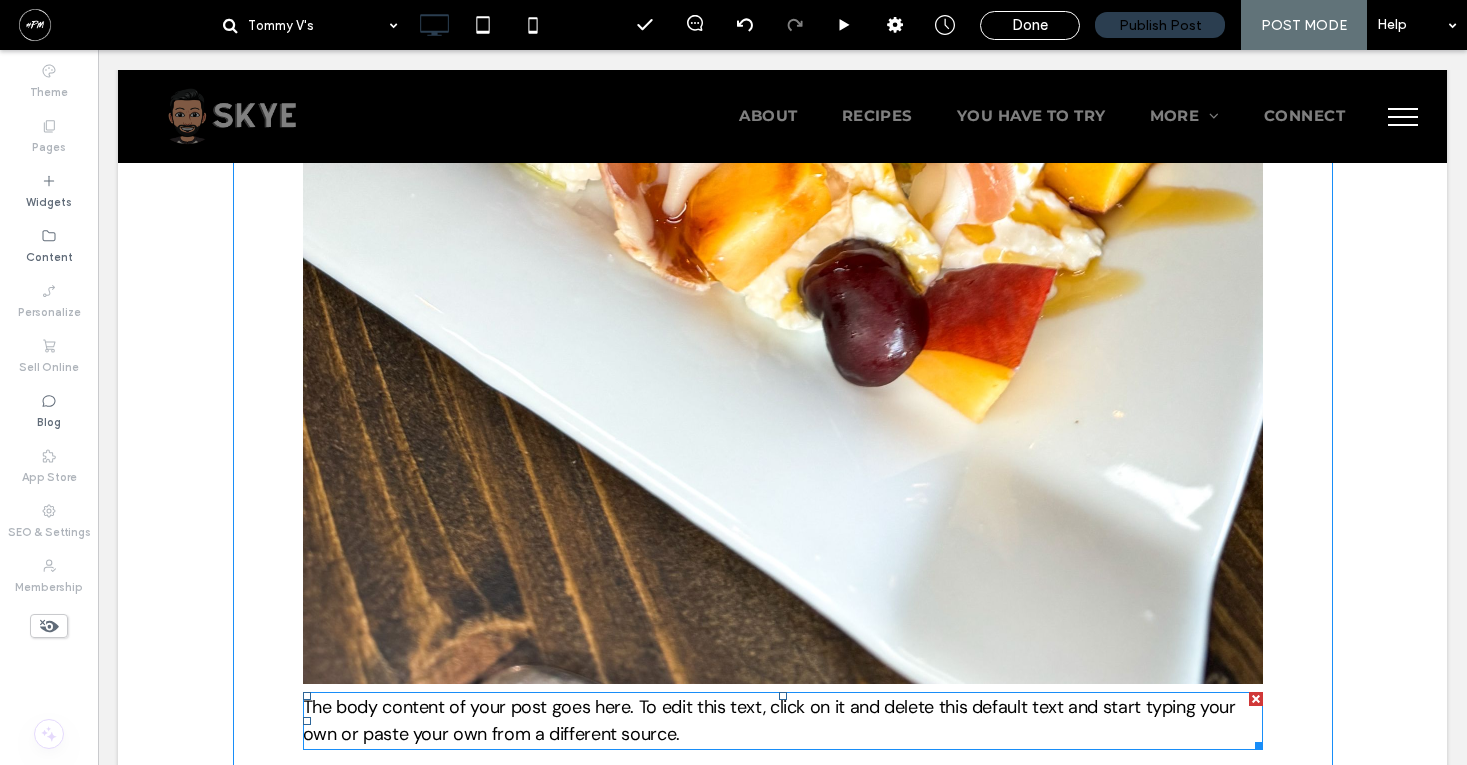 click on "The body content of your post goes here. To edit this text, click on it and delete this default text and start typing your own or paste your own from a different source." at bounding box center [783, 721] 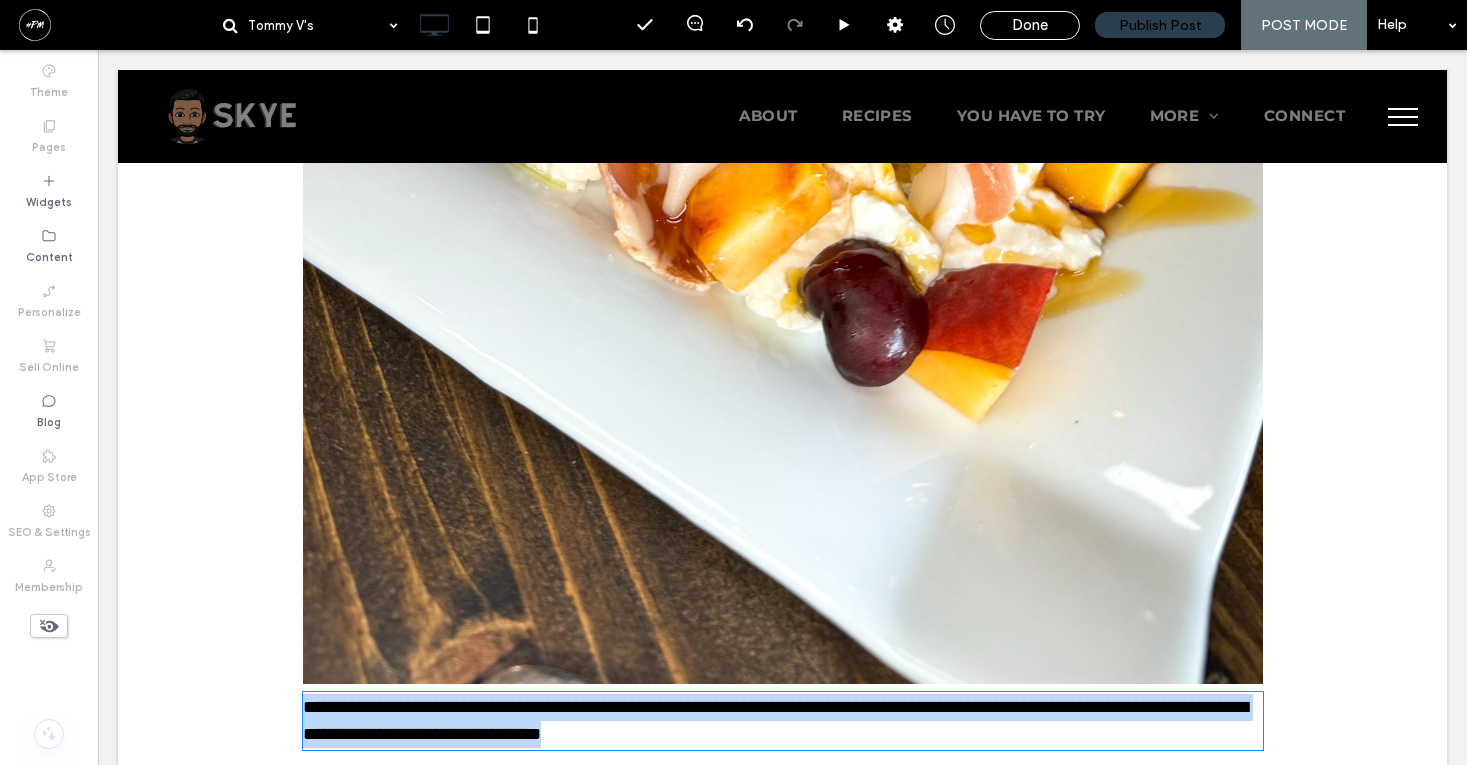 click on "**********" at bounding box center [783, 721] 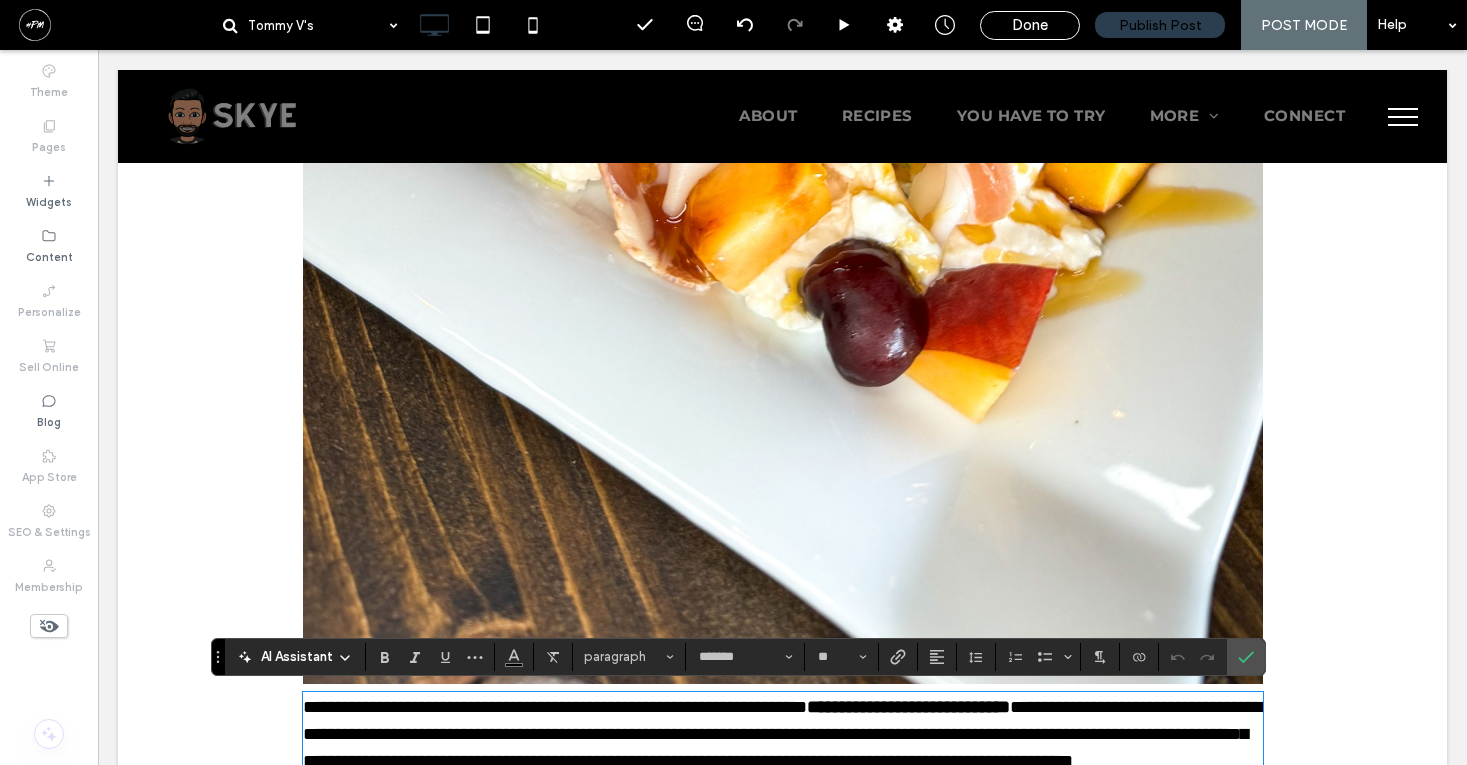 scroll, scrollTop: 0, scrollLeft: 0, axis: both 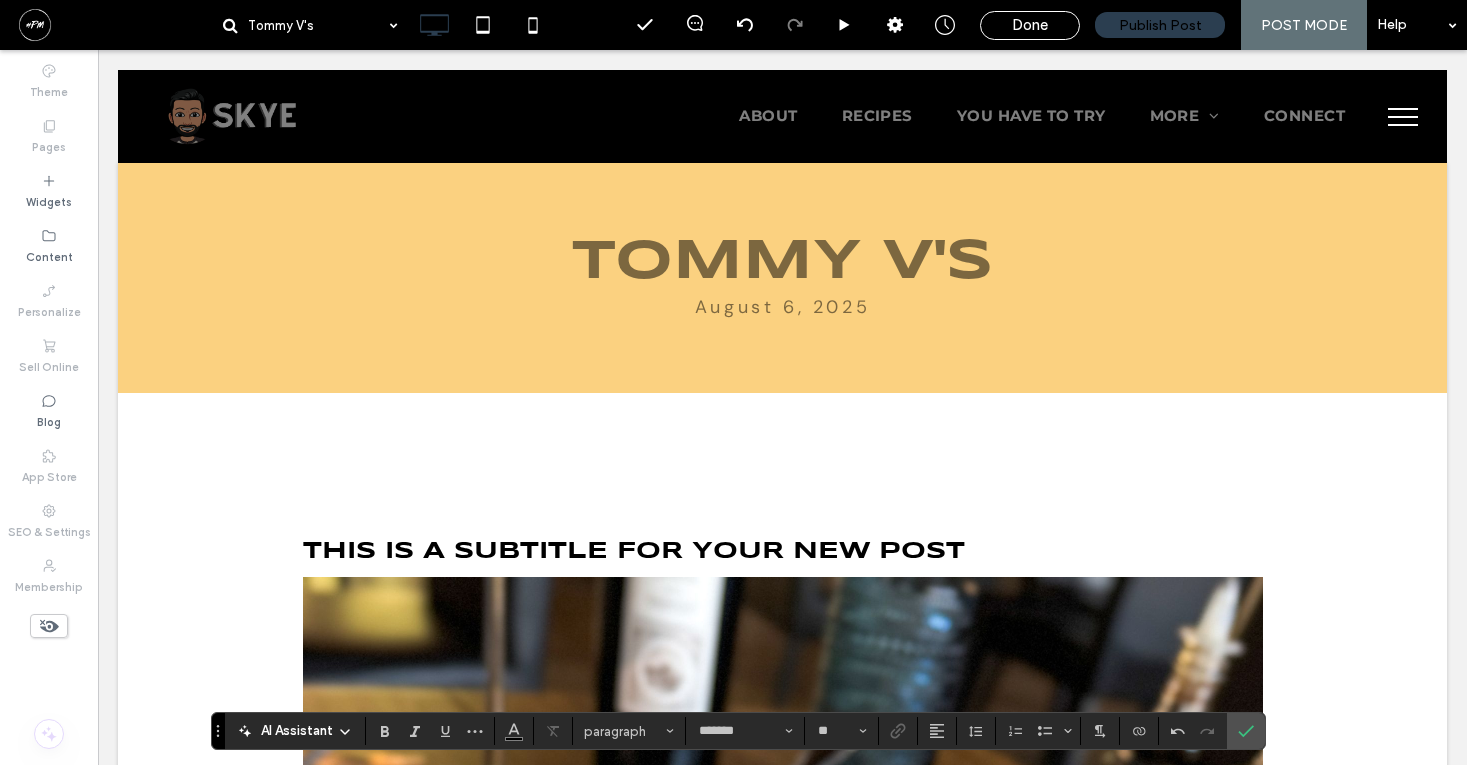 click on "This is a subtitle for your new post" at bounding box center [634, 551] 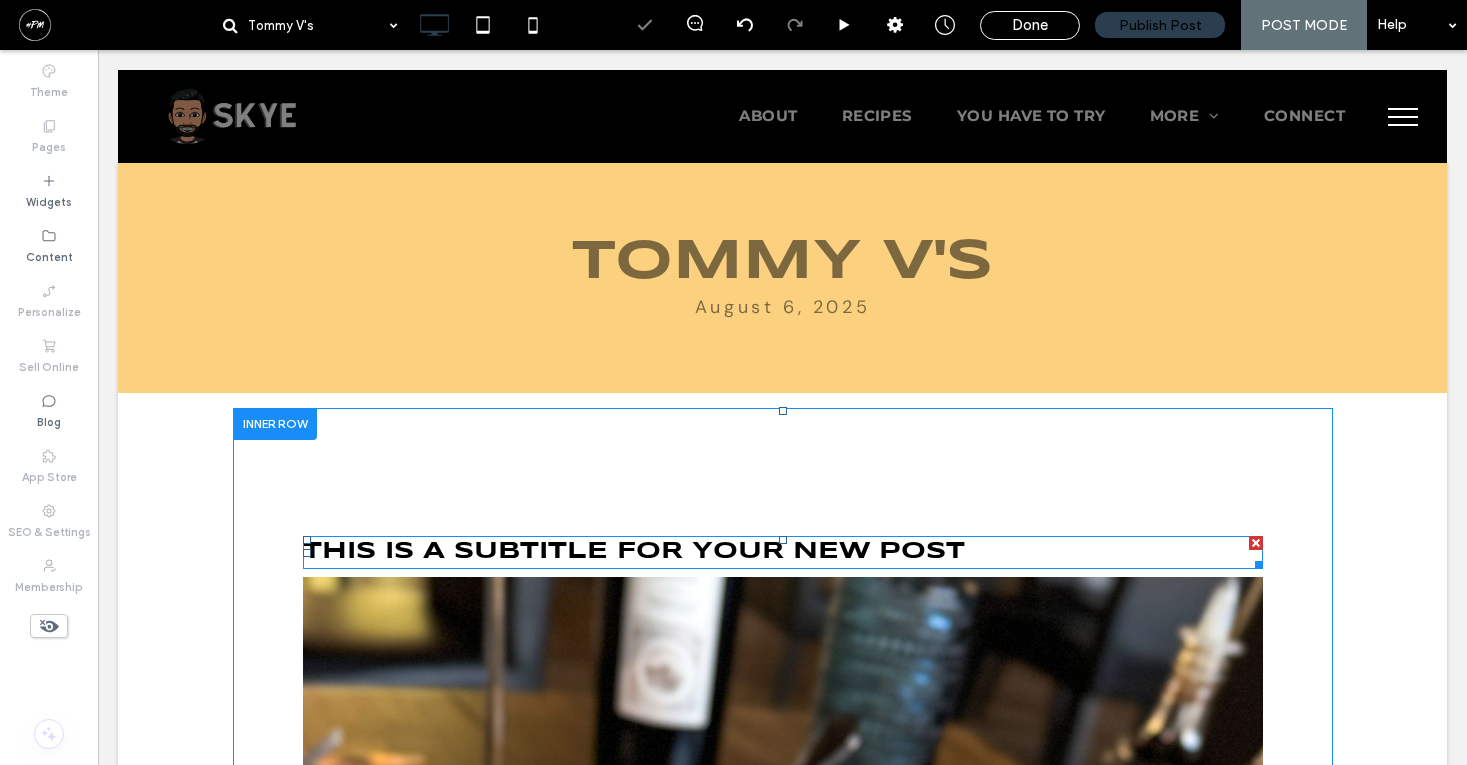 click on "This is a subtitle for your new post" at bounding box center (634, 551) 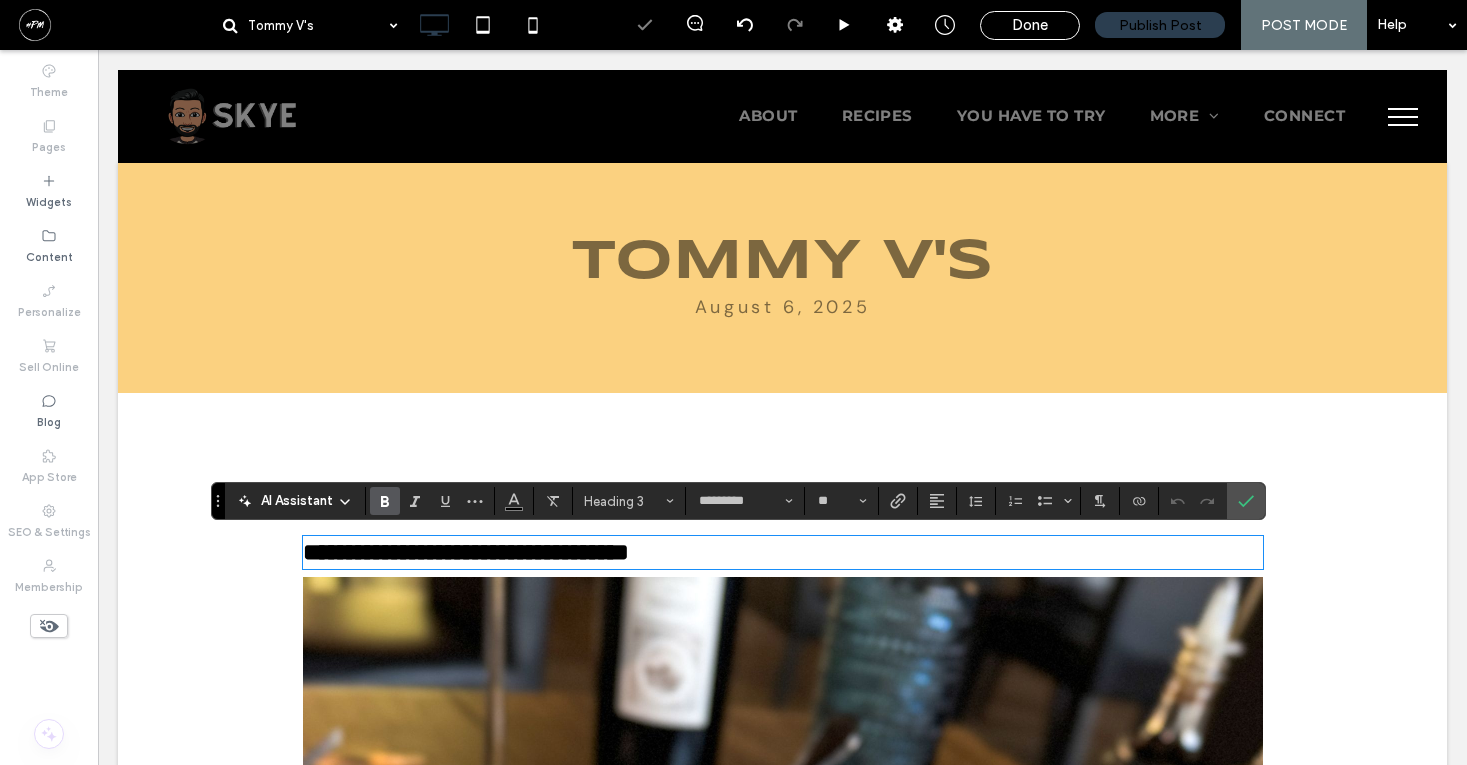 click on "**********" at bounding box center (466, 552) 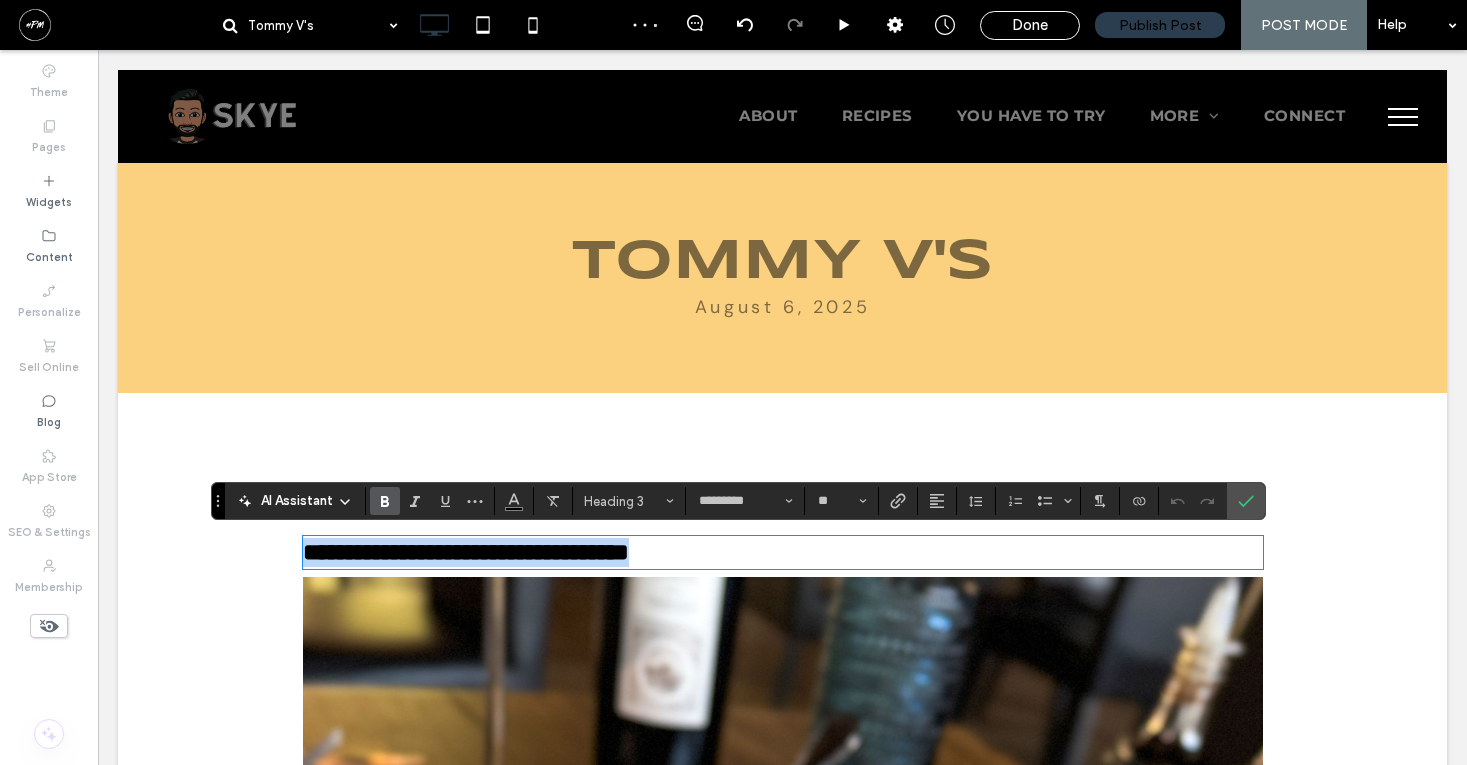 click on "**********" at bounding box center [466, 552] 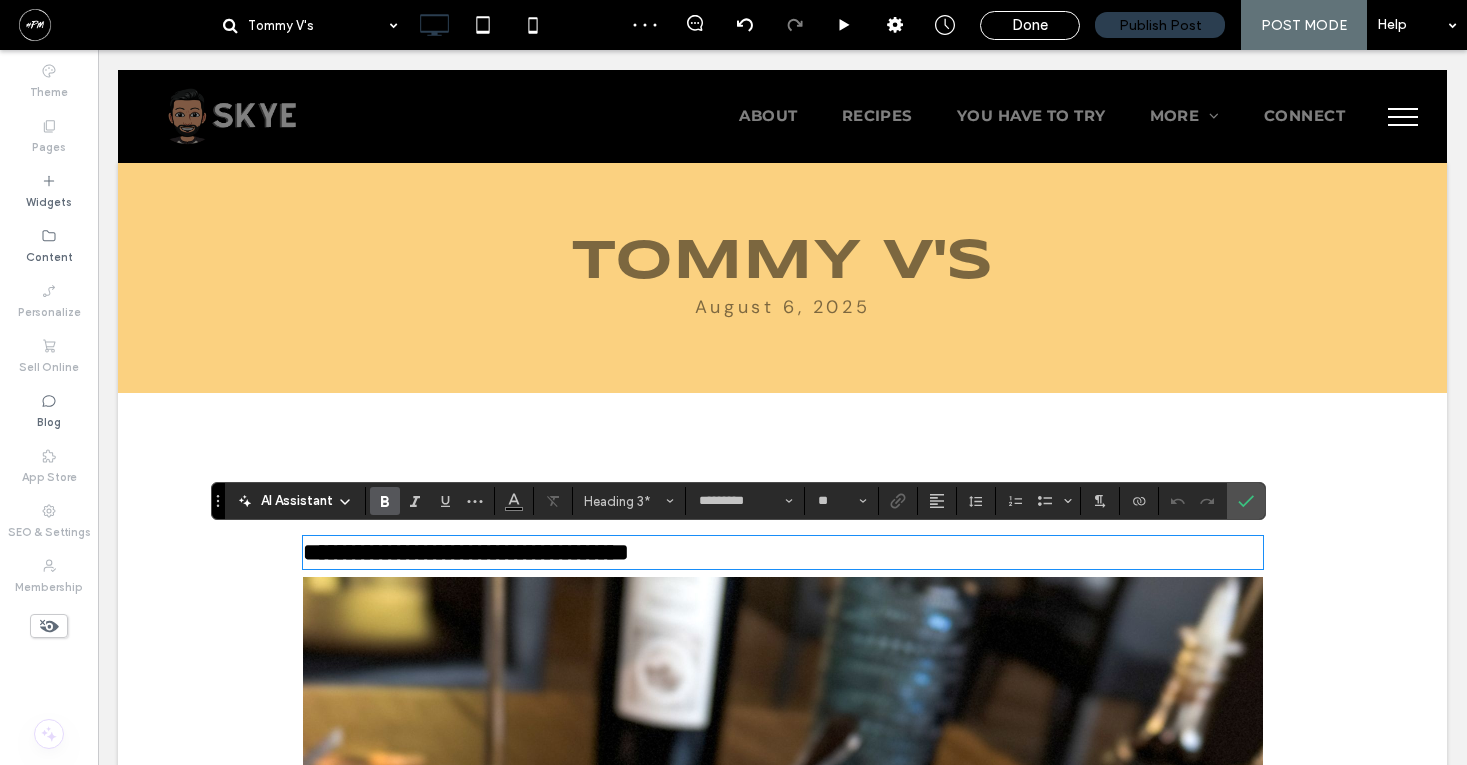 click on "**********" at bounding box center [466, 552] 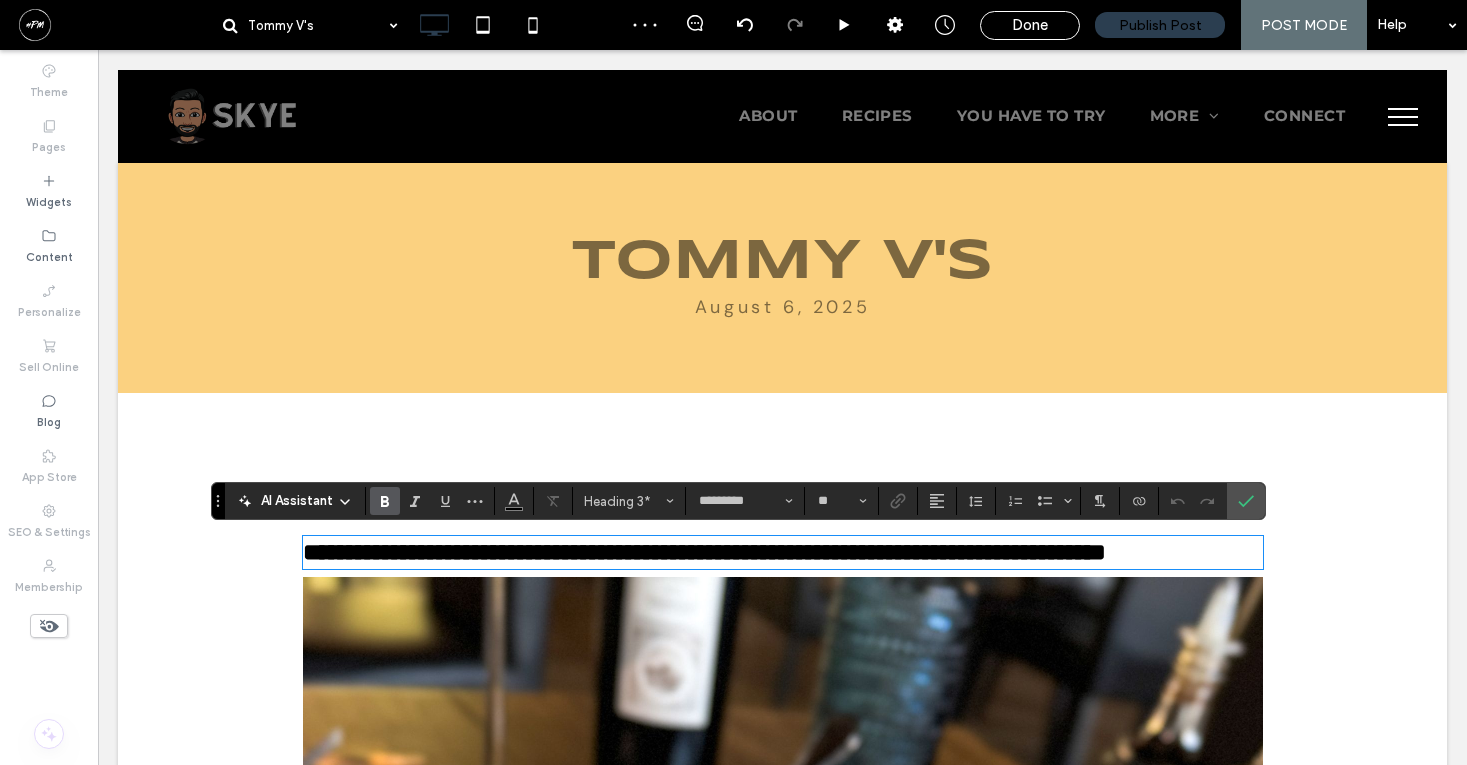 type on "*******" 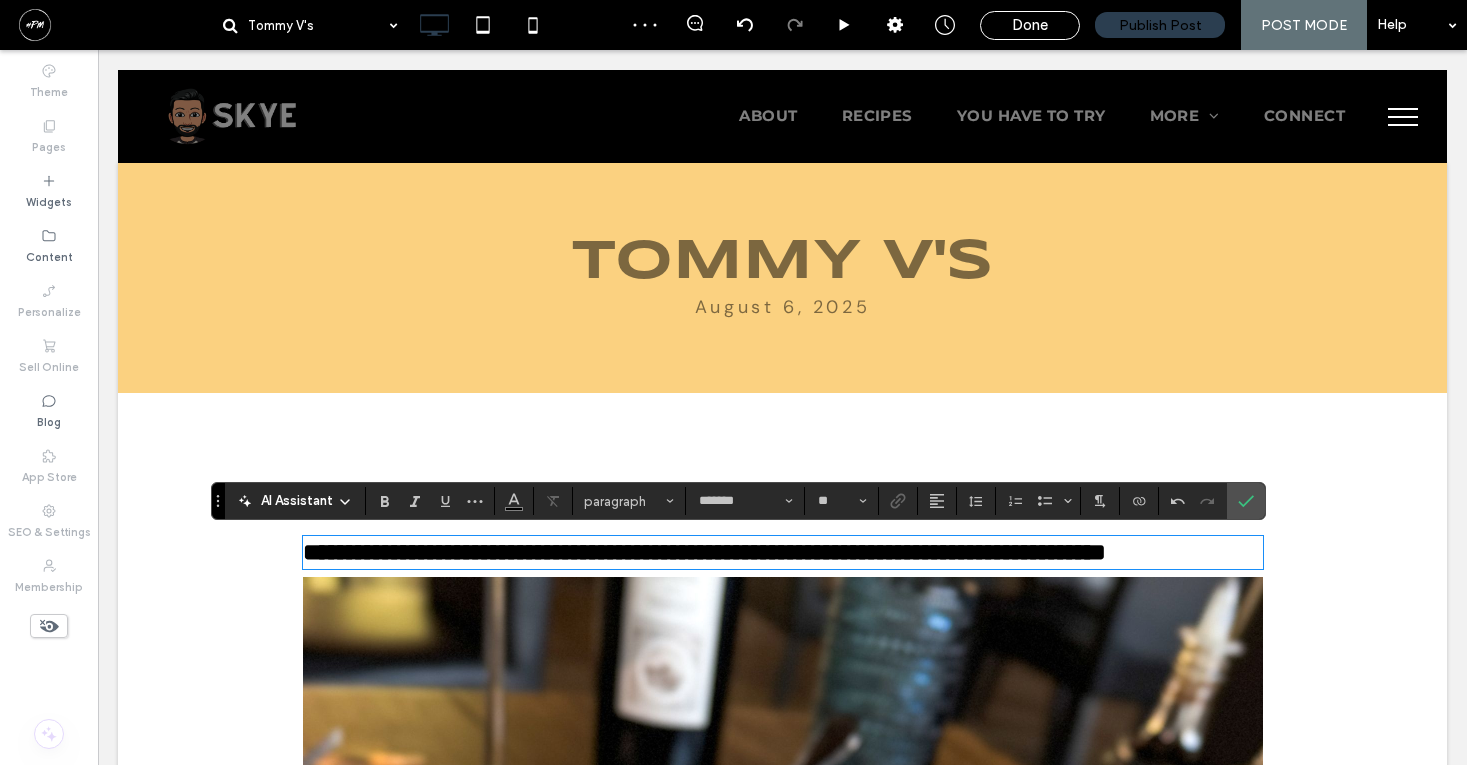type on "*********" 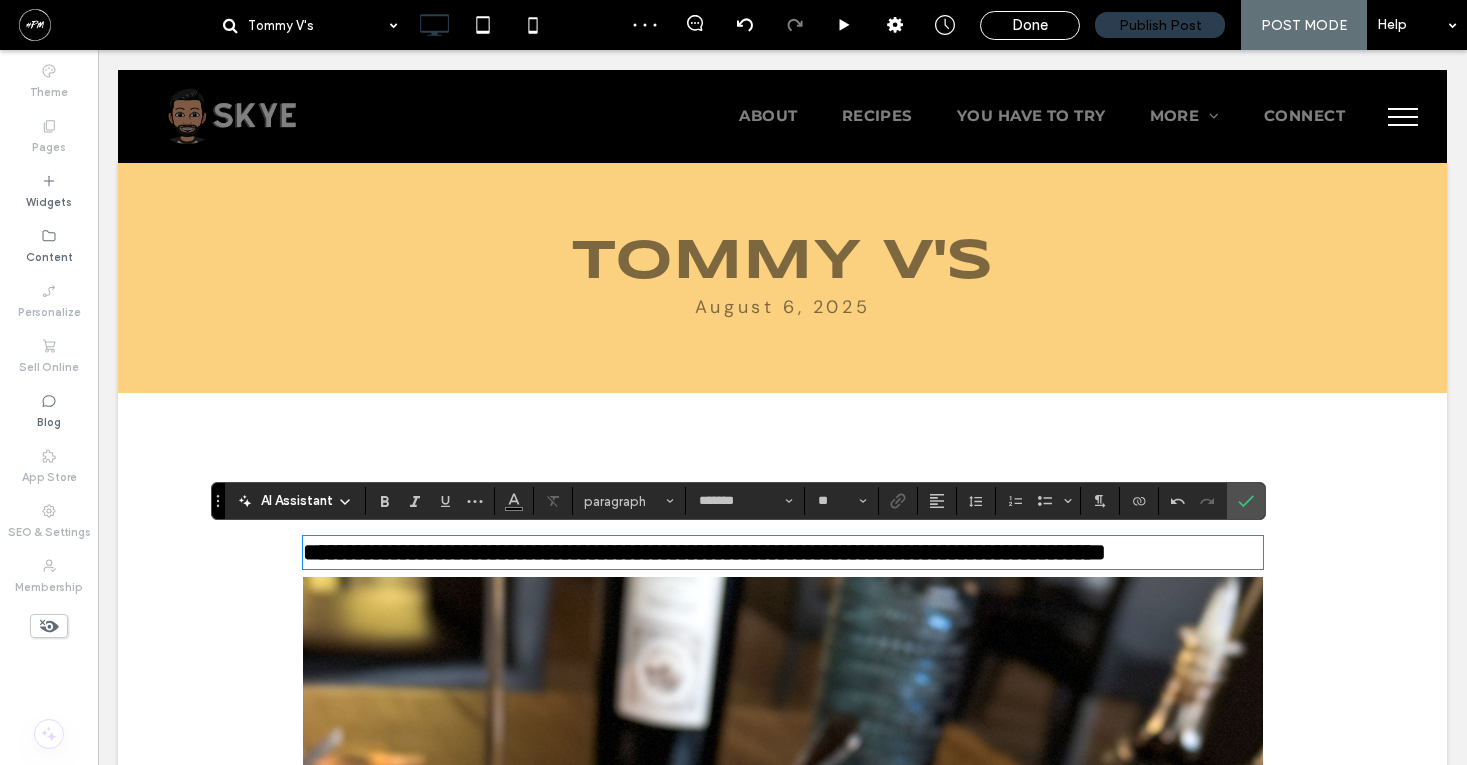 type on "**" 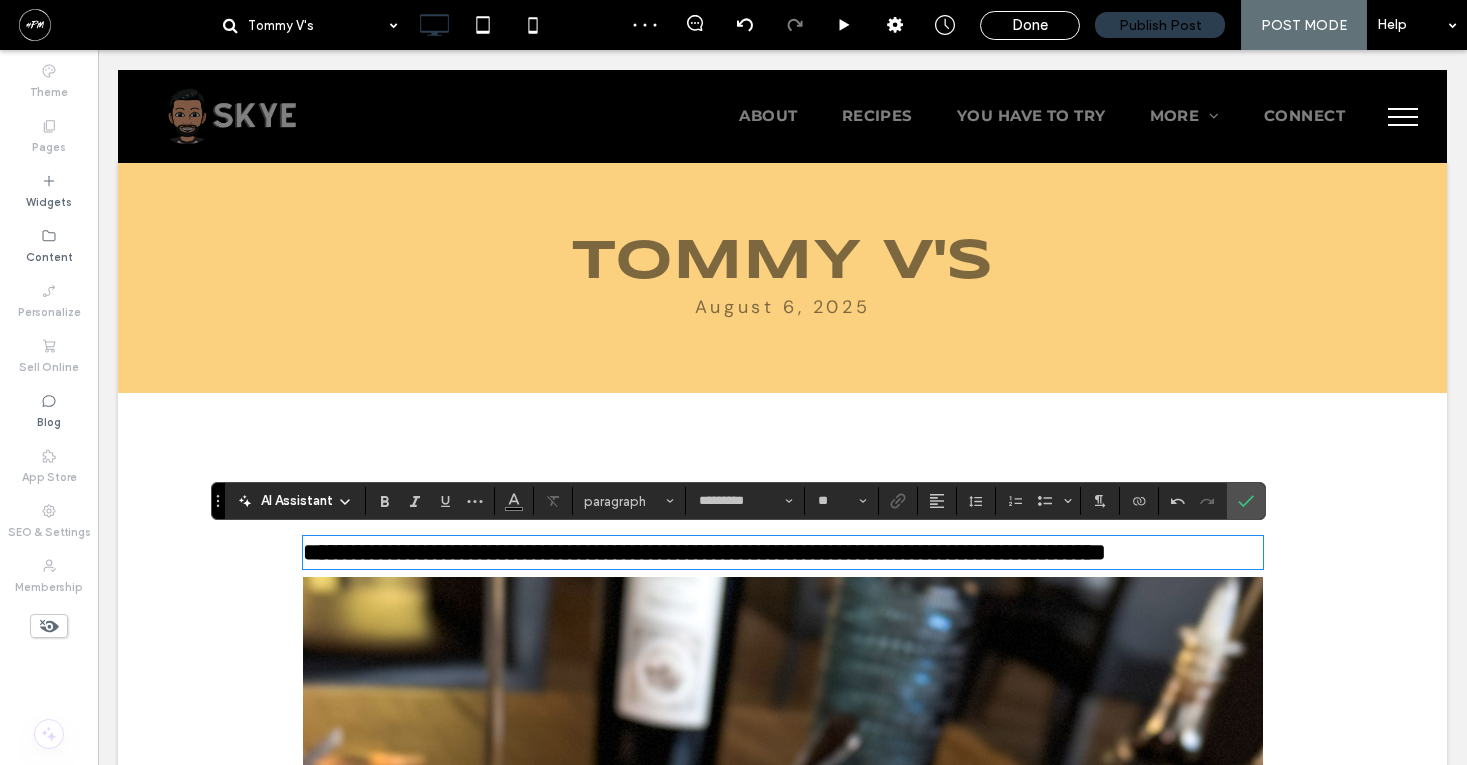 scroll, scrollTop: 0, scrollLeft: 0, axis: both 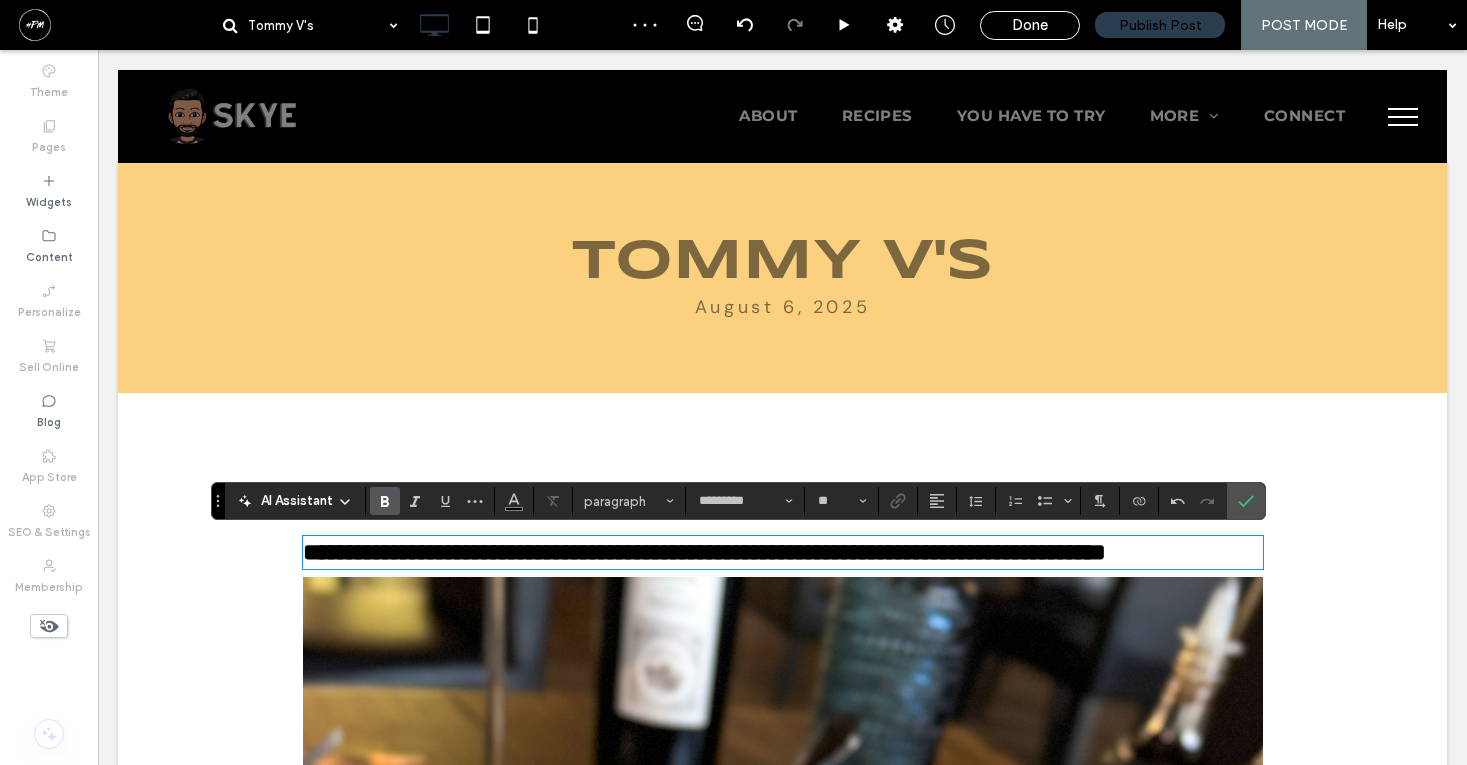 type 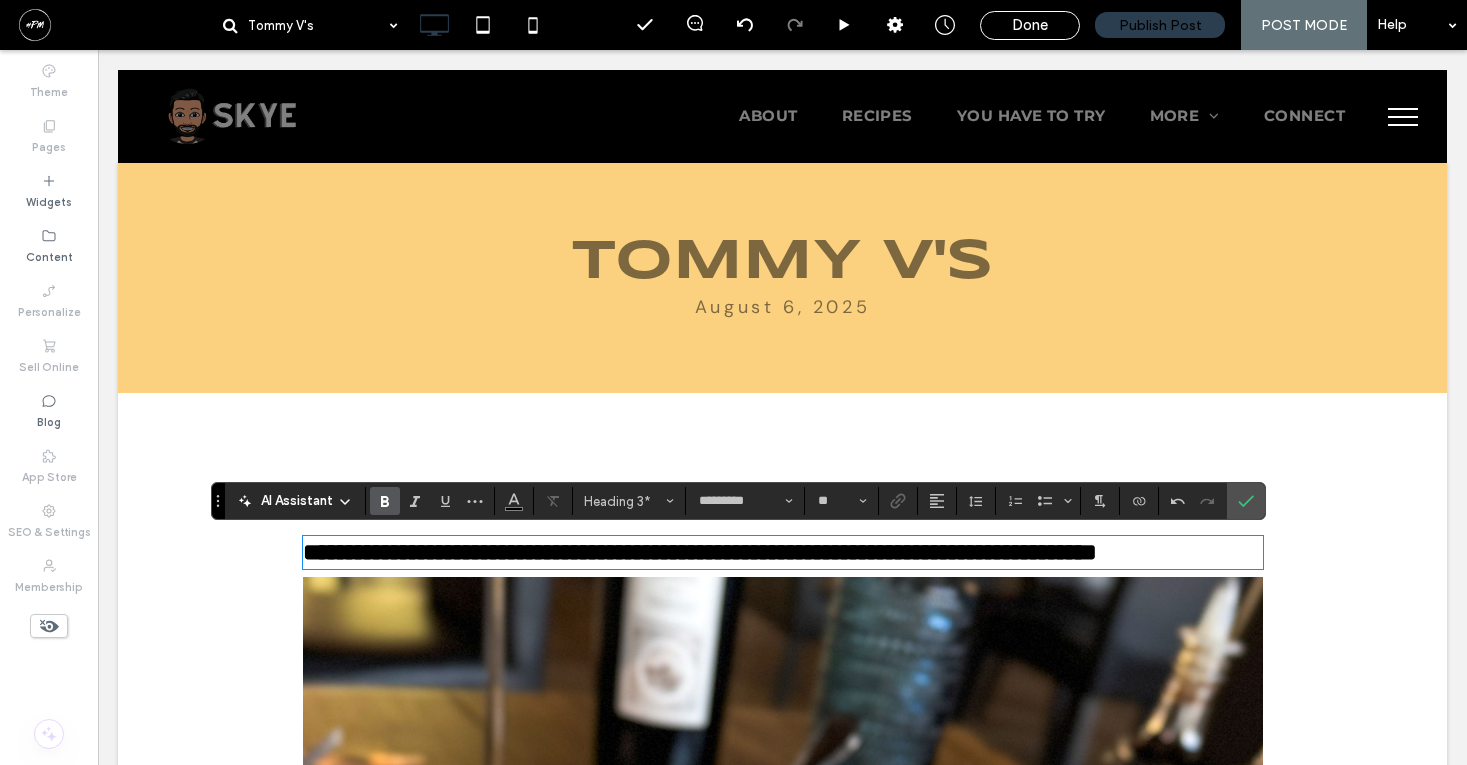click on "**********" at bounding box center [700, 552] 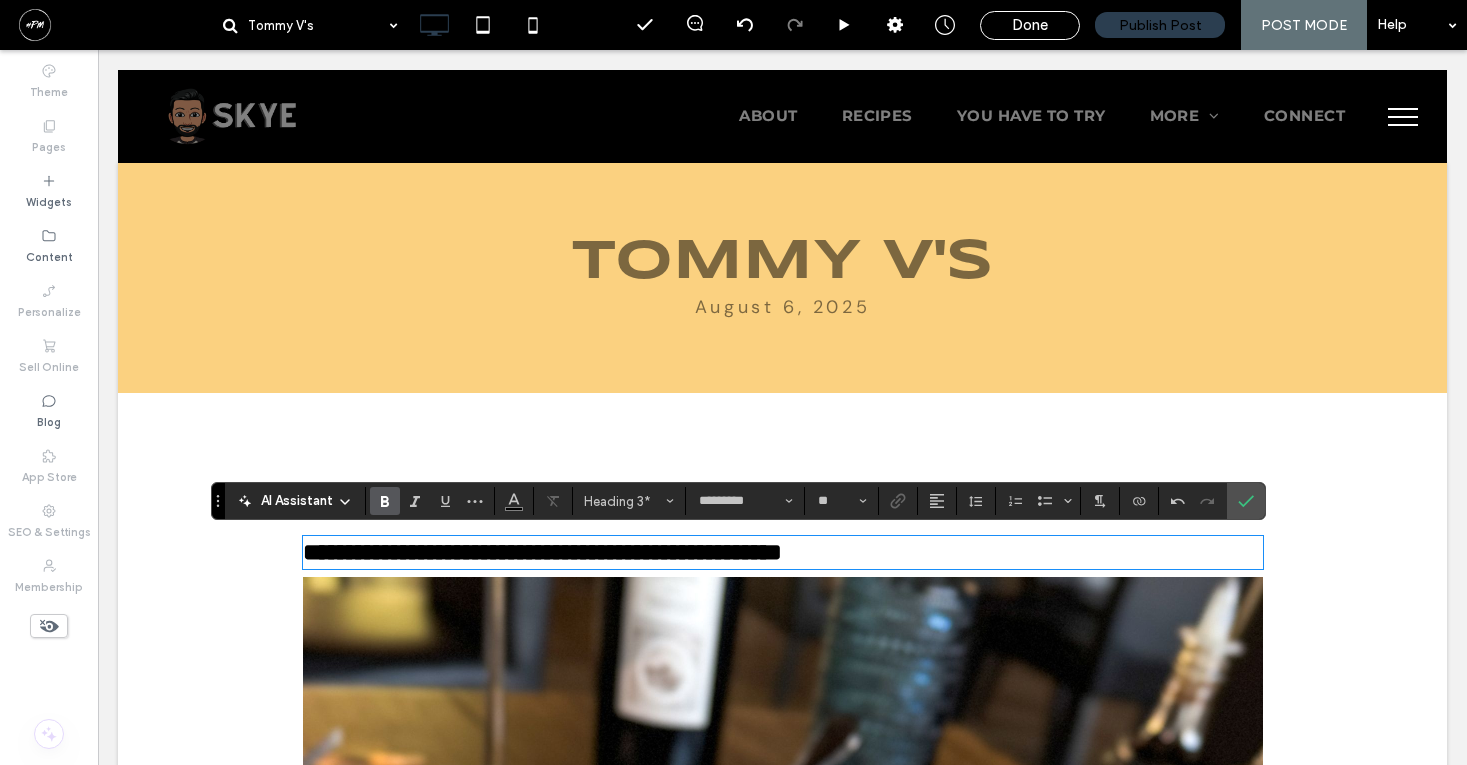 type on "*******" 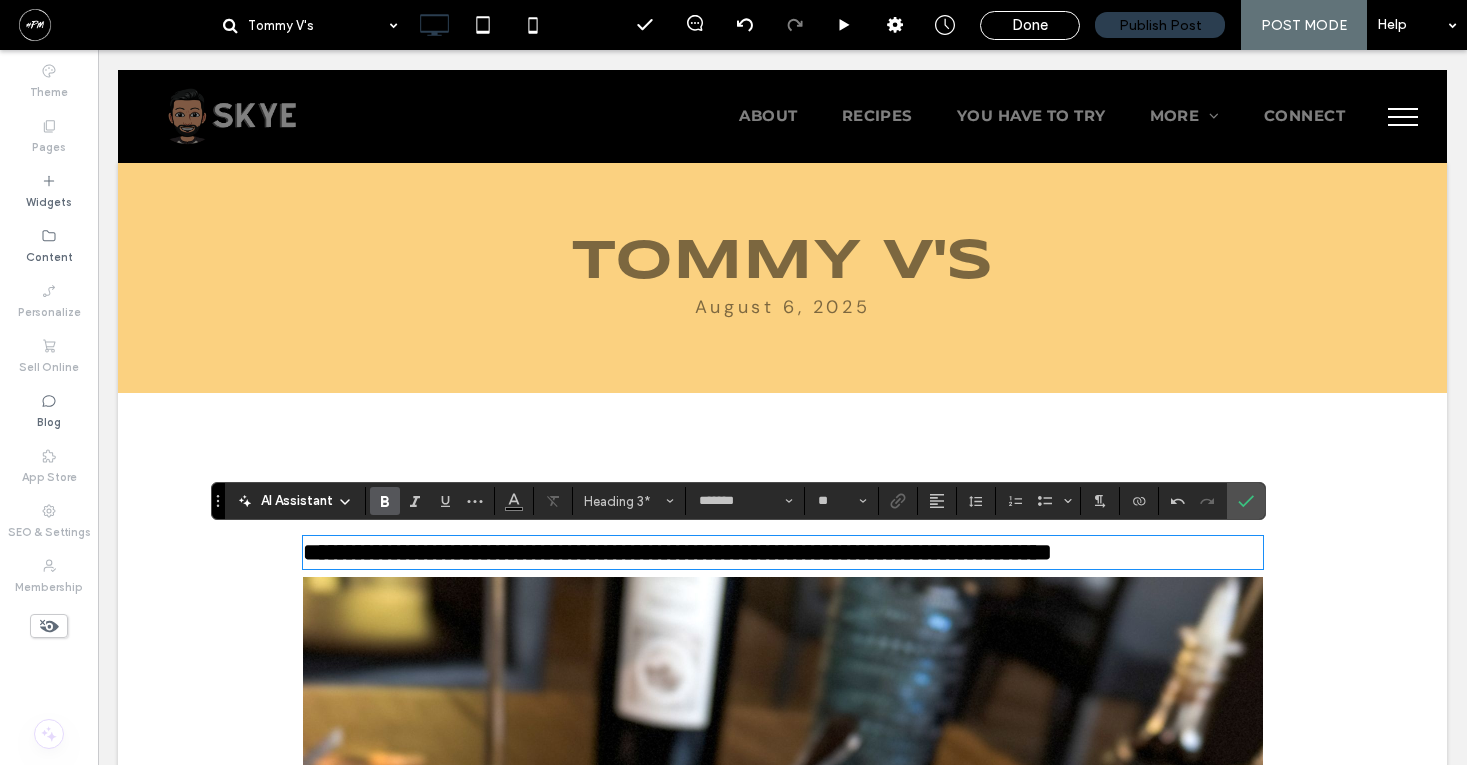 type on "*********" 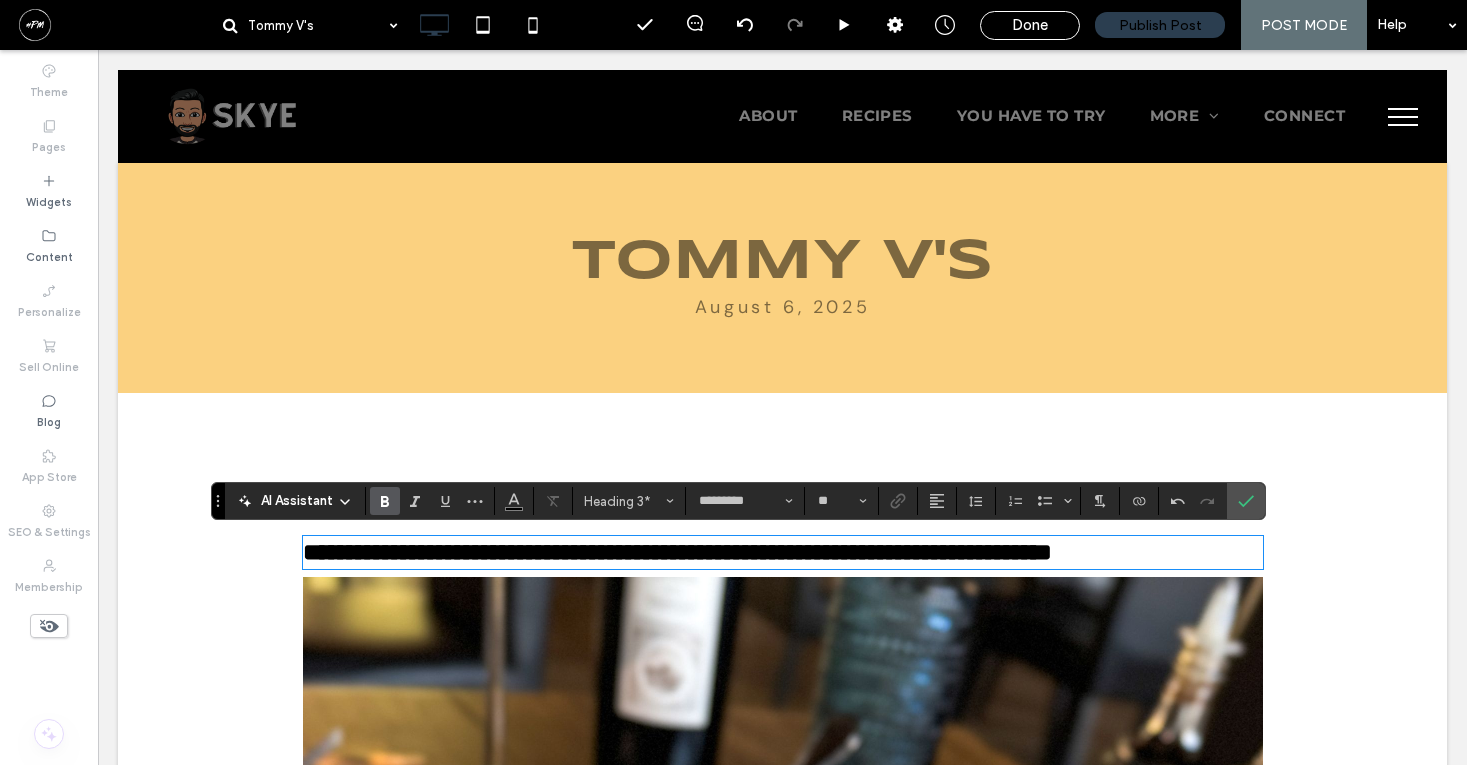 scroll, scrollTop: 0, scrollLeft: 0, axis: both 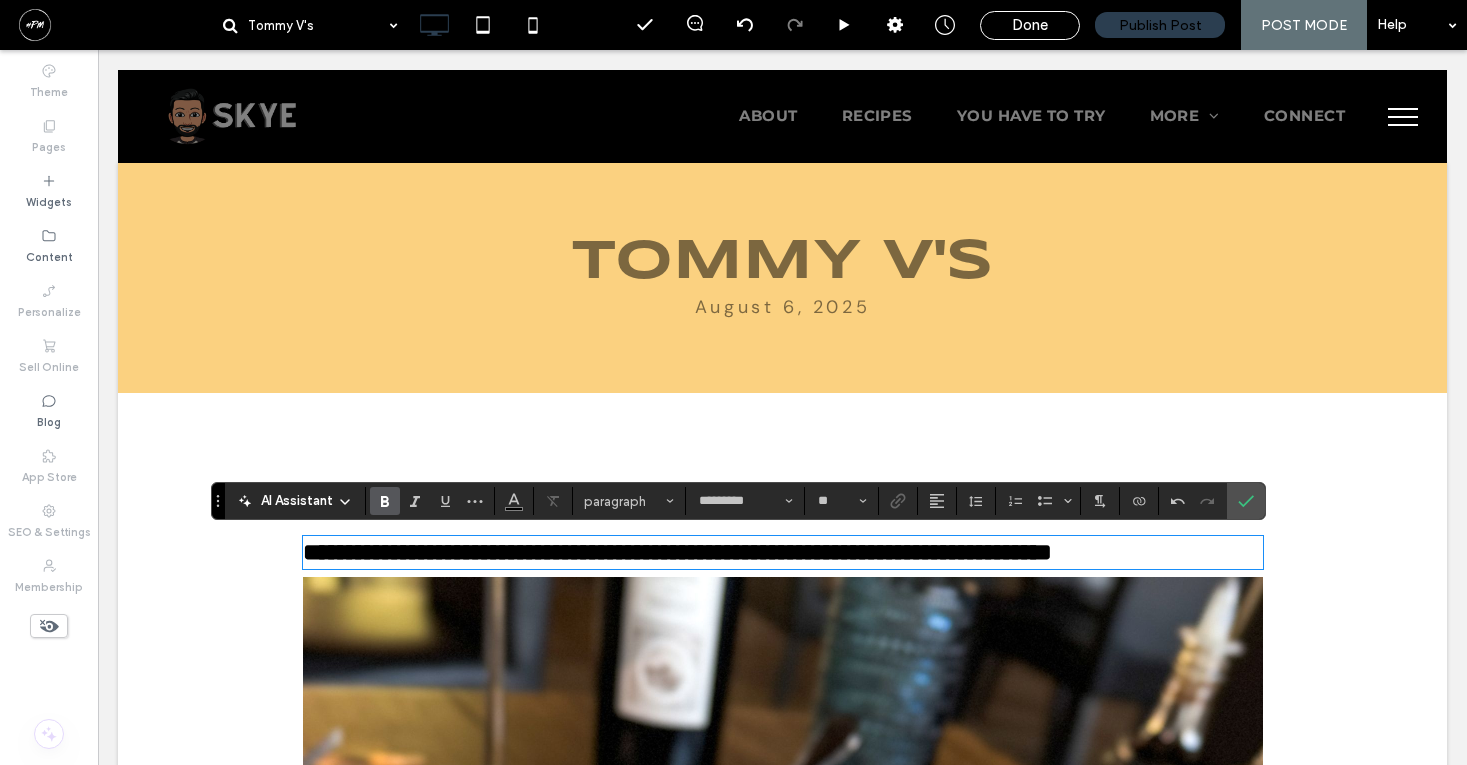 click on "**********" at bounding box center (677, 552) 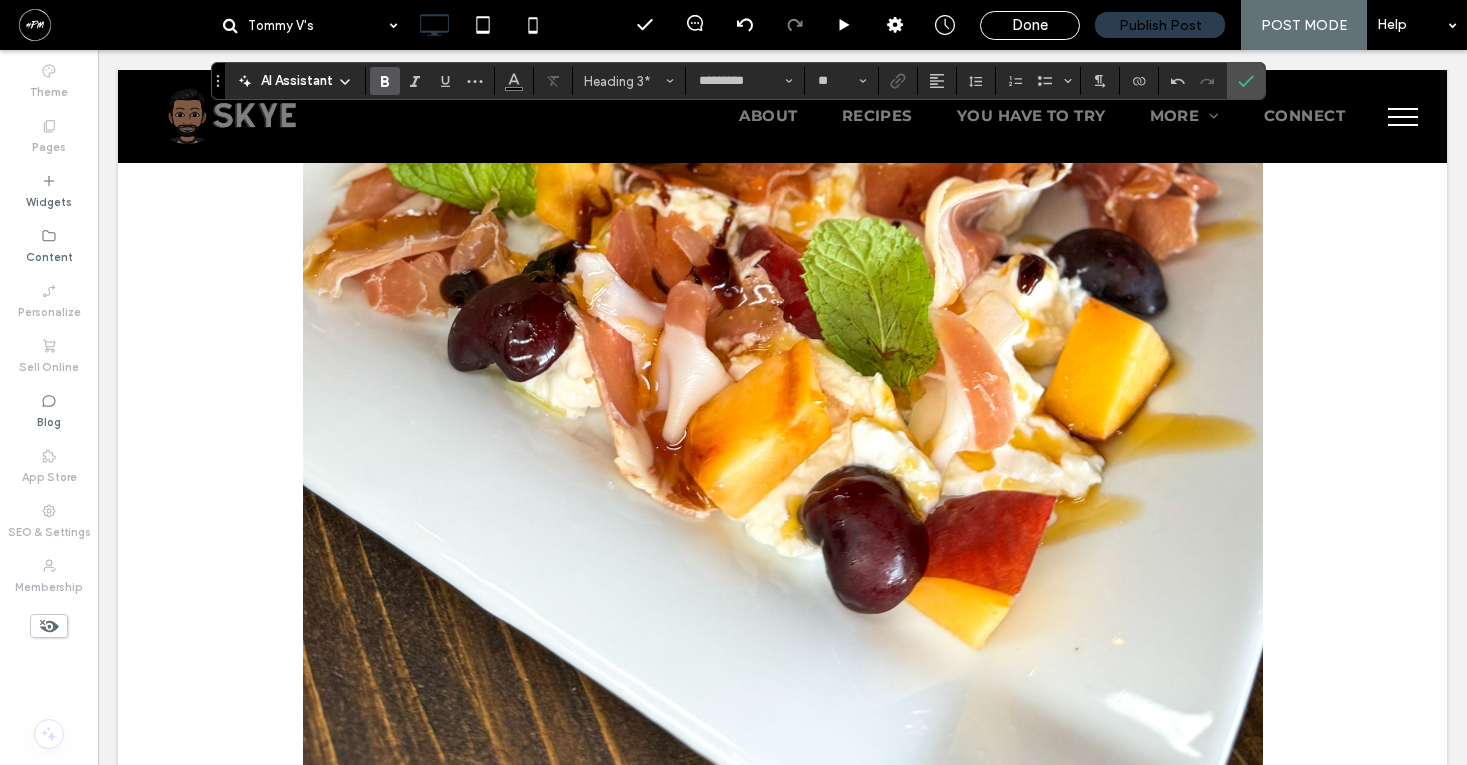 scroll, scrollTop: 1921, scrollLeft: 0, axis: vertical 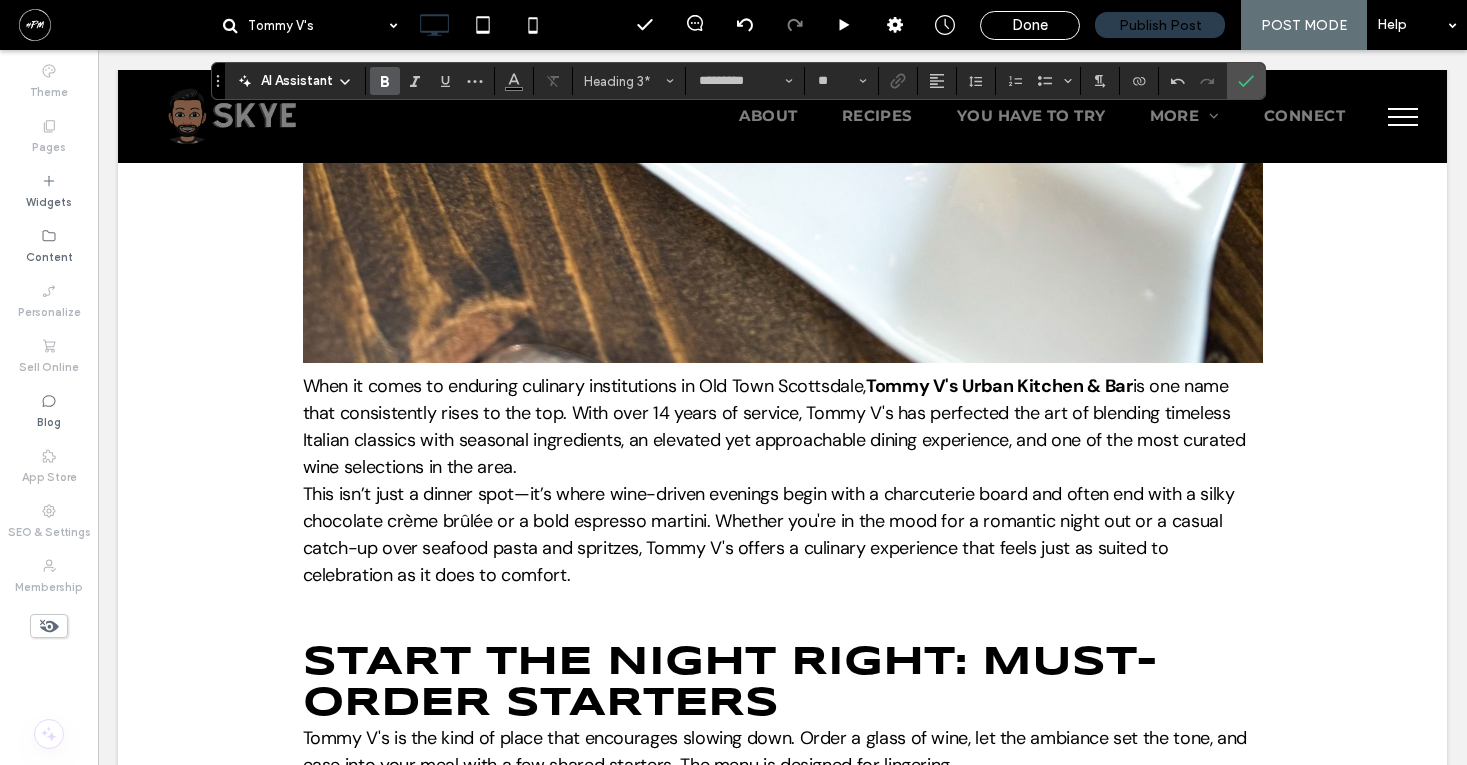 click on "is one name that consistently rises to the top. With over 14 years of service, Tommy V's has perfected the art of blending timeless Italian classics with seasonal ingredients, an elevated yet approachable dining experience, and one of the most curated wine selections in the area." at bounding box center (774, 426) 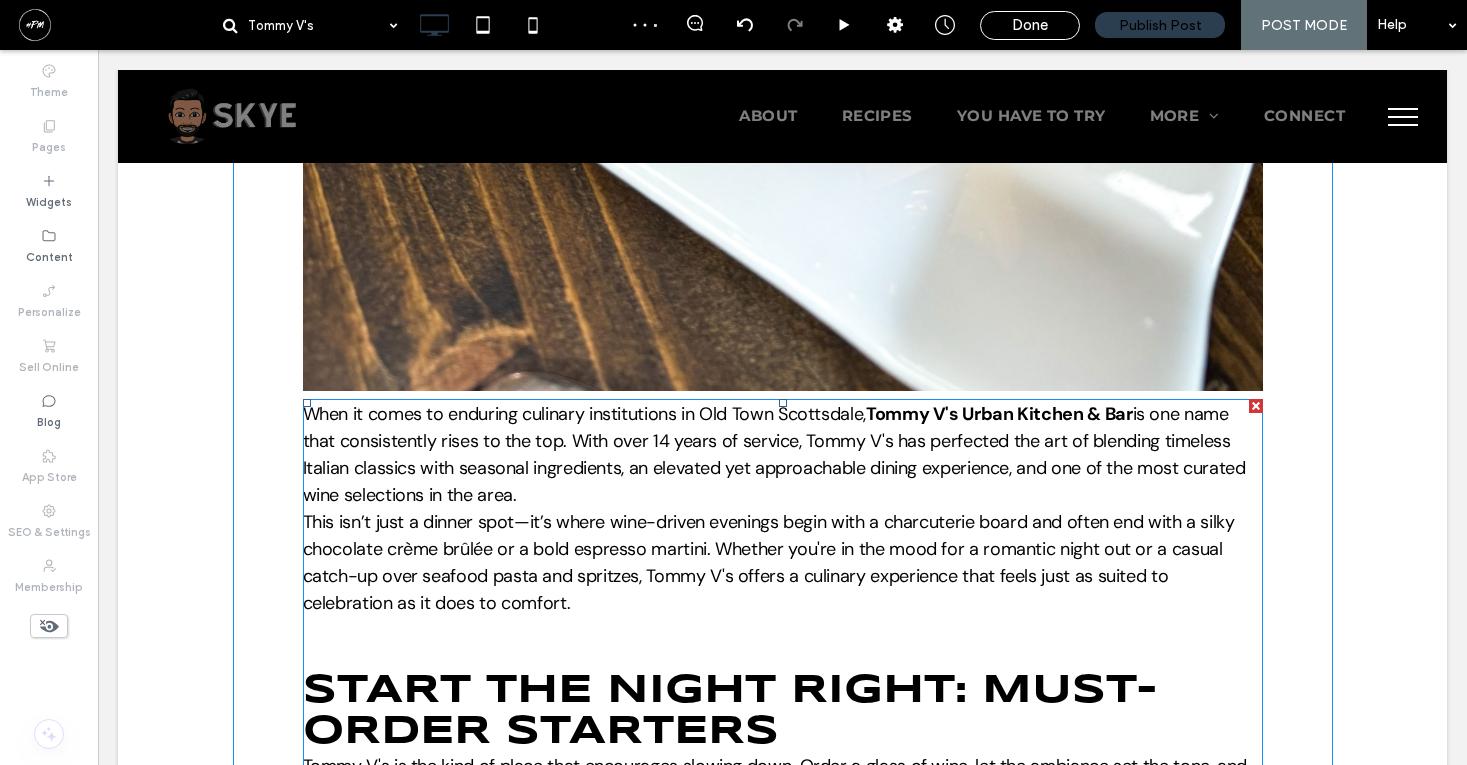click on "When it comes to enduring culinary institutions in [Old Town Scottsdale], Tommy V's Urban Kitchen & Bar is one name that consistently rises to the top. With over 14 years of service, Tommy V's has perfected the art of blending timeless Italian classics with seasonal ingredients, an elevated yet approachable dining experience, and one of the most curated wine selections in the area." at bounding box center (783, 455) 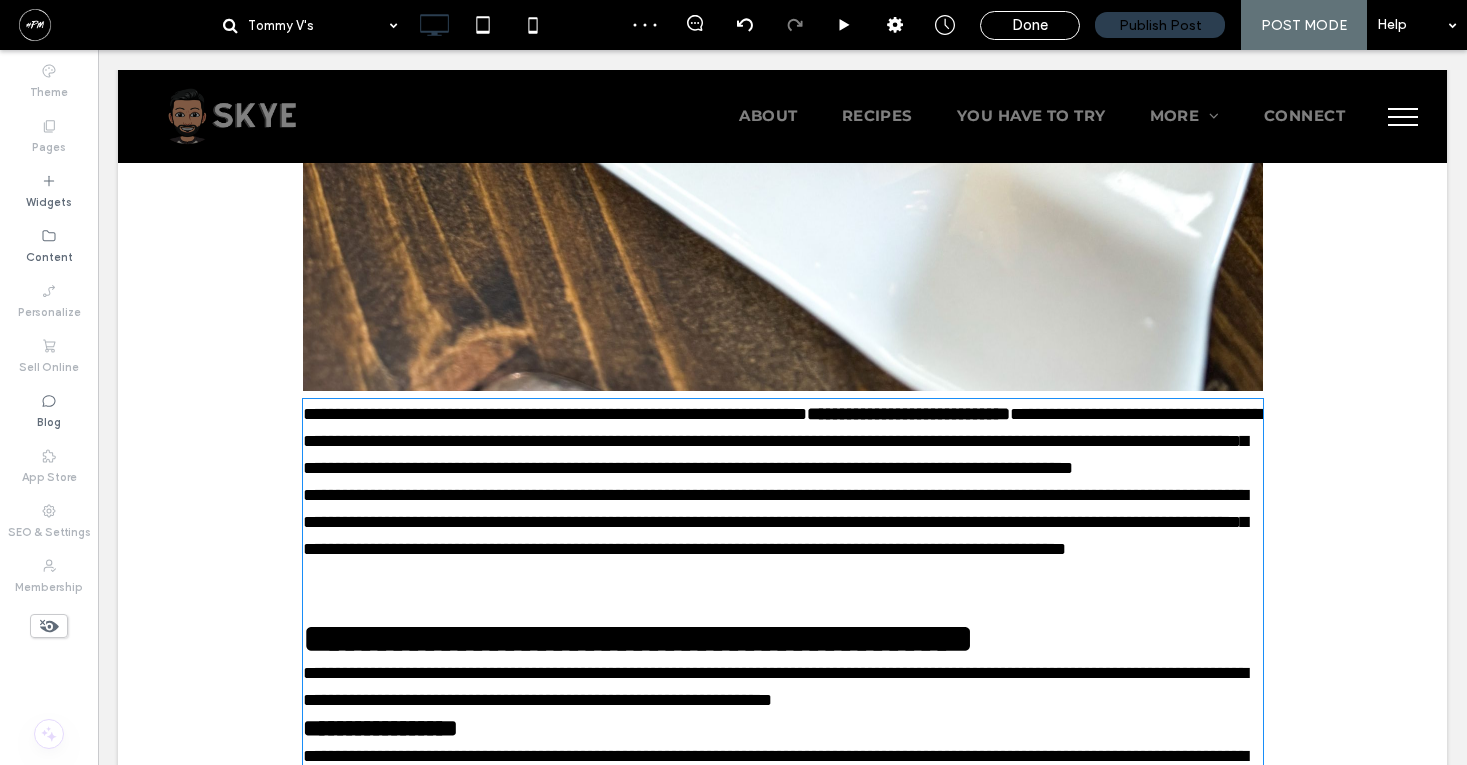 type on "*******" 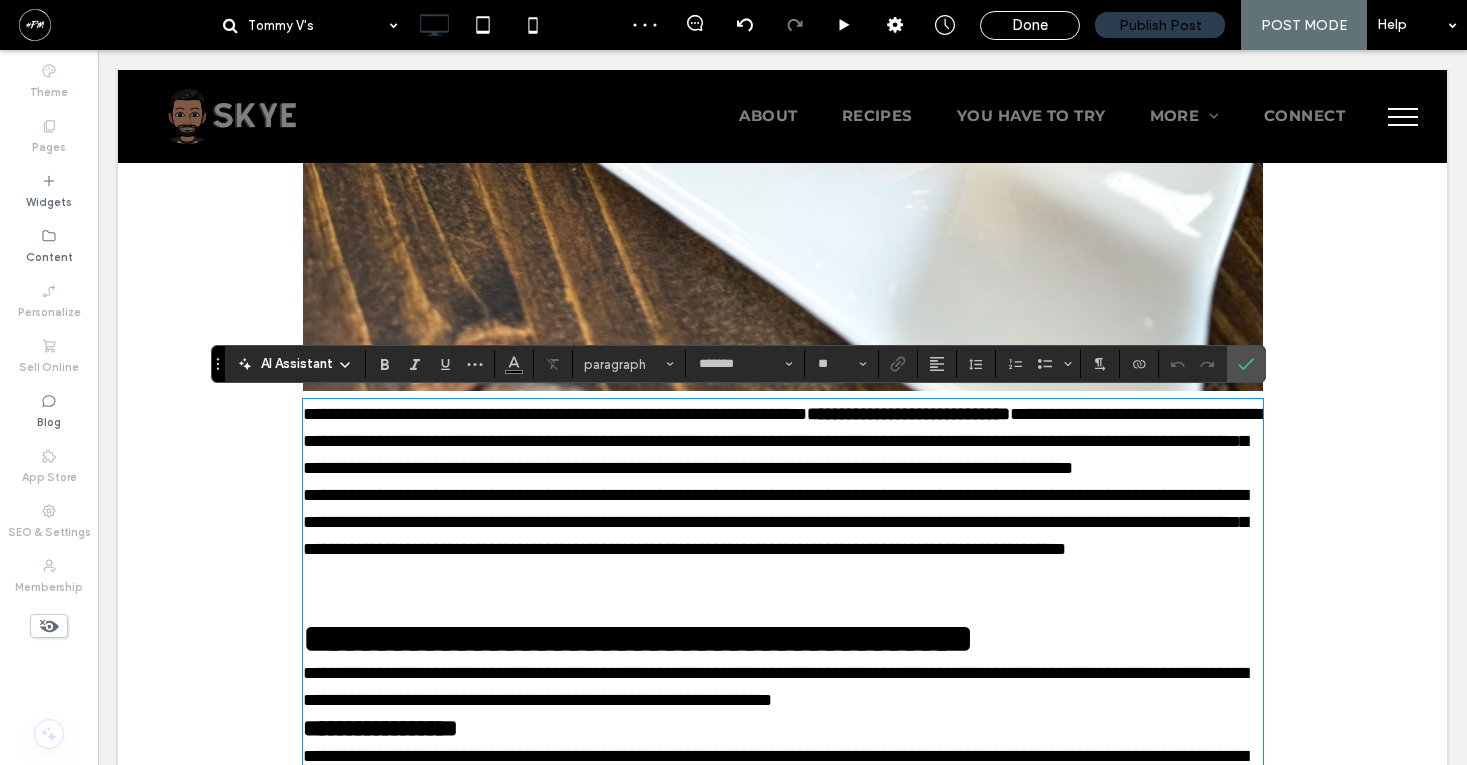 click on "**********" at bounding box center (783, 441) 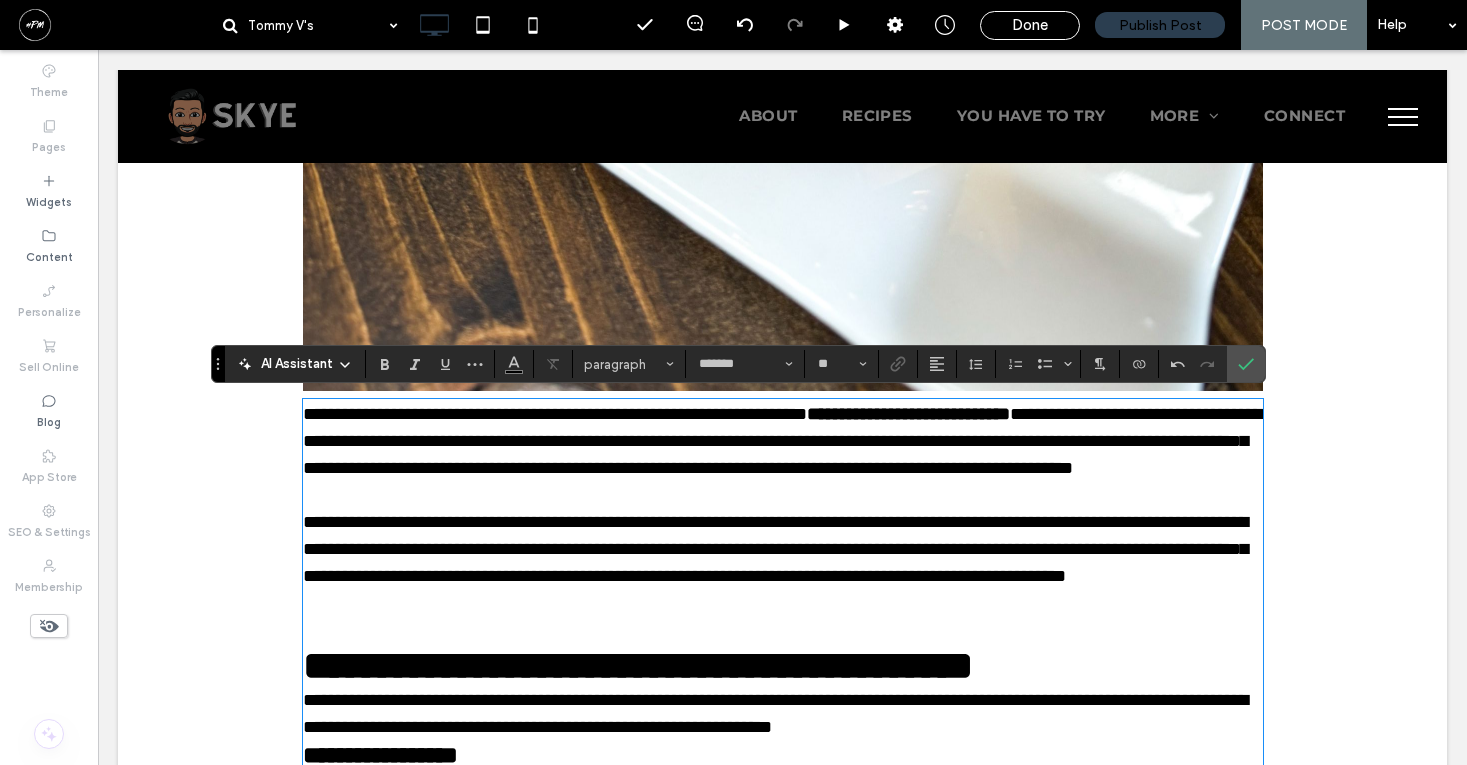 click on "**********" at bounding box center (908, 414) 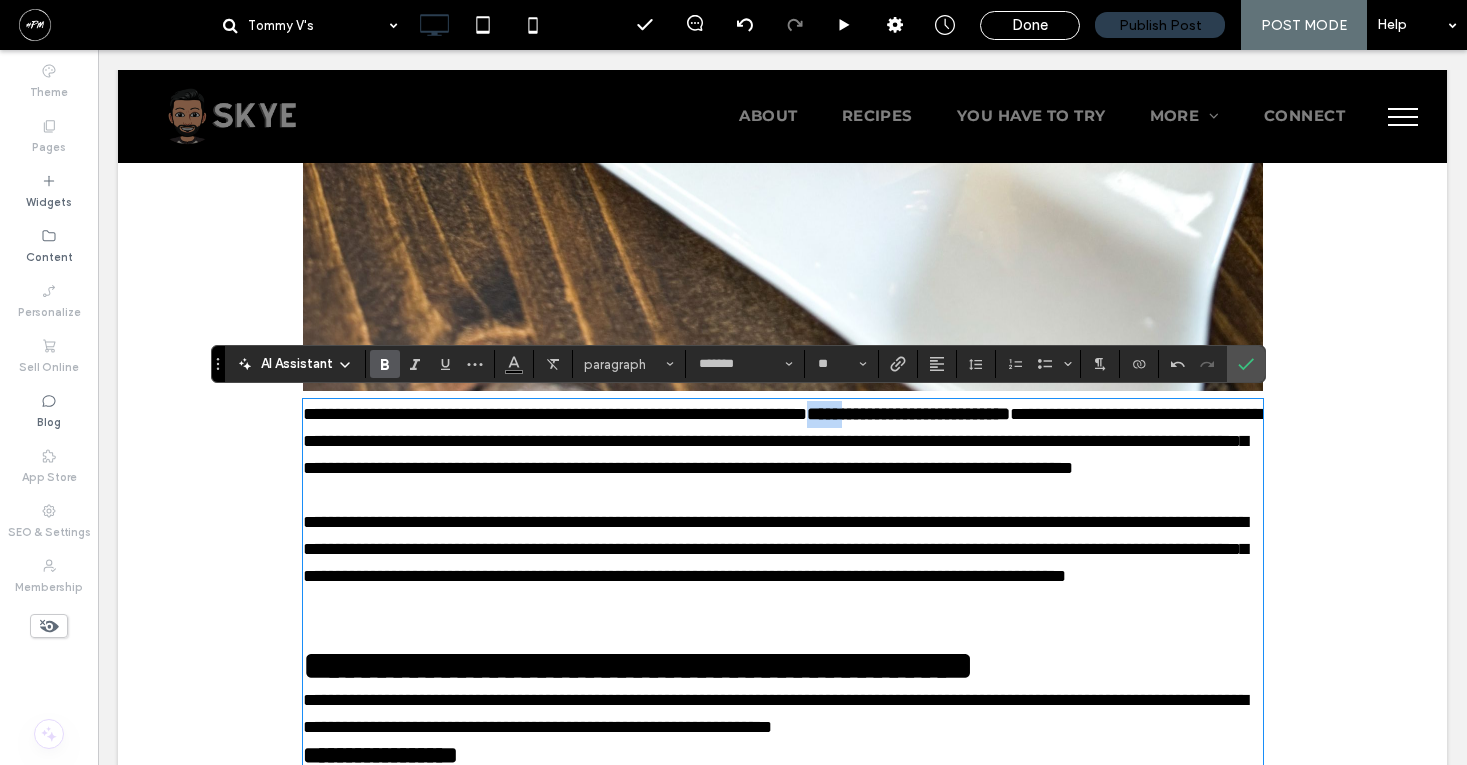click on "**********" at bounding box center [782, 441] 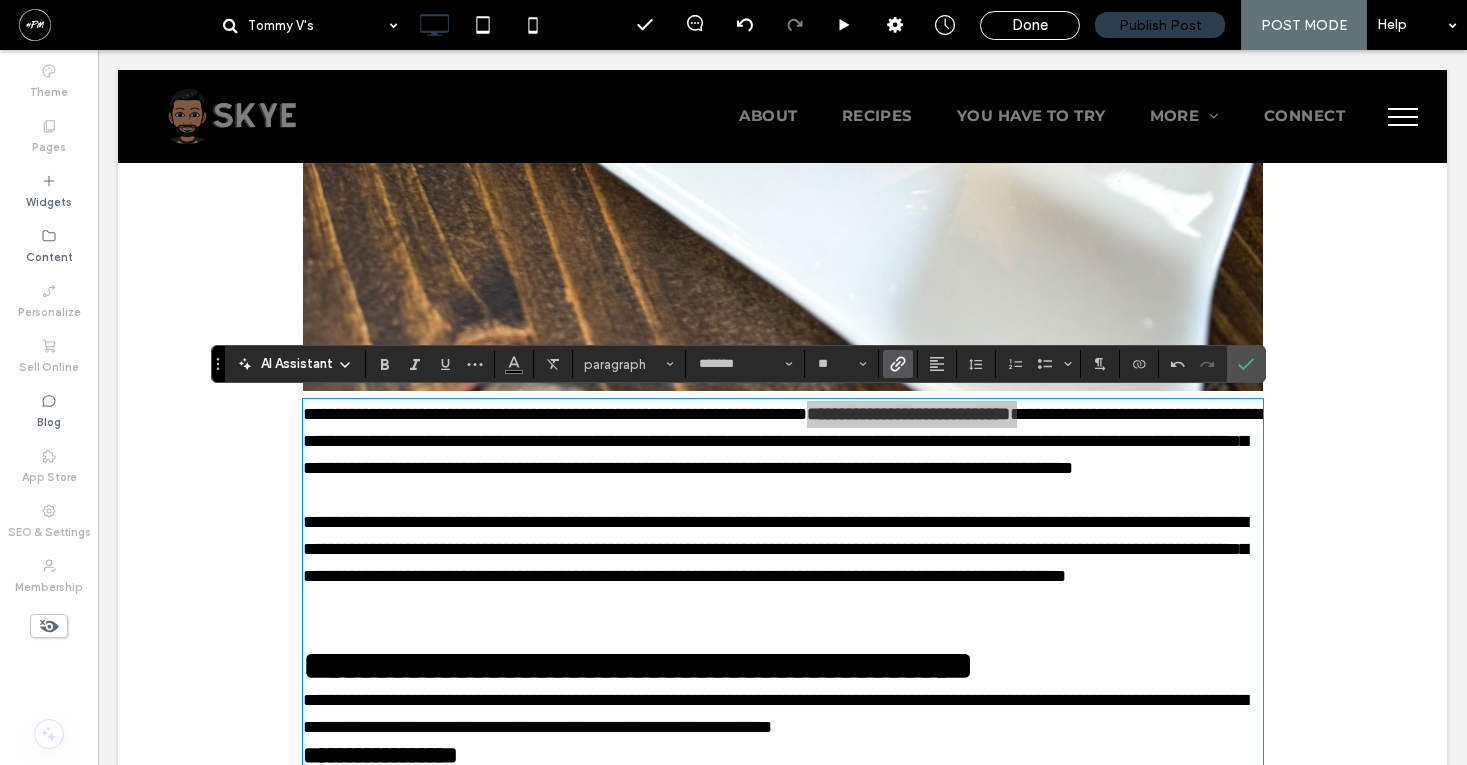 click at bounding box center (898, 364) 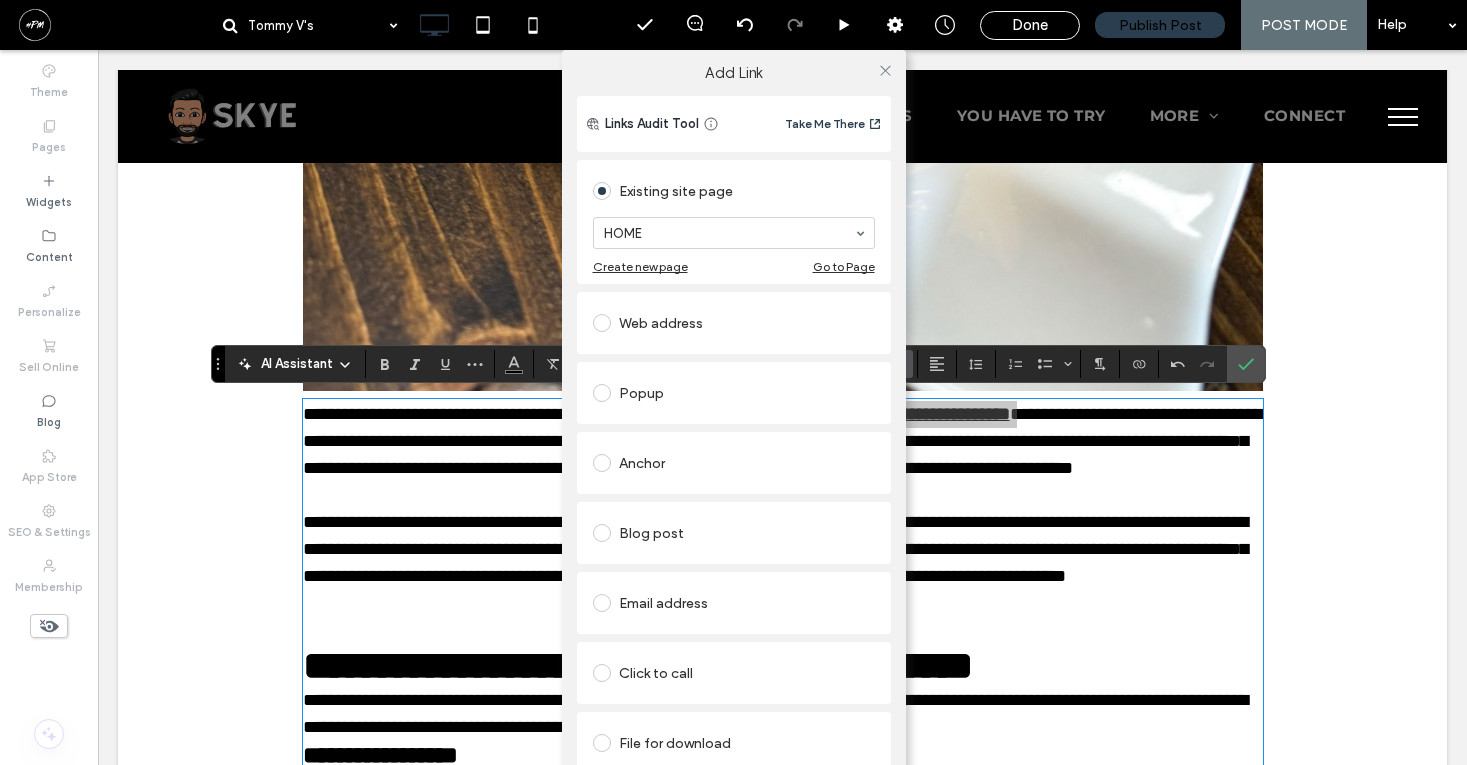 click on "Web address" at bounding box center (734, 323) 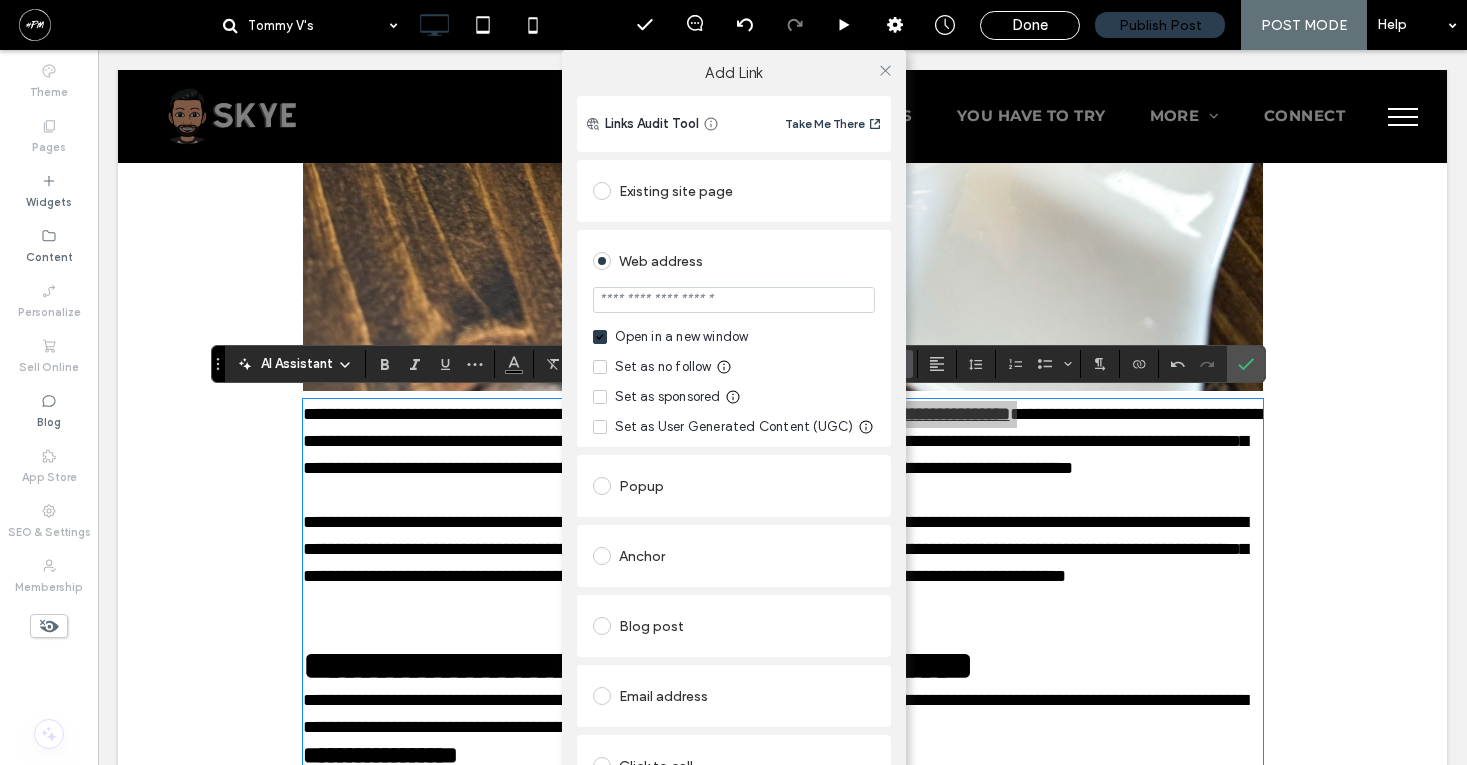 click at bounding box center [734, 300] 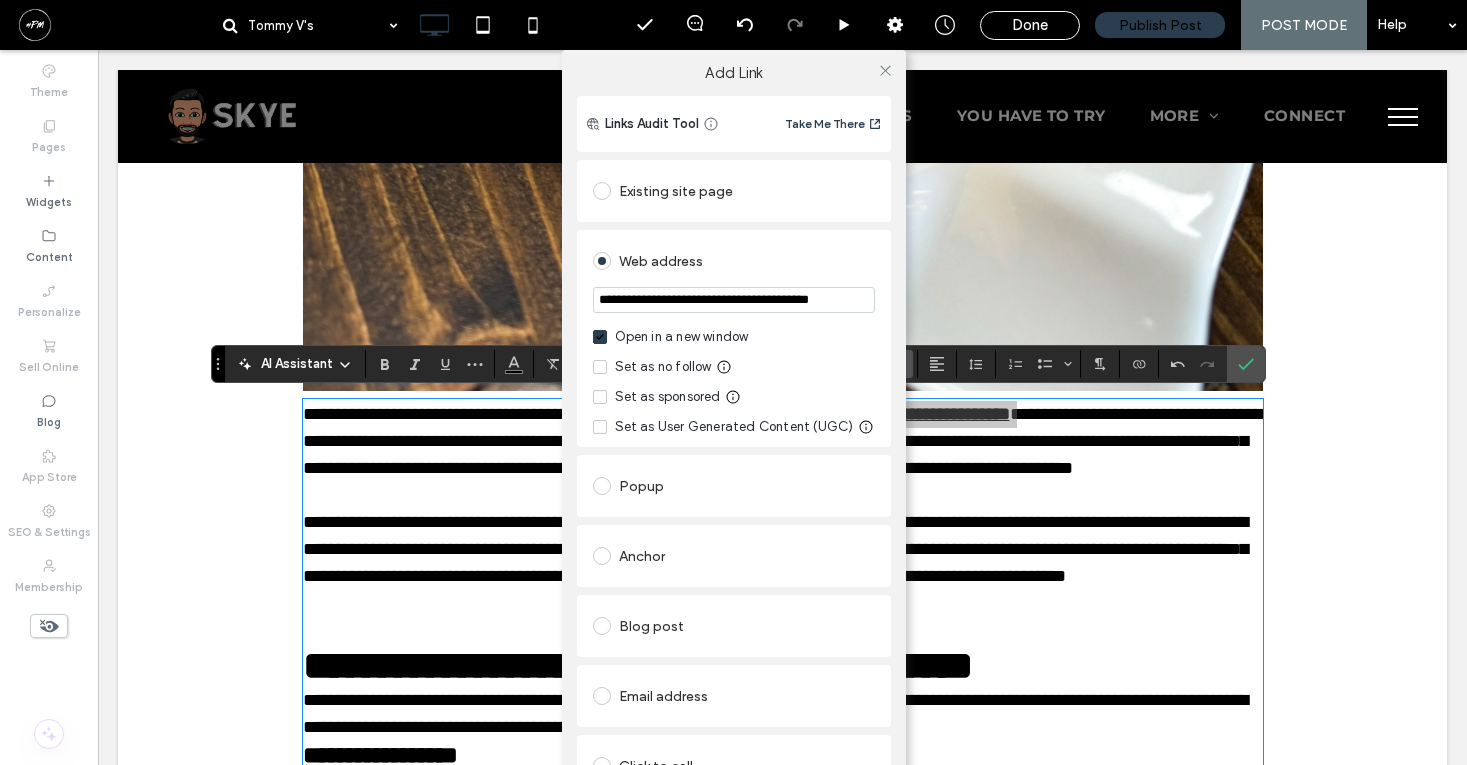 scroll, scrollTop: 0, scrollLeft: 26, axis: horizontal 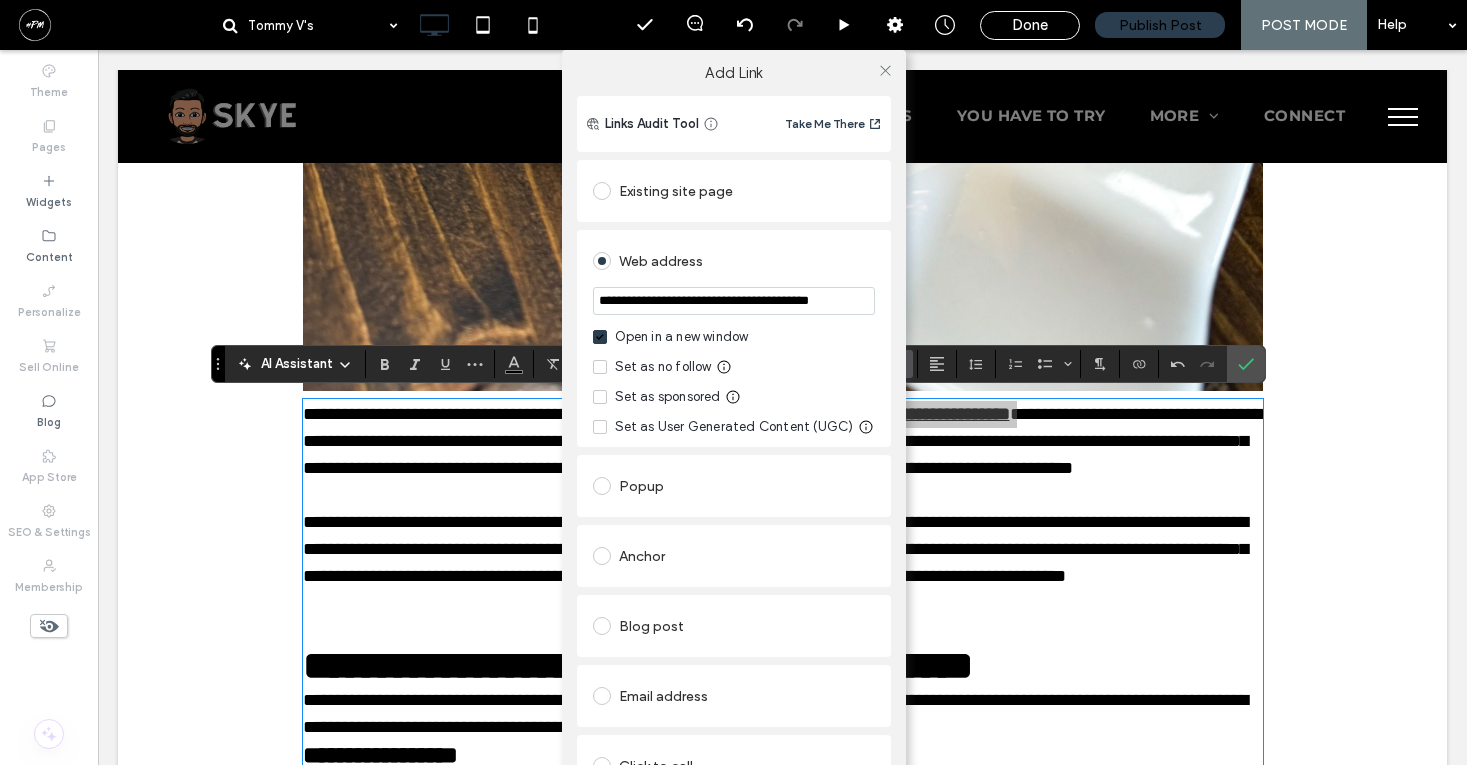 type on "**********" 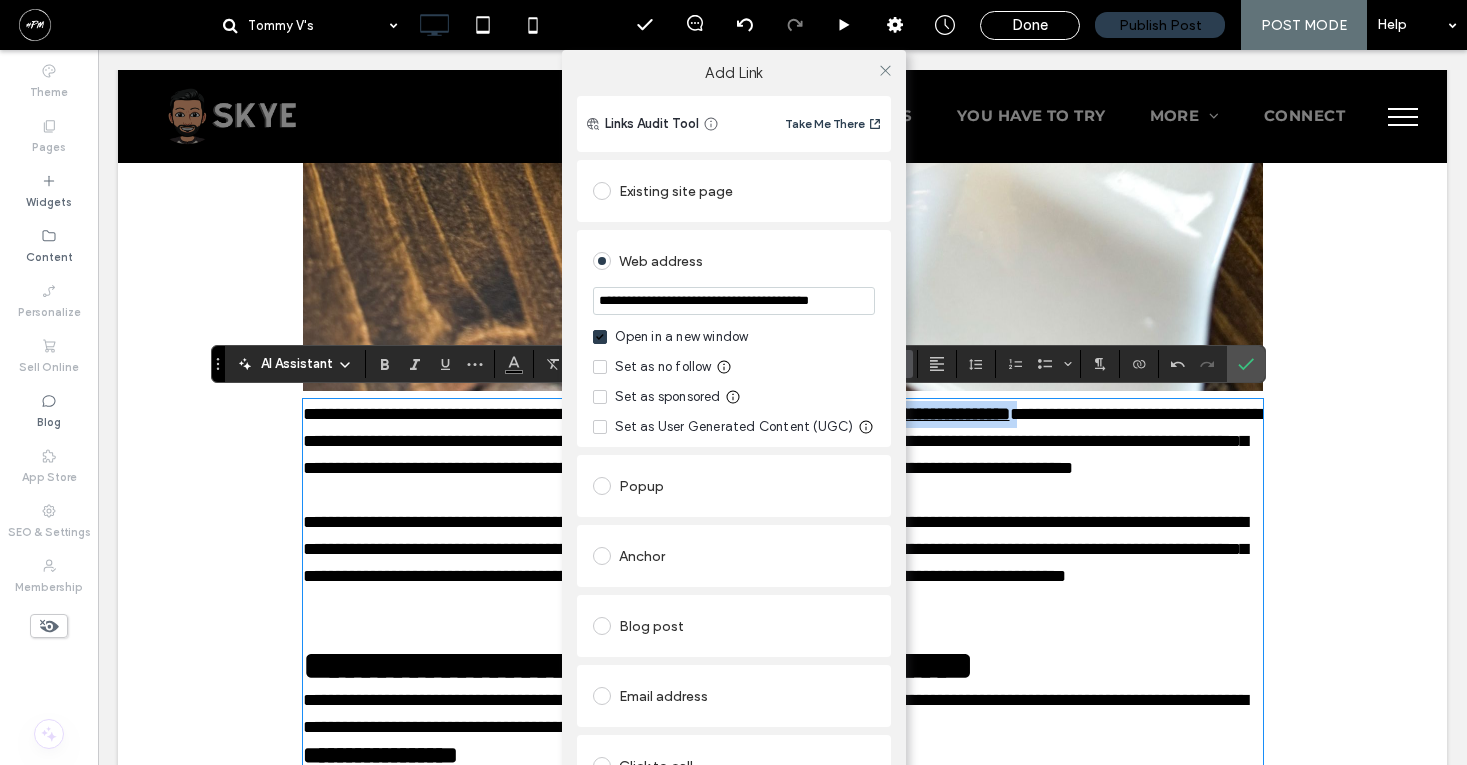 scroll, scrollTop: 0, scrollLeft: 0, axis: both 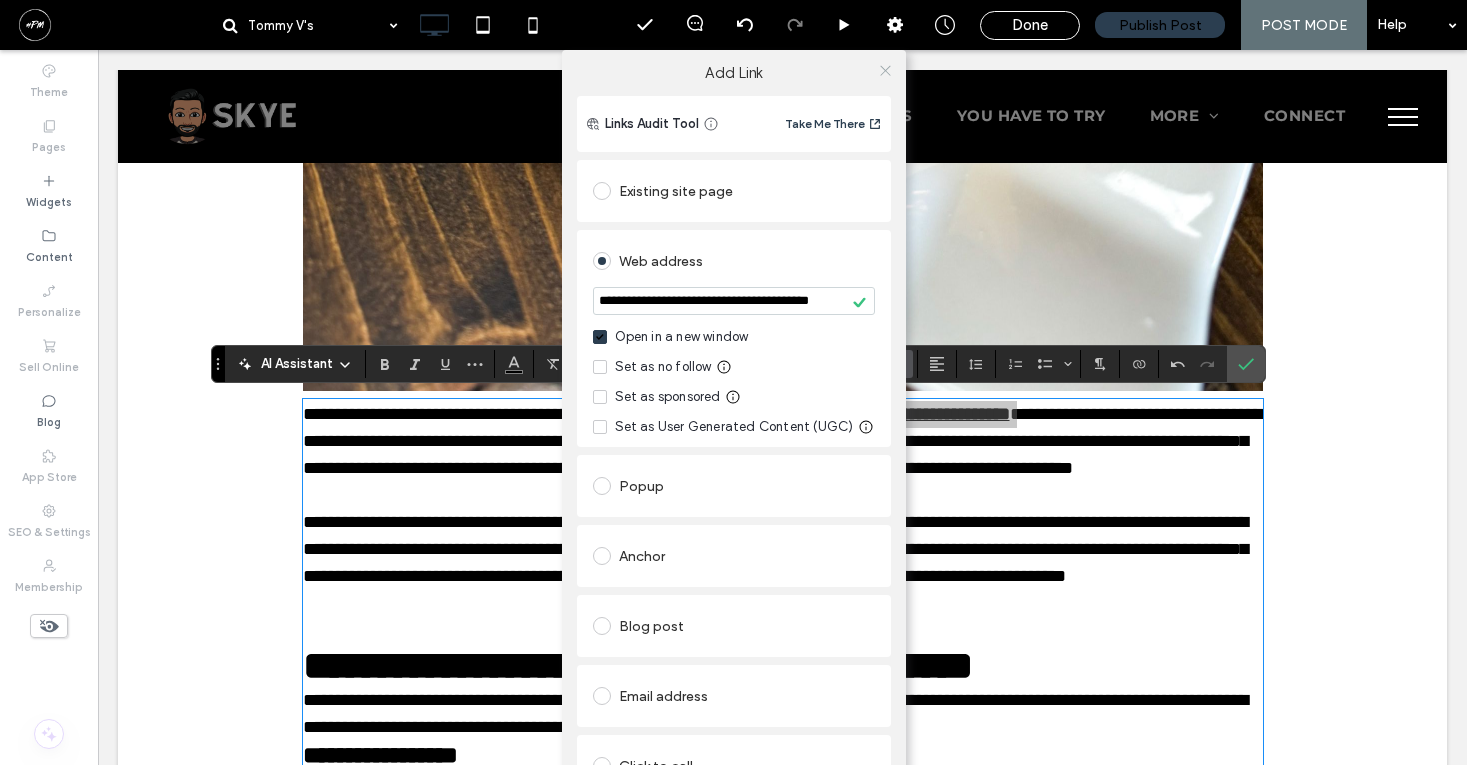 click 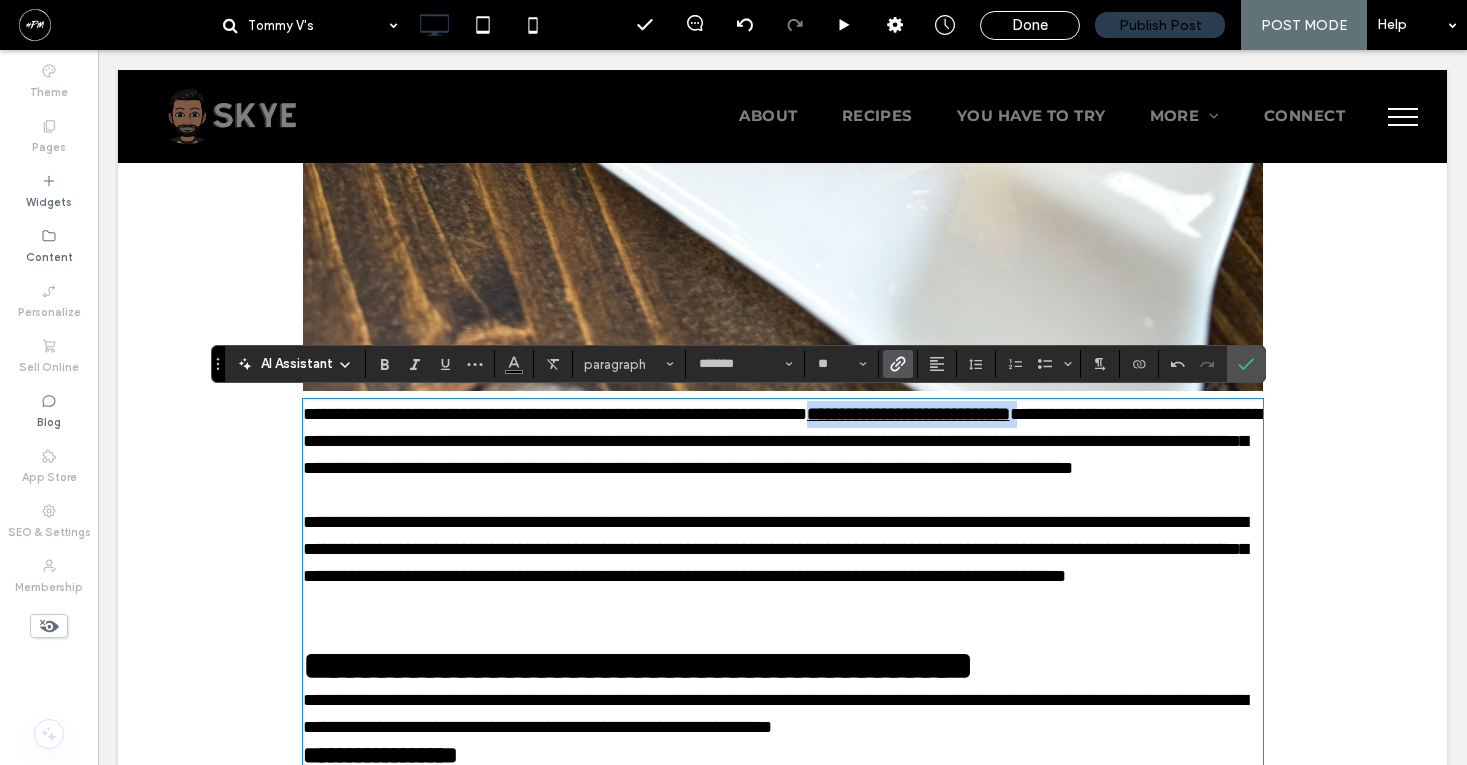 click at bounding box center [783, 603] 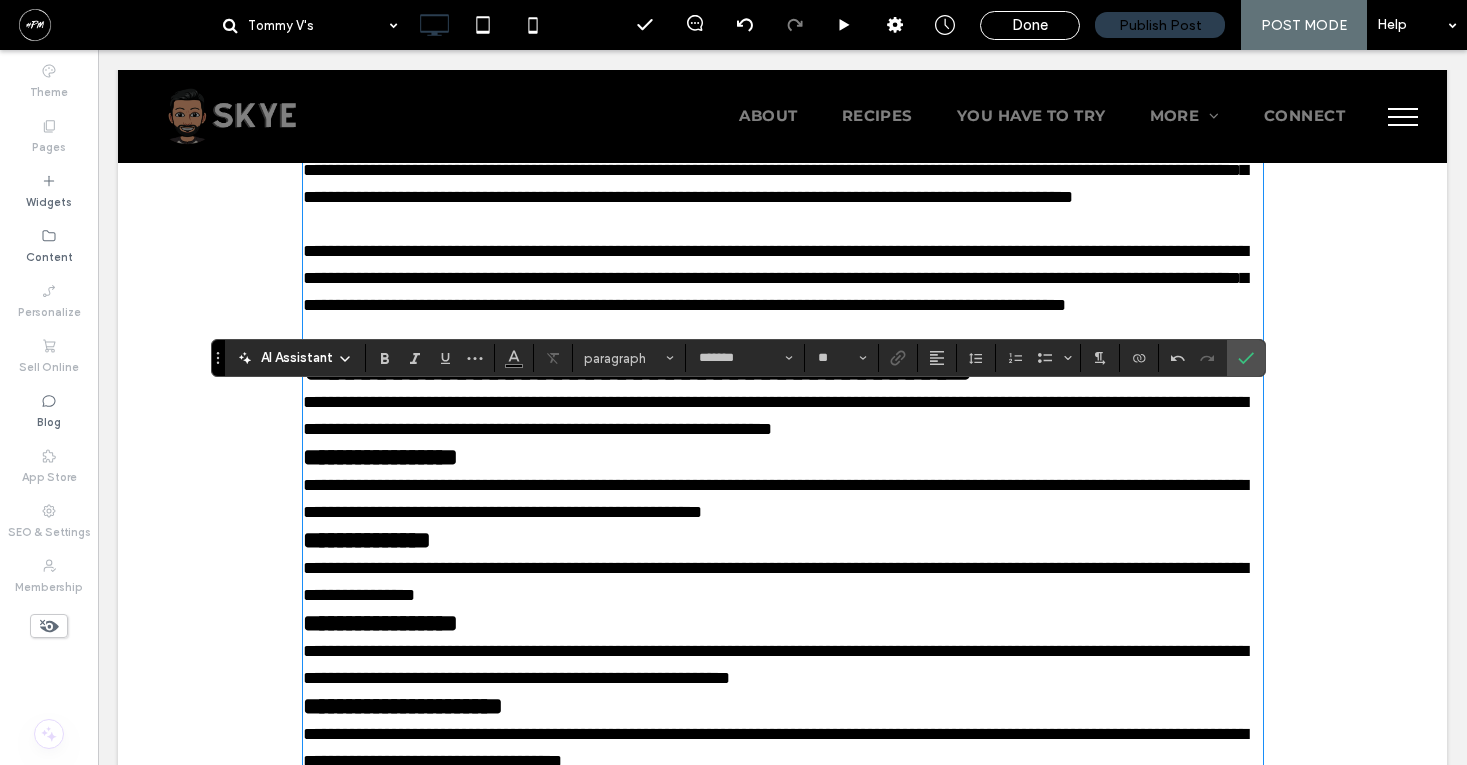 scroll, scrollTop: 2194, scrollLeft: 0, axis: vertical 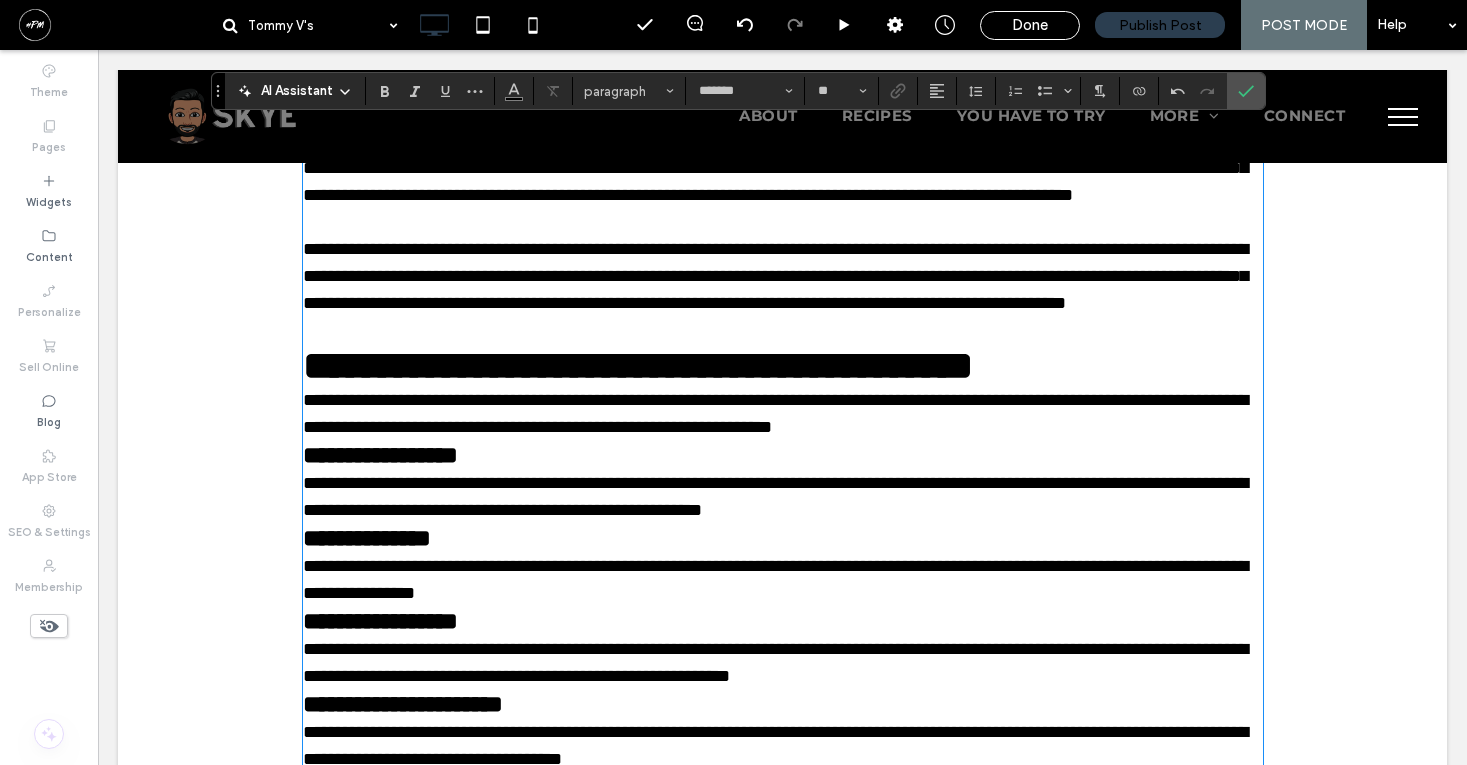 click on "**********" at bounding box center (775, 413) 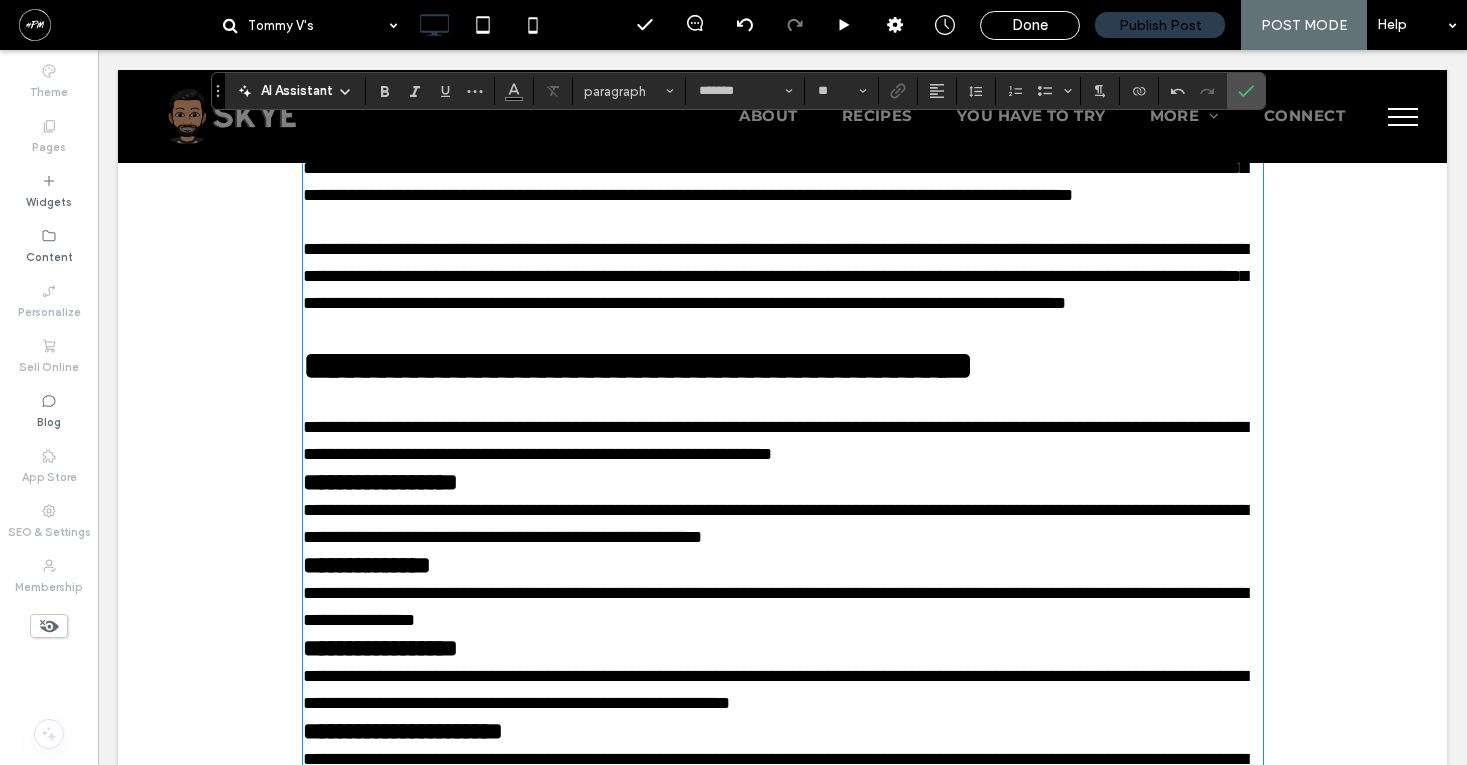 click on "**********" at bounding box center (783, 441) 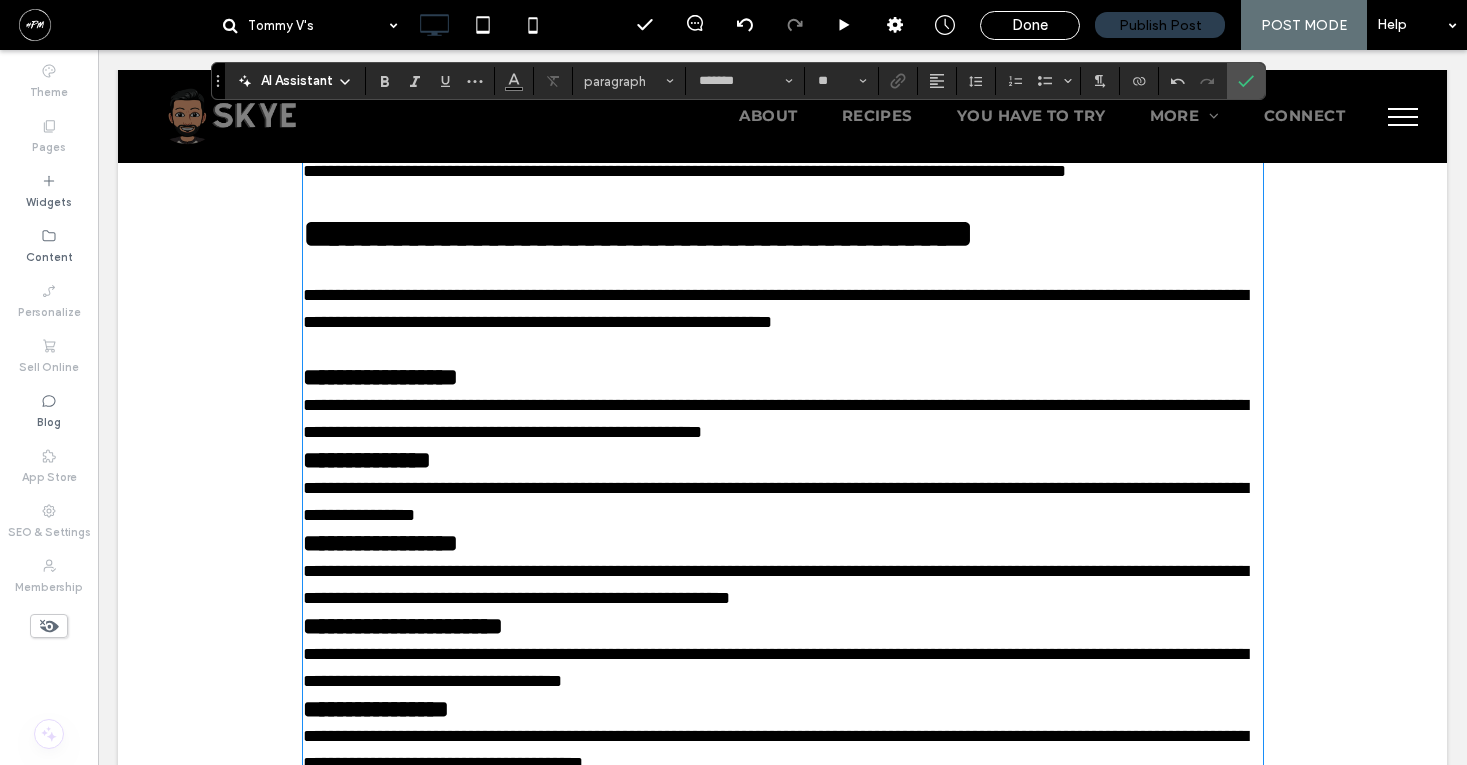 scroll, scrollTop: 2354, scrollLeft: 0, axis: vertical 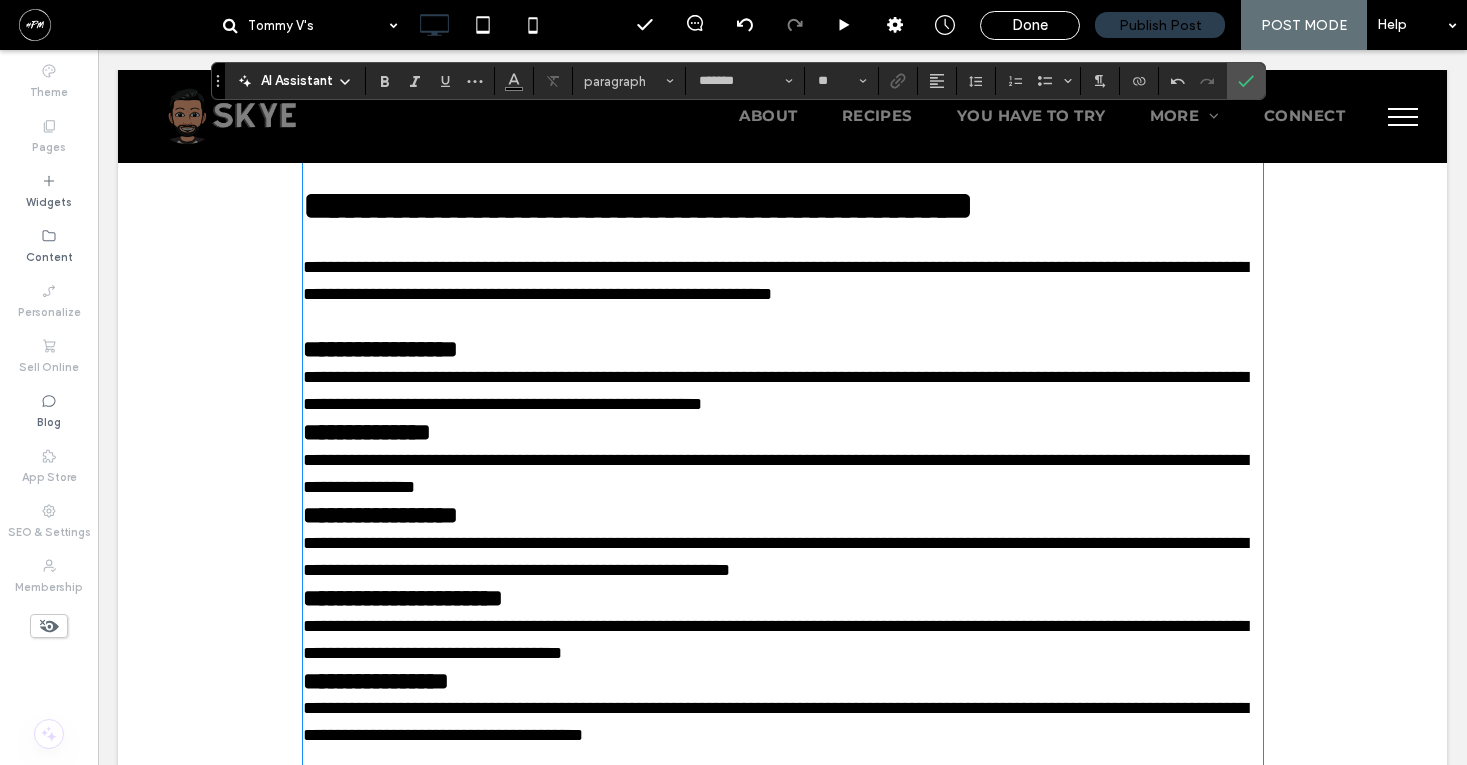click on "**********" at bounding box center (783, 391) 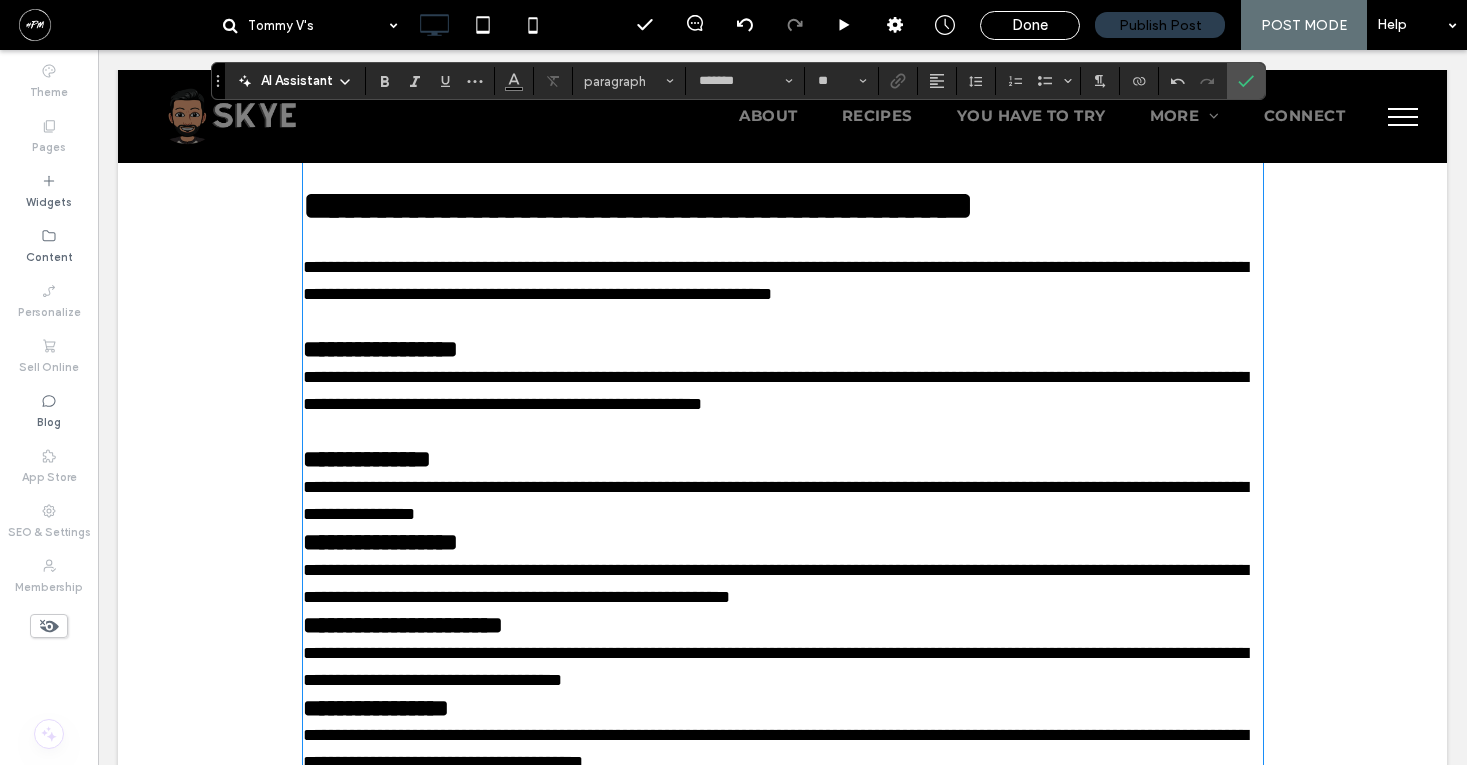click on "**********" at bounding box center [783, 501] 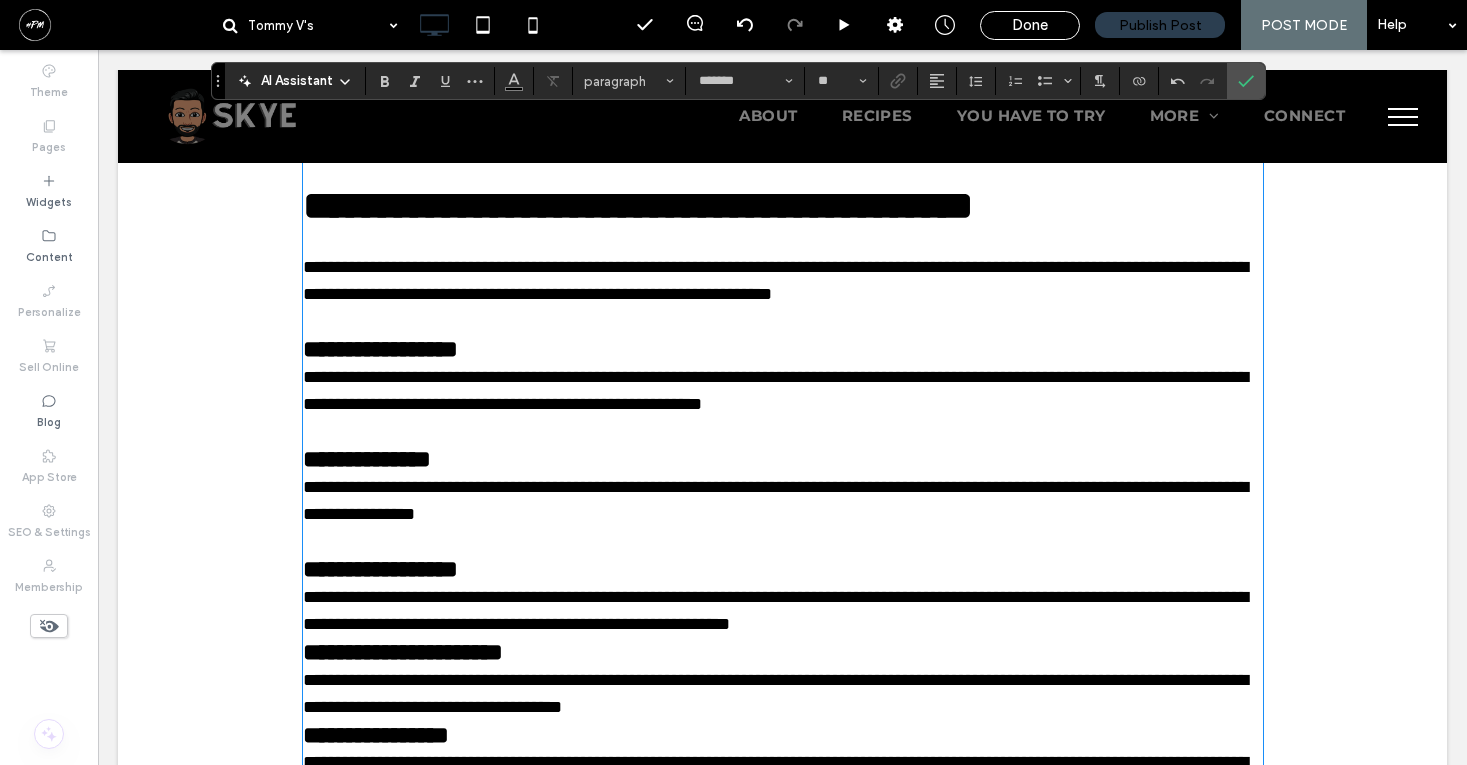 click on "**********" at bounding box center (783, 611) 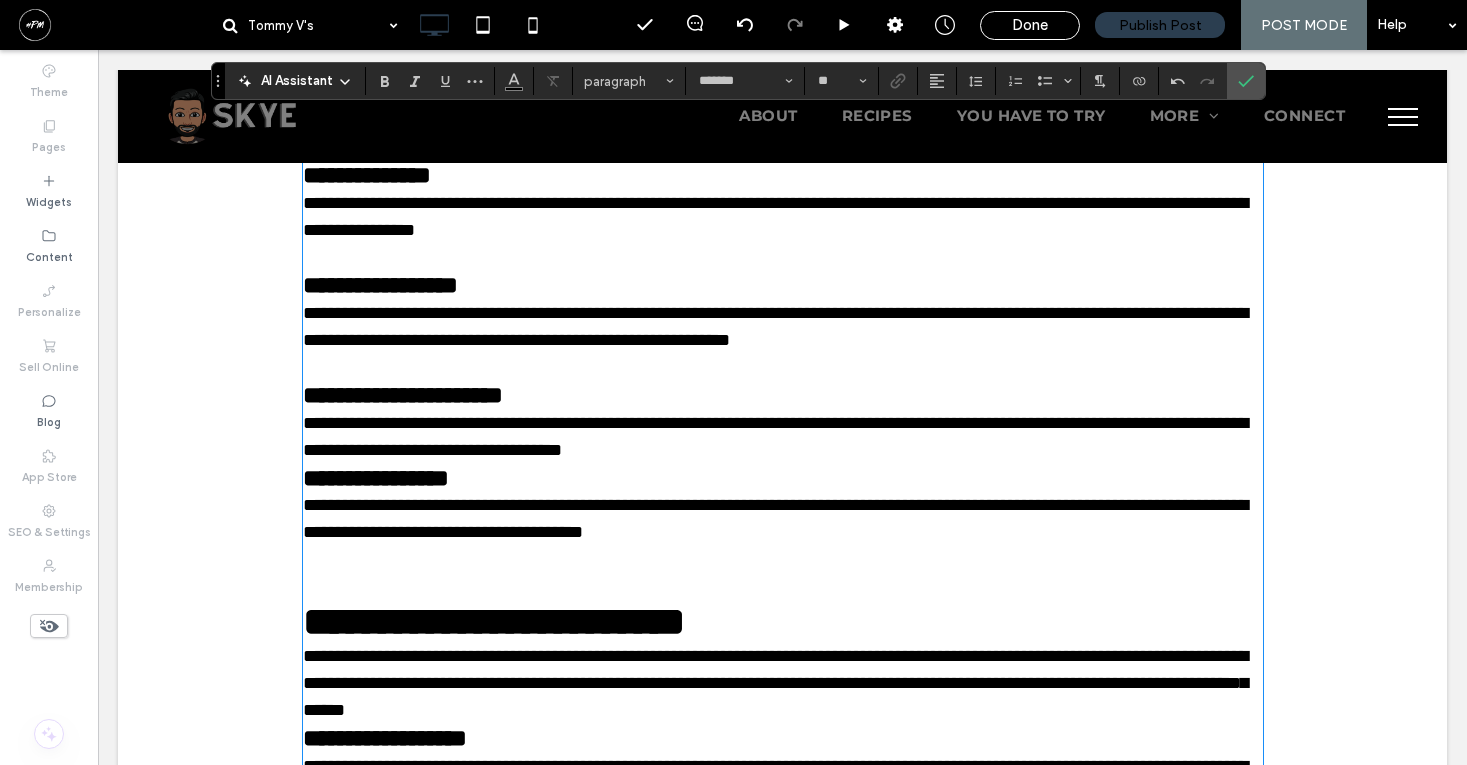 scroll, scrollTop: 2643, scrollLeft: 0, axis: vertical 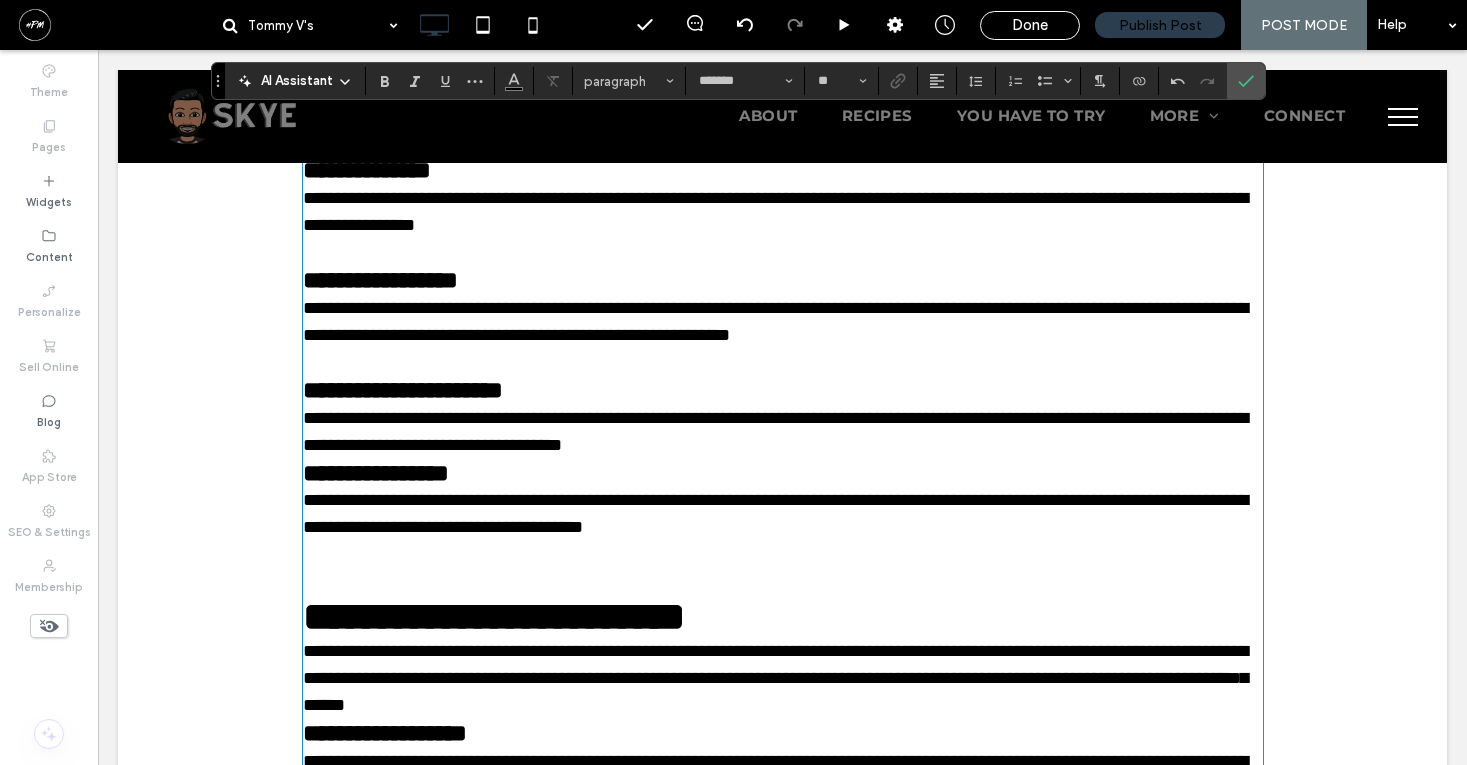 click on "**********" at bounding box center [783, 432] 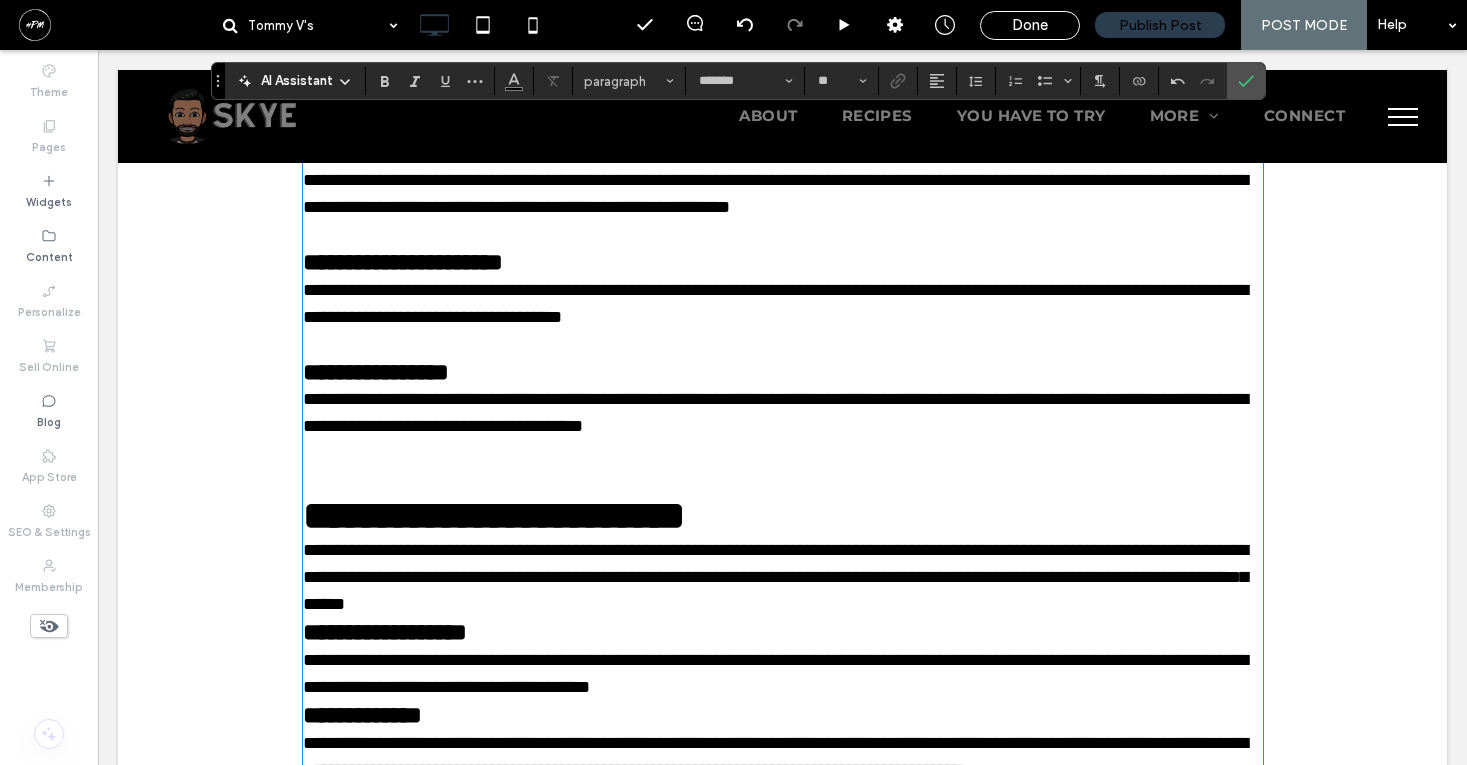 scroll, scrollTop: 2788, scrollLeft: 0, axis: vertical 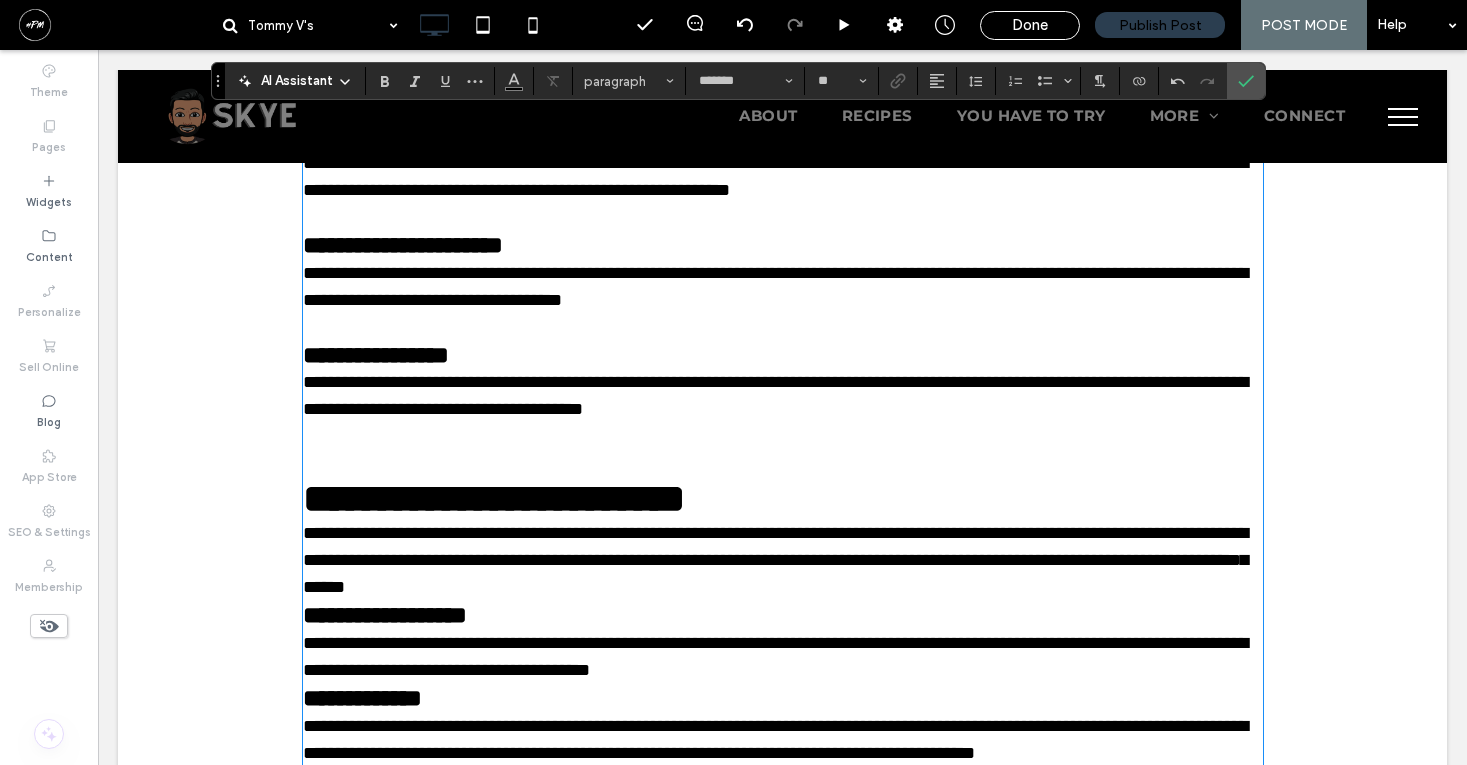 click at bounding box center (783, 463) 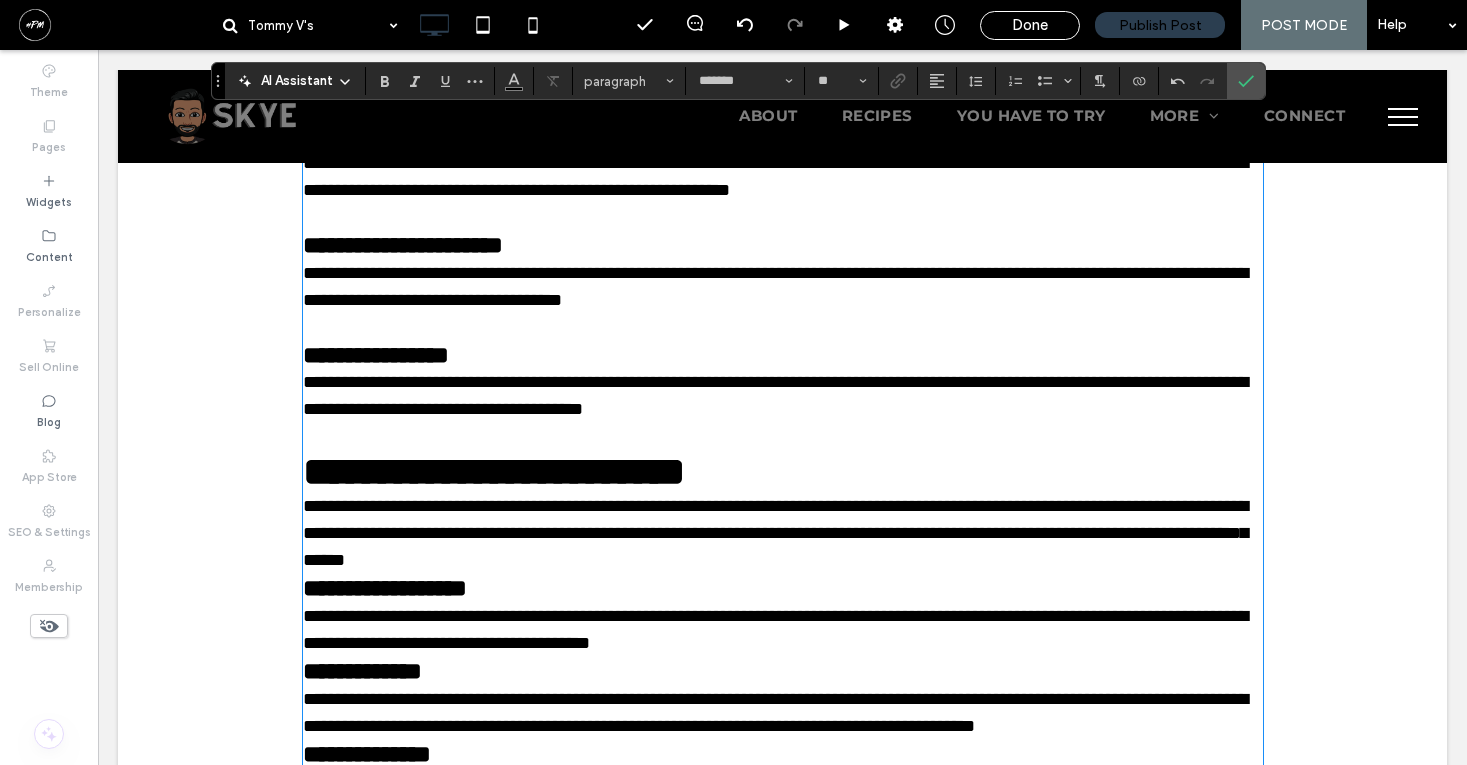 click on "**********" at bounding box center [783, 533] 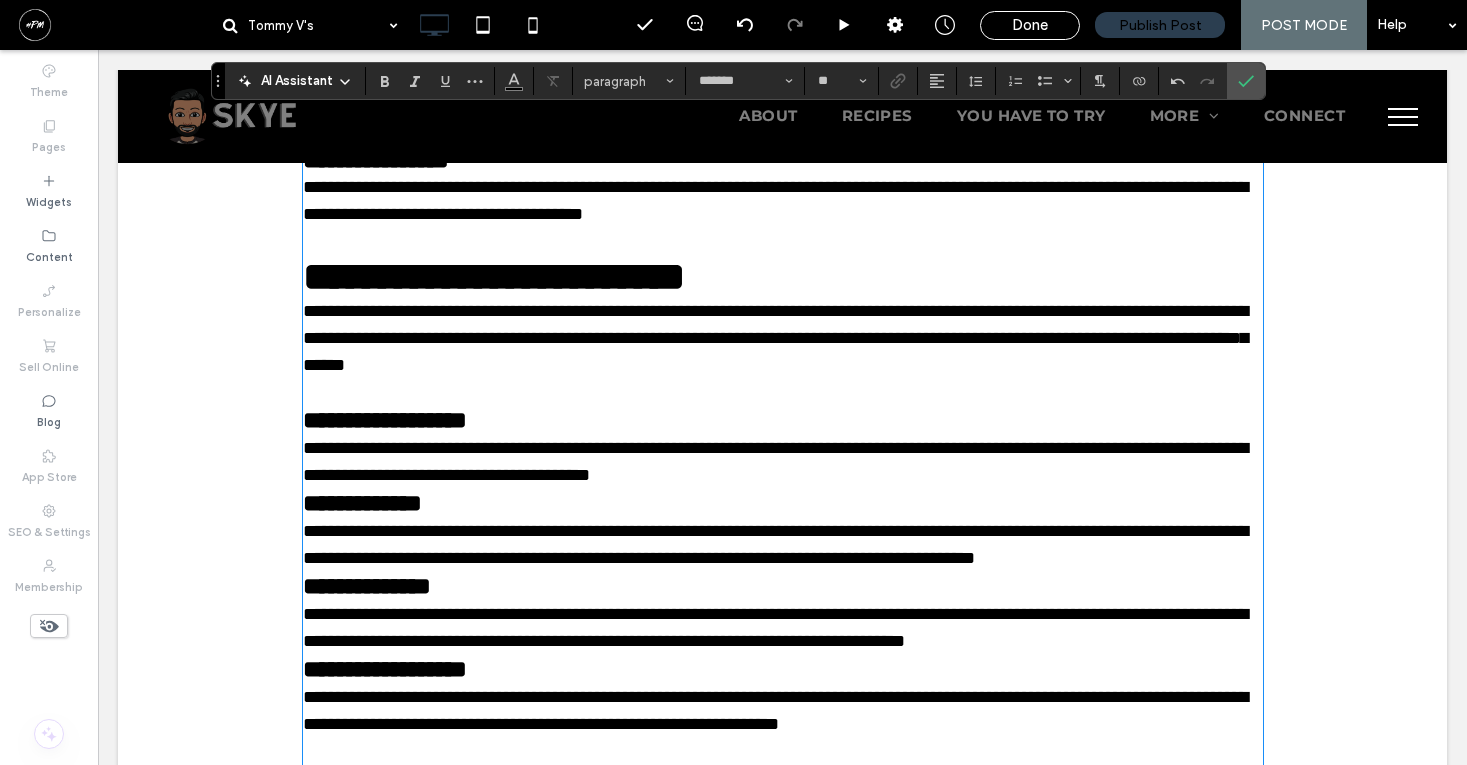 scroll, scrollTop: 3038, scrollLeft: 0, axis: vertical 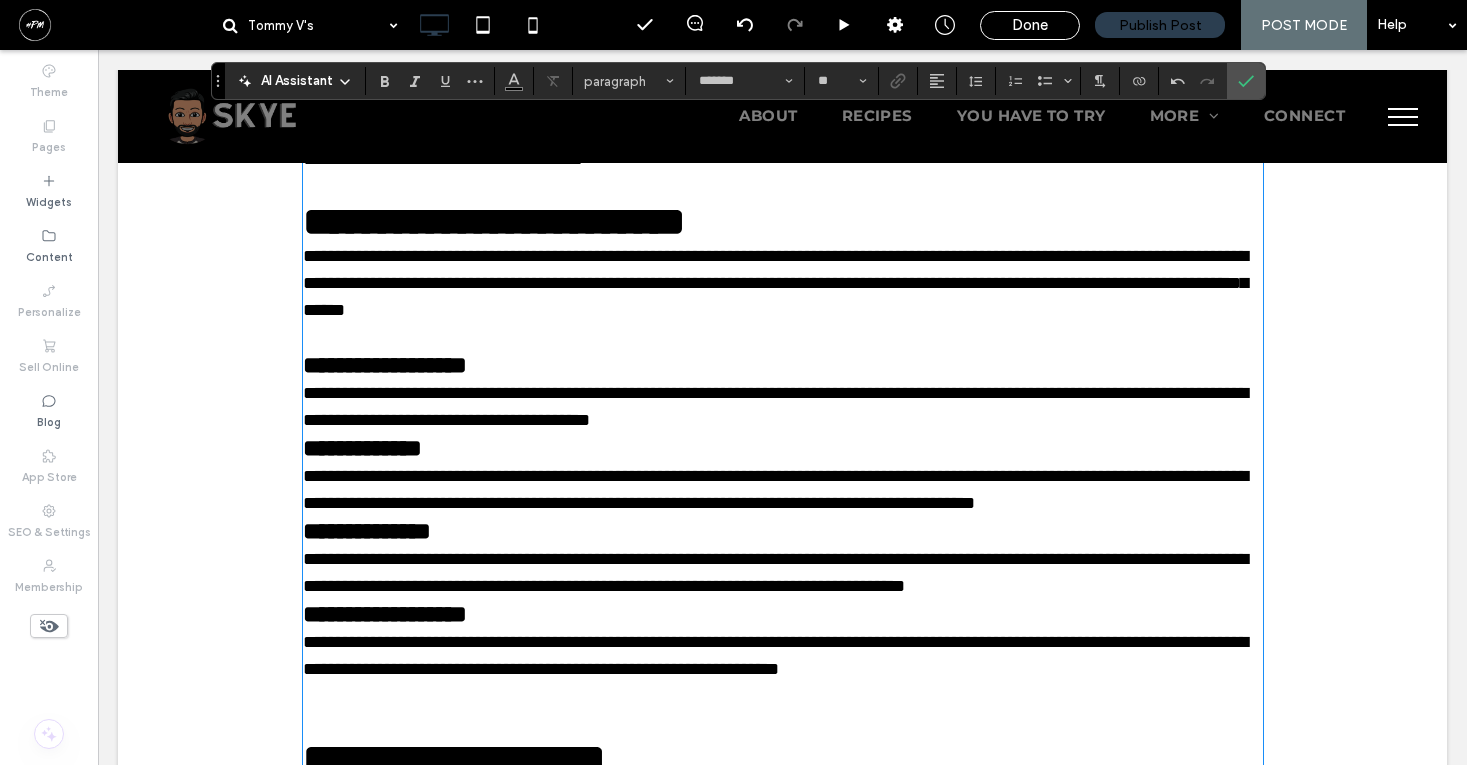click on "**********" at bounding box center (783, 407) 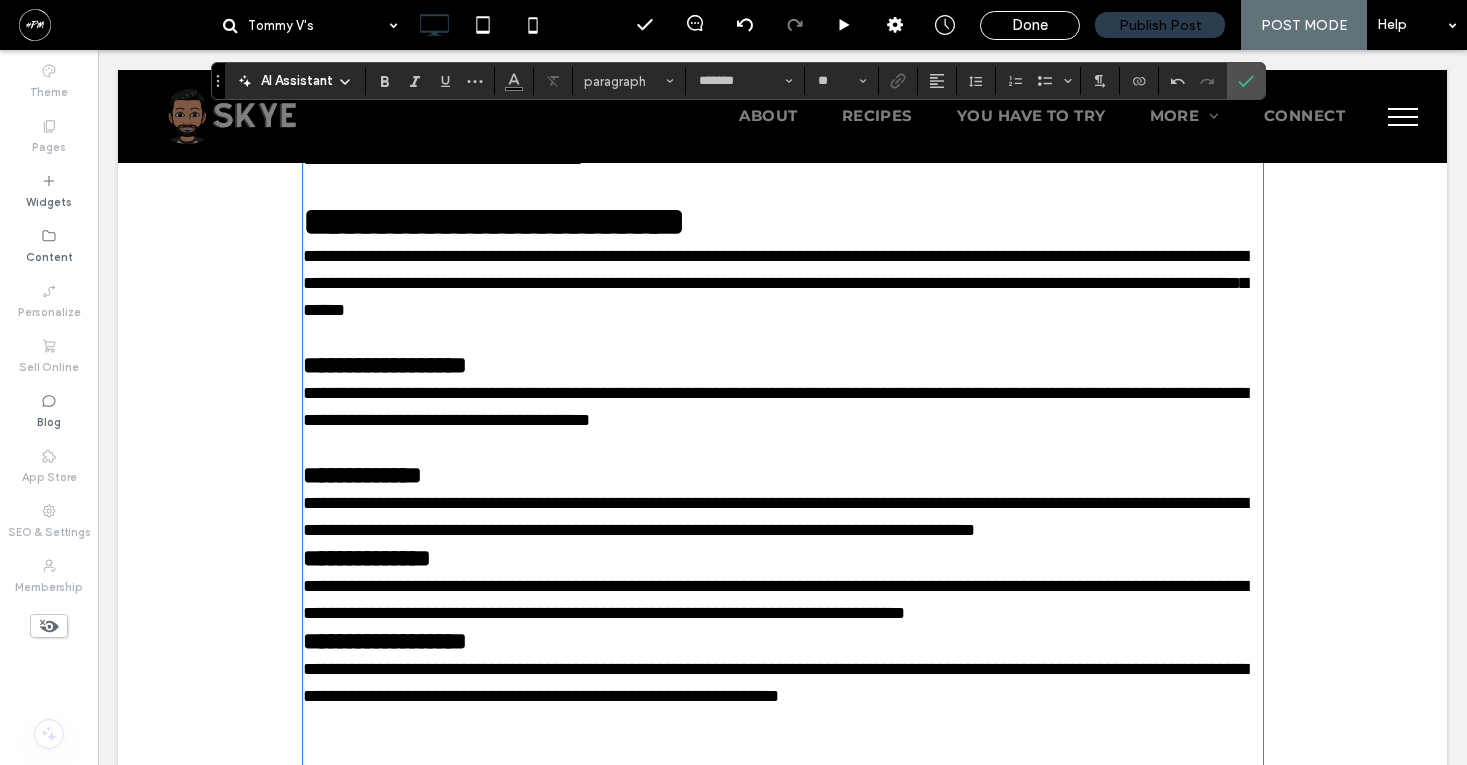 click on "**********" at bounding box center [783, 517] 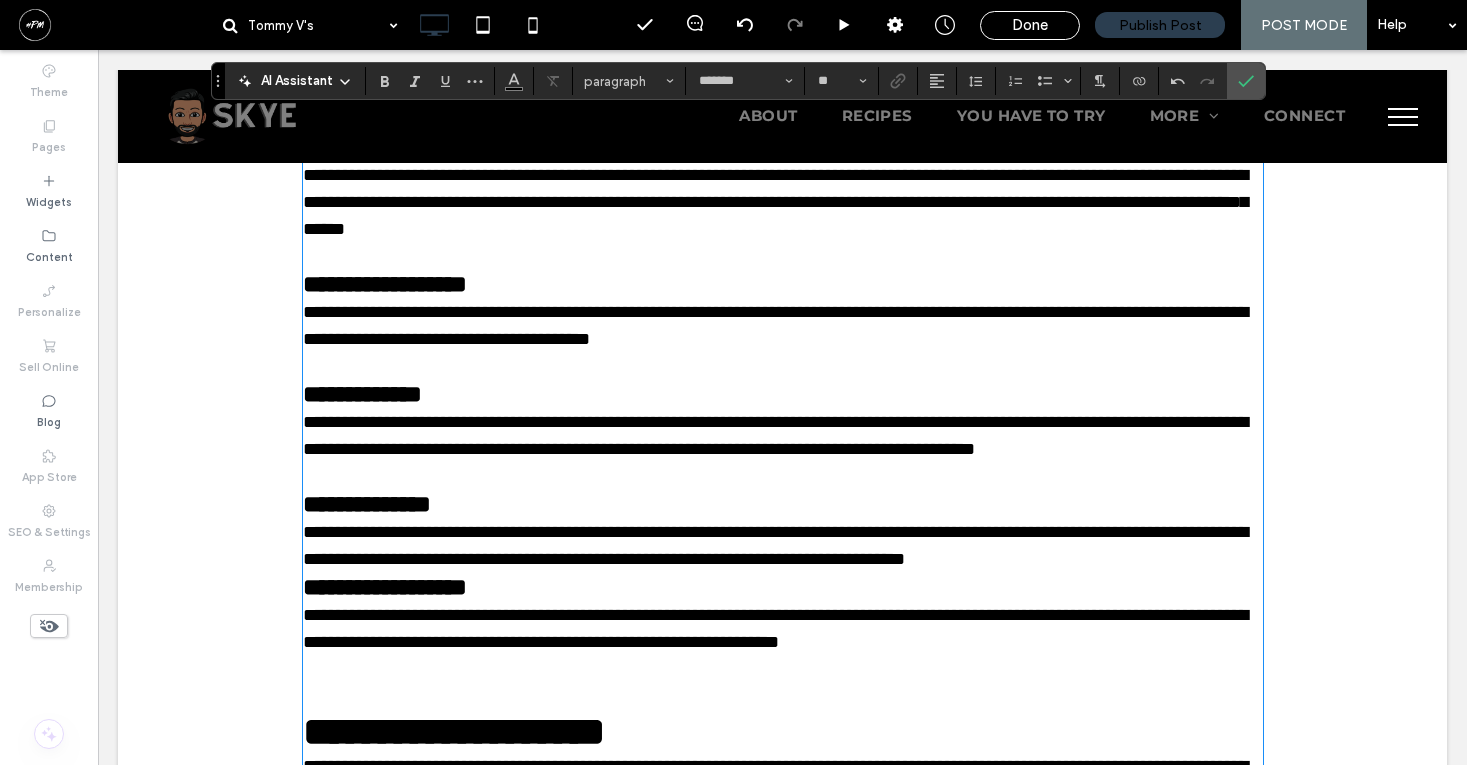 scroll, scrollTop: 3171, scrollLeft: 0, axis: vertical 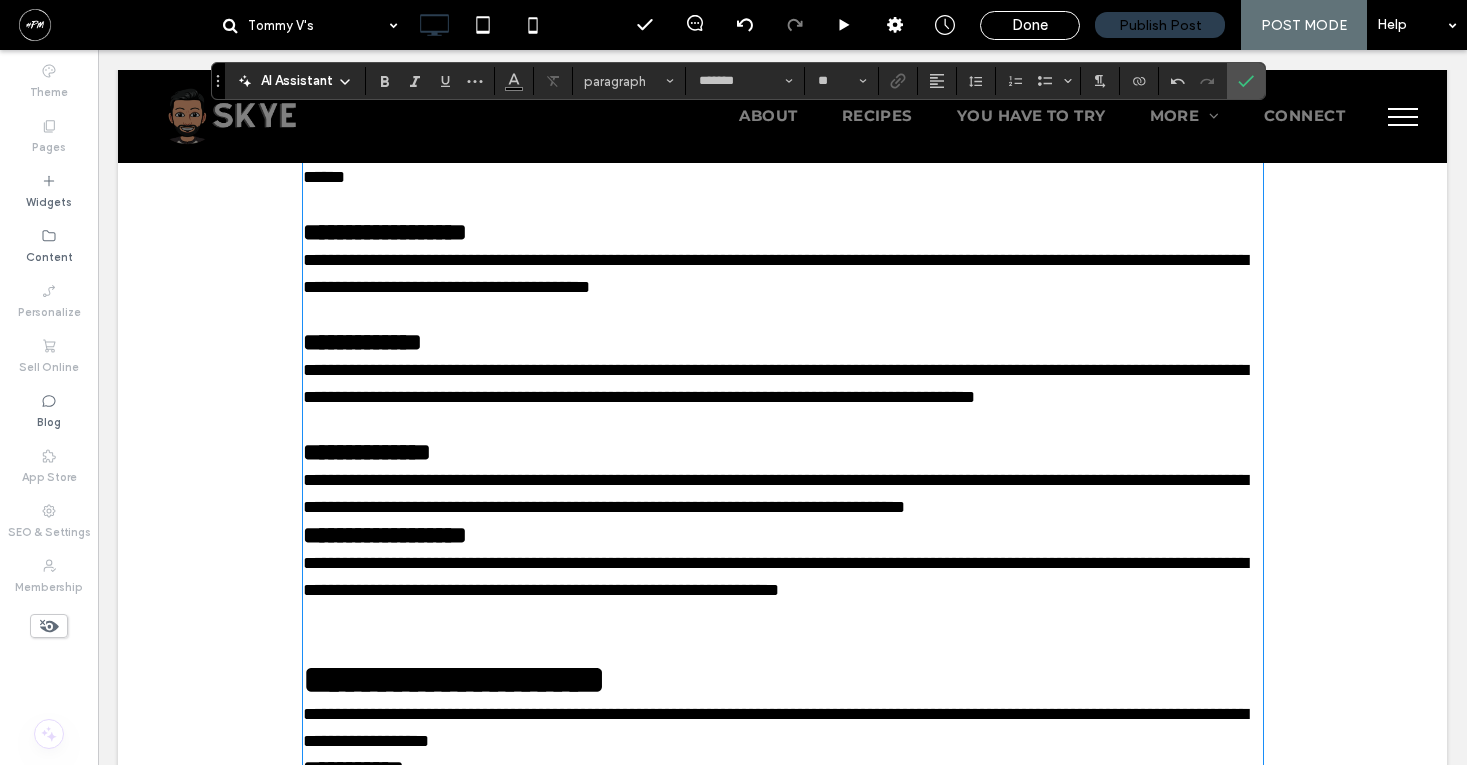 click on "**********" at bounding box center (783, 494) 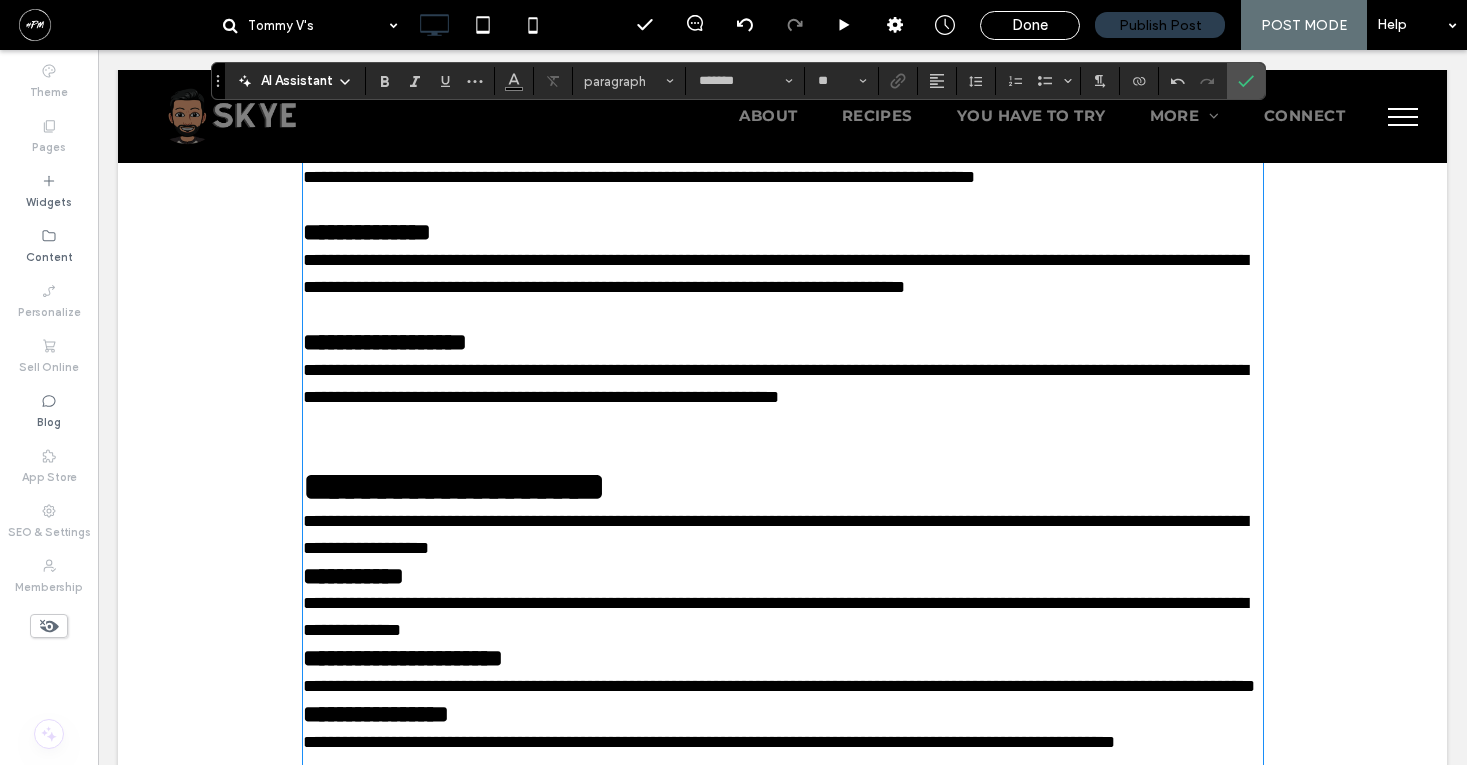 scroll, scrollTop: 3393, scrollLeft: 0, axis: vertical 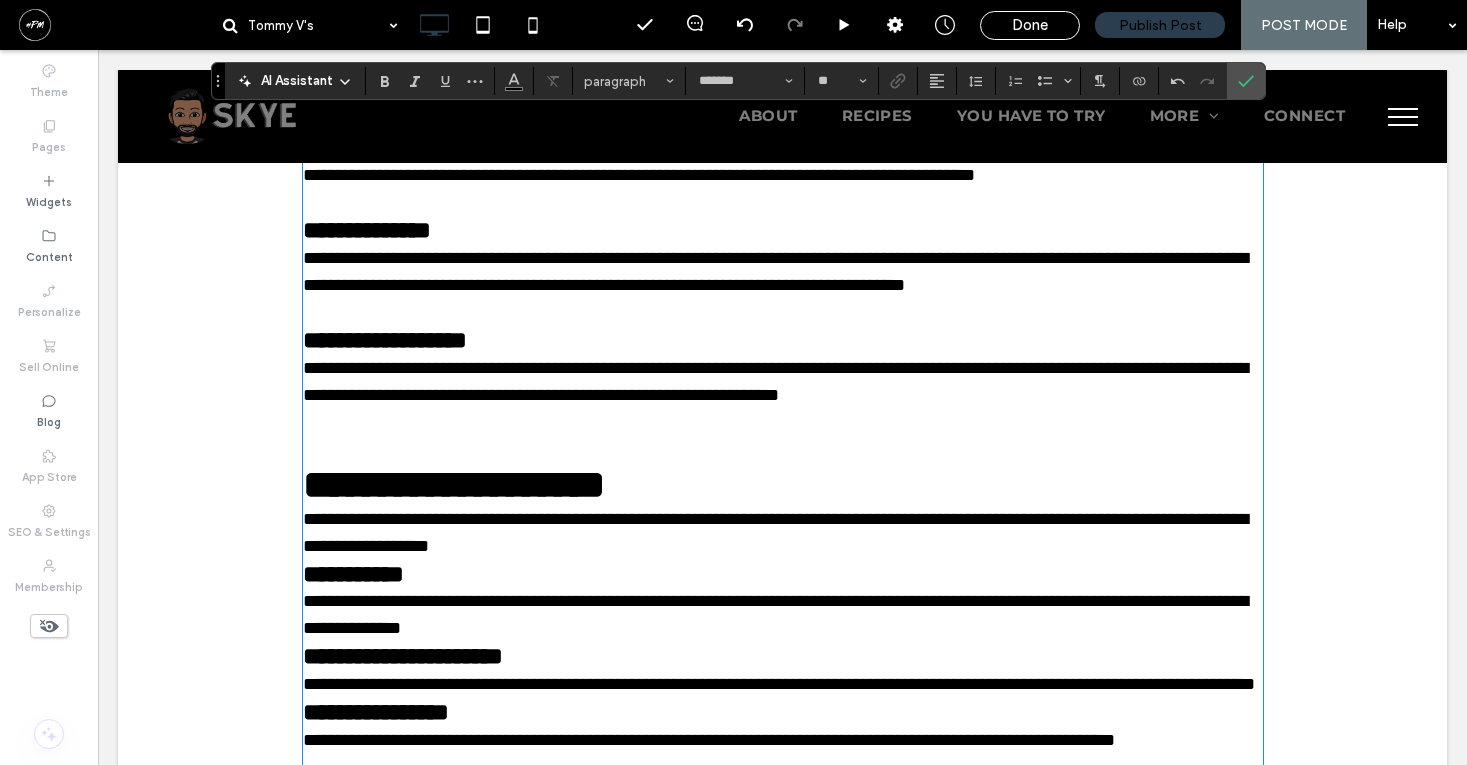 click at bounding box center [783, 449] 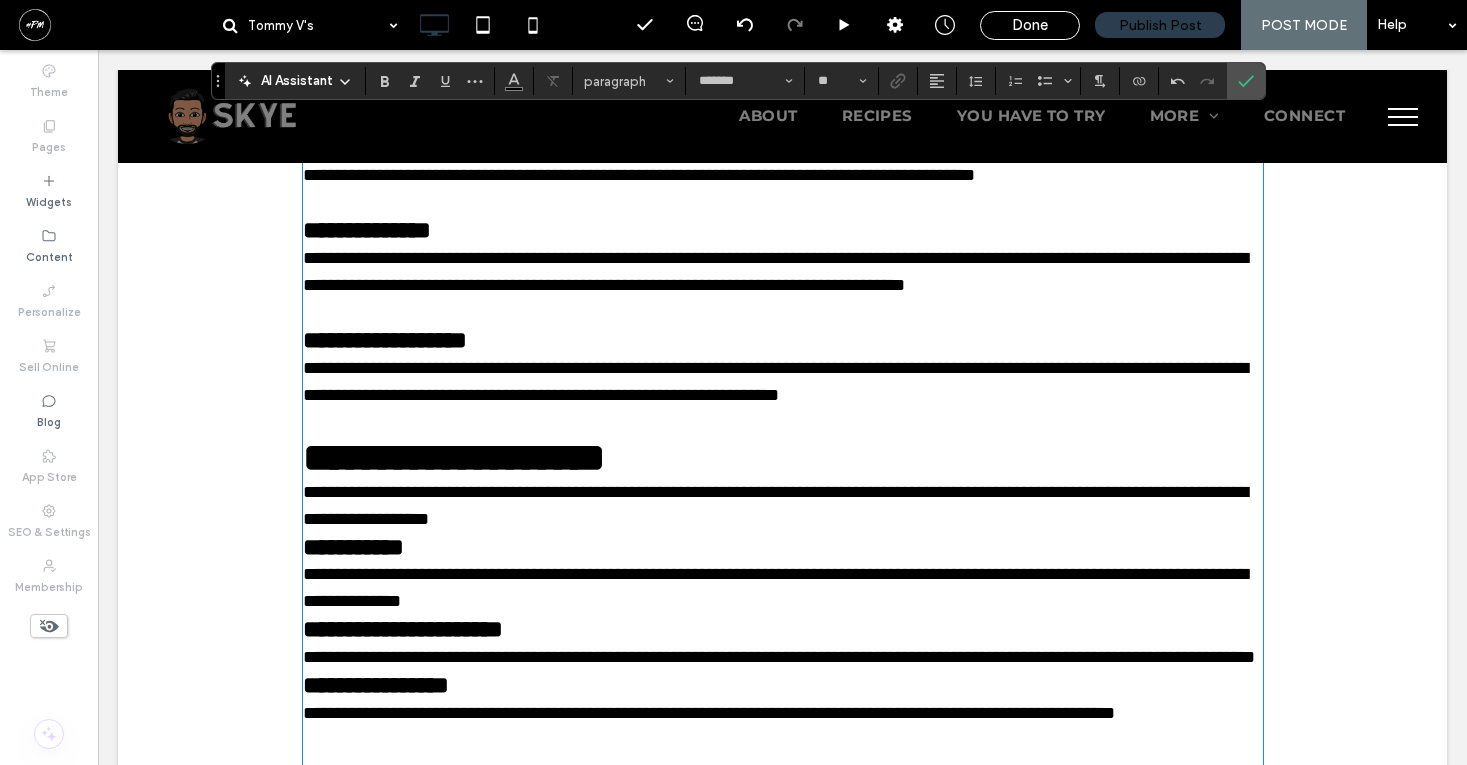 click on "**********" at bounding box center [783, 506] 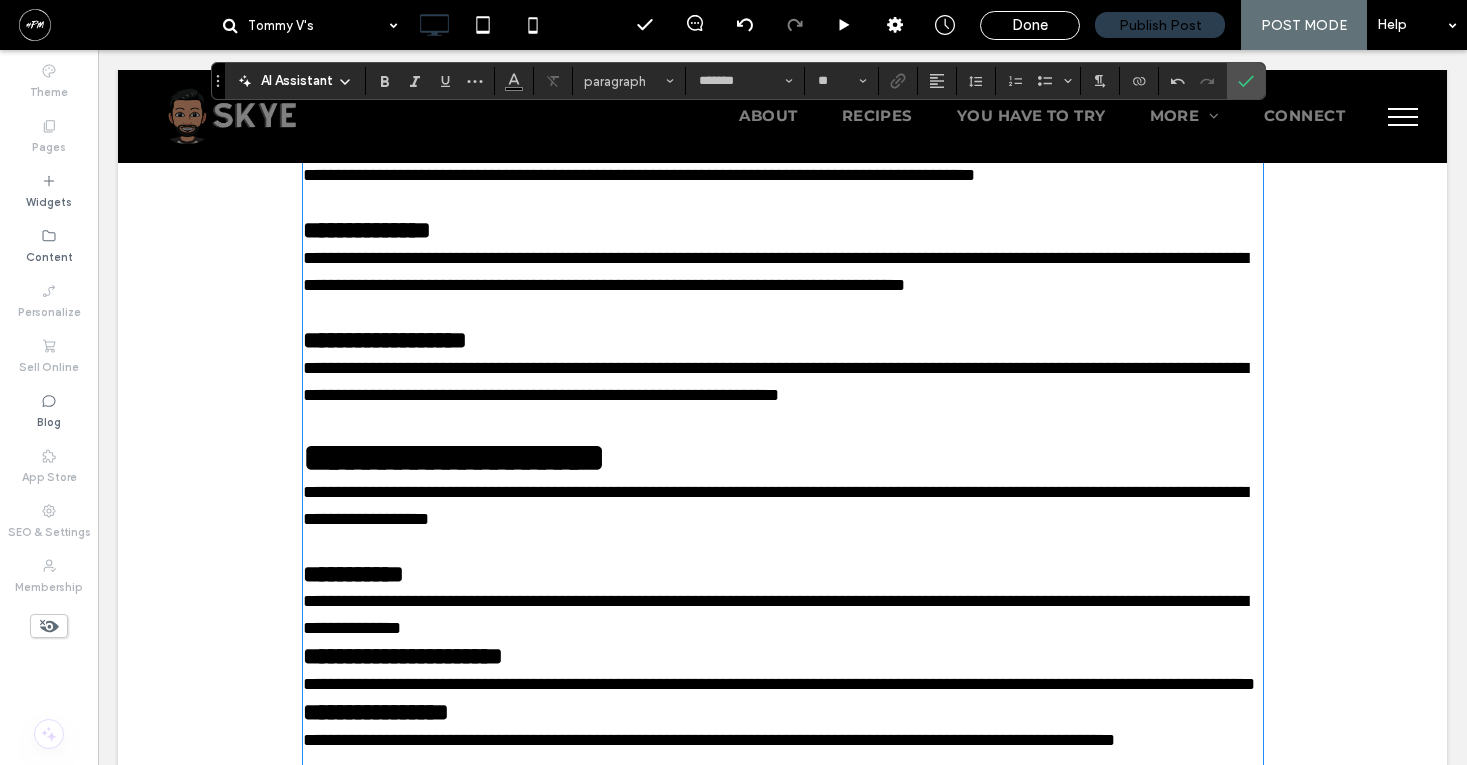 scroll, scrollTop: 3572, scrollLeft: 0, axis: vertical 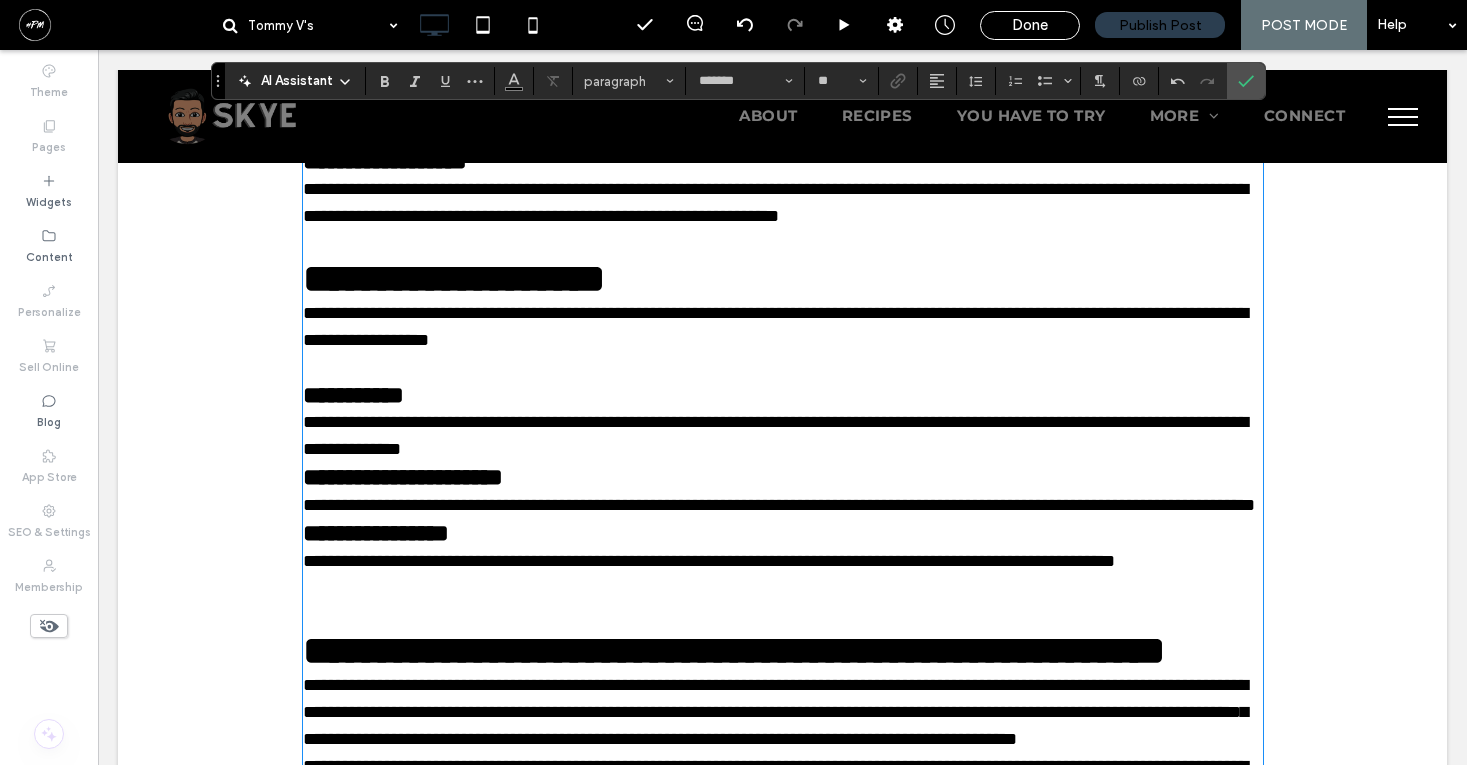 click on "**********" at bounding box center [783, 436] 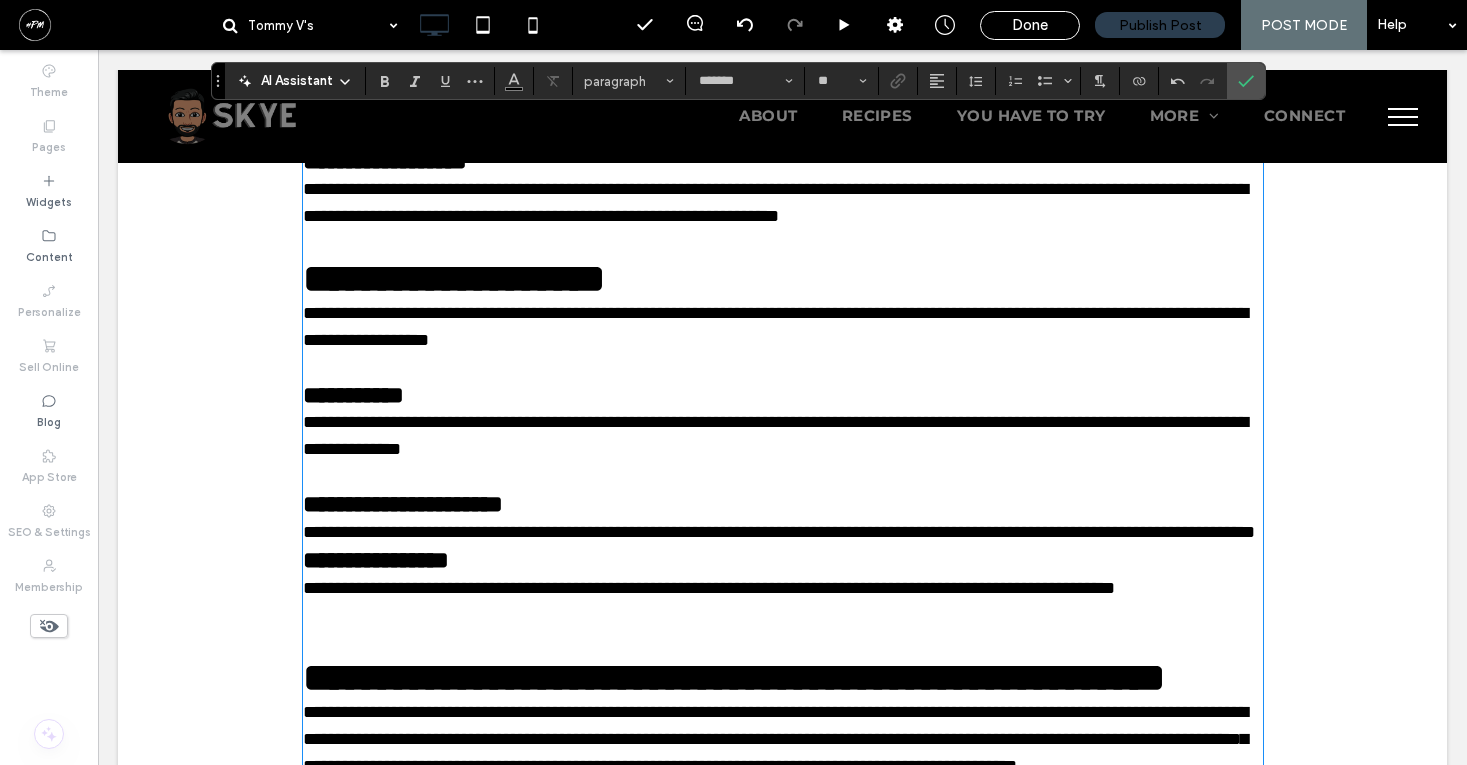 click on "**********" at bounding box center (783, 532) 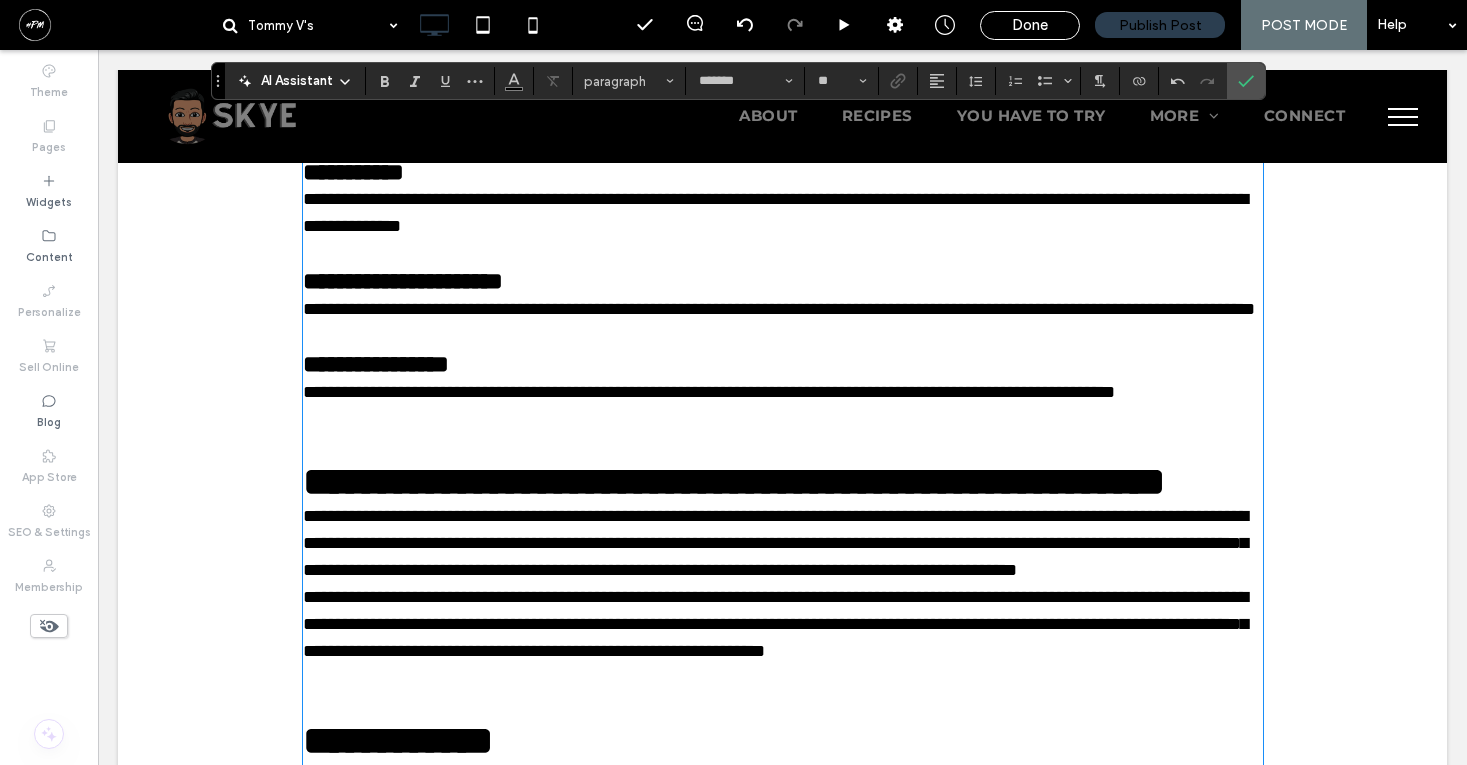scroll, scrollTop: 3809, scrollLeft: 0, axis: vertical 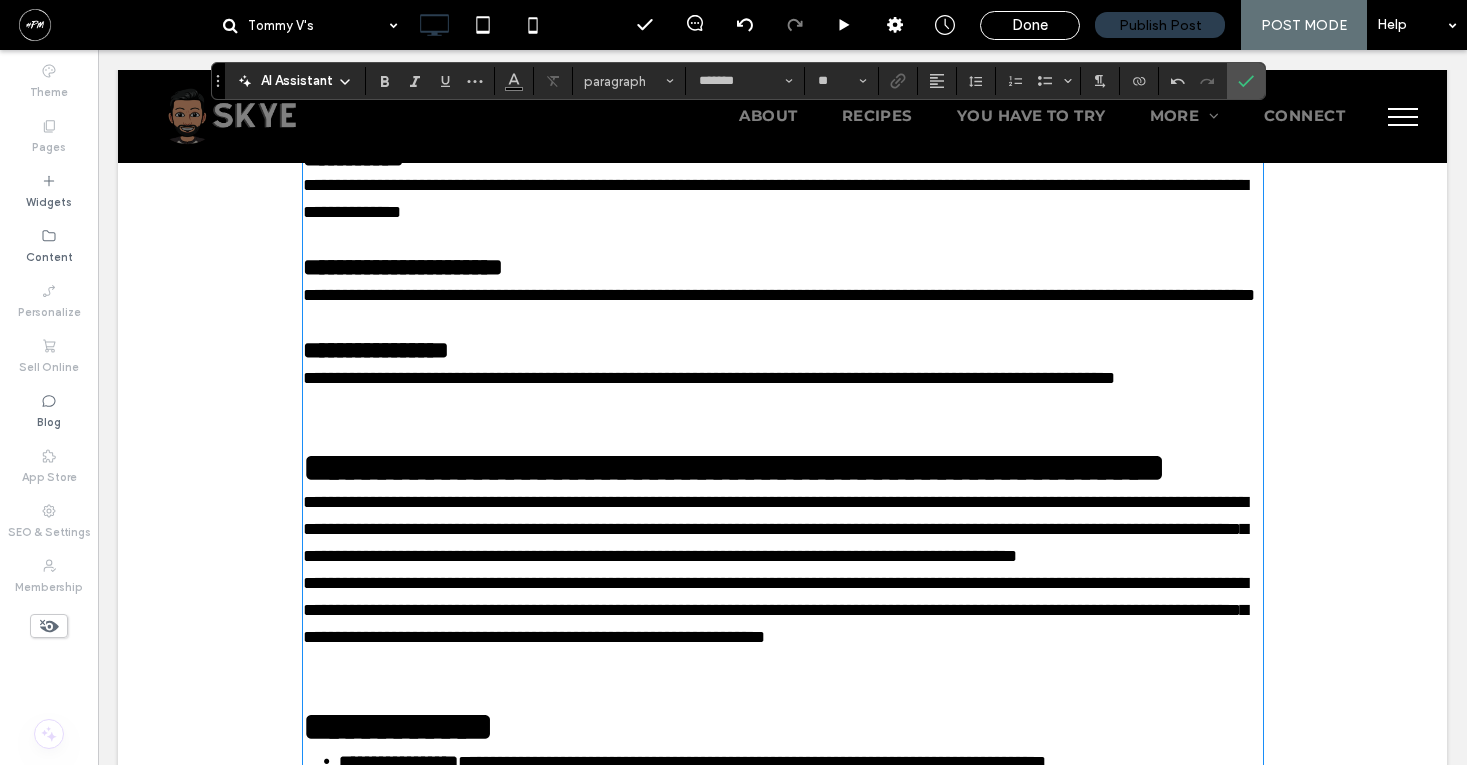 click at bounding box center (783, 432) 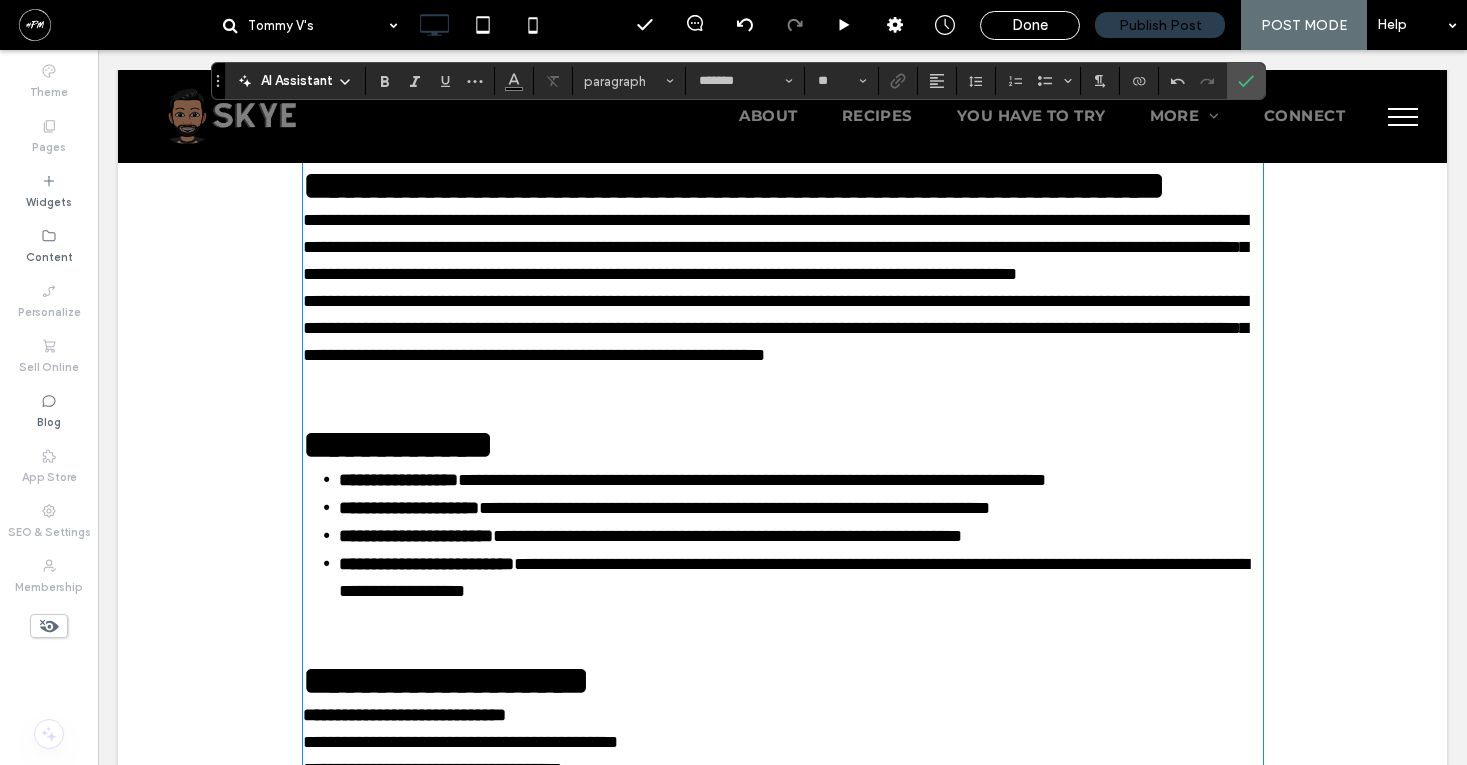 scroll, scrollTop: 4081, scrollLeft: 0, axis: vertical 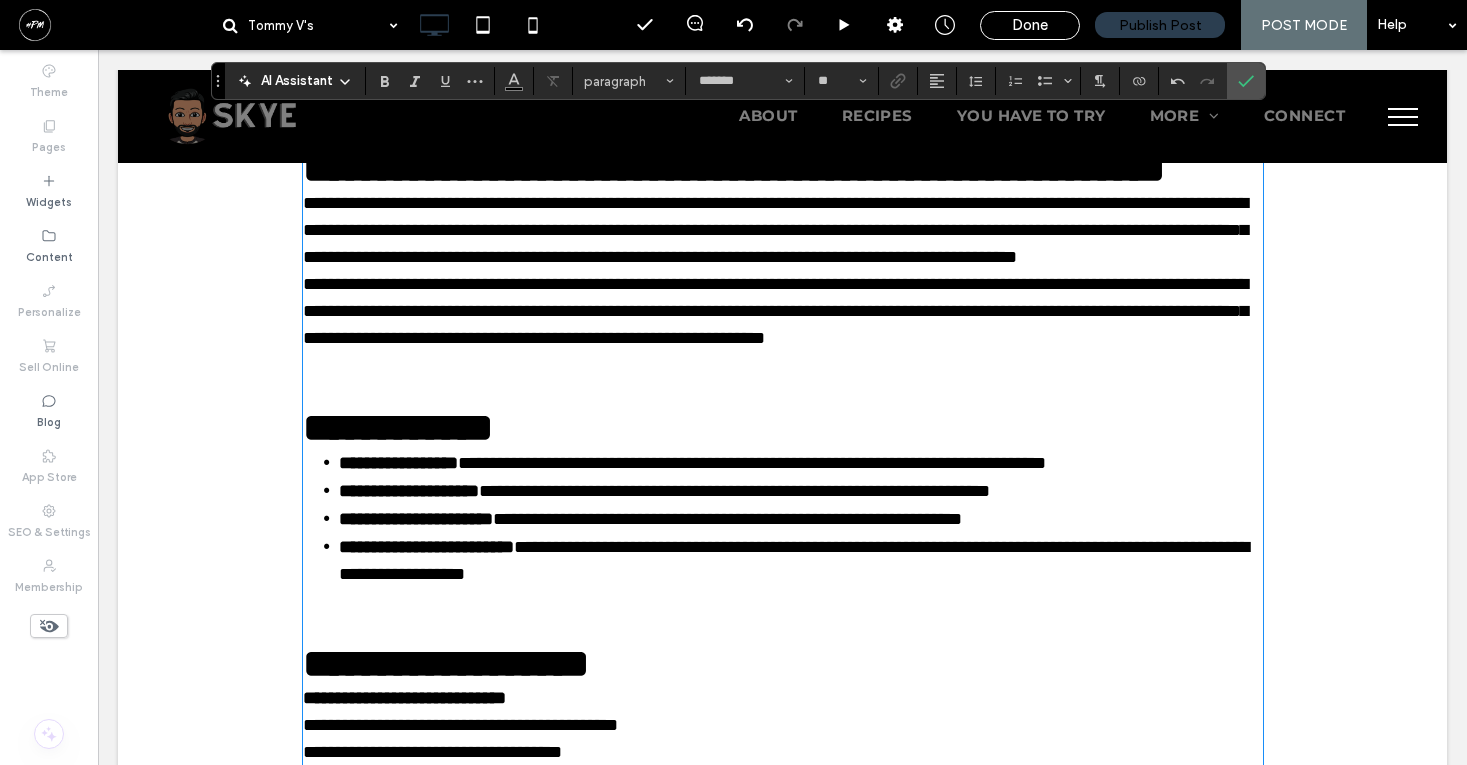 click on "**********" at bounding box center [783, 230] 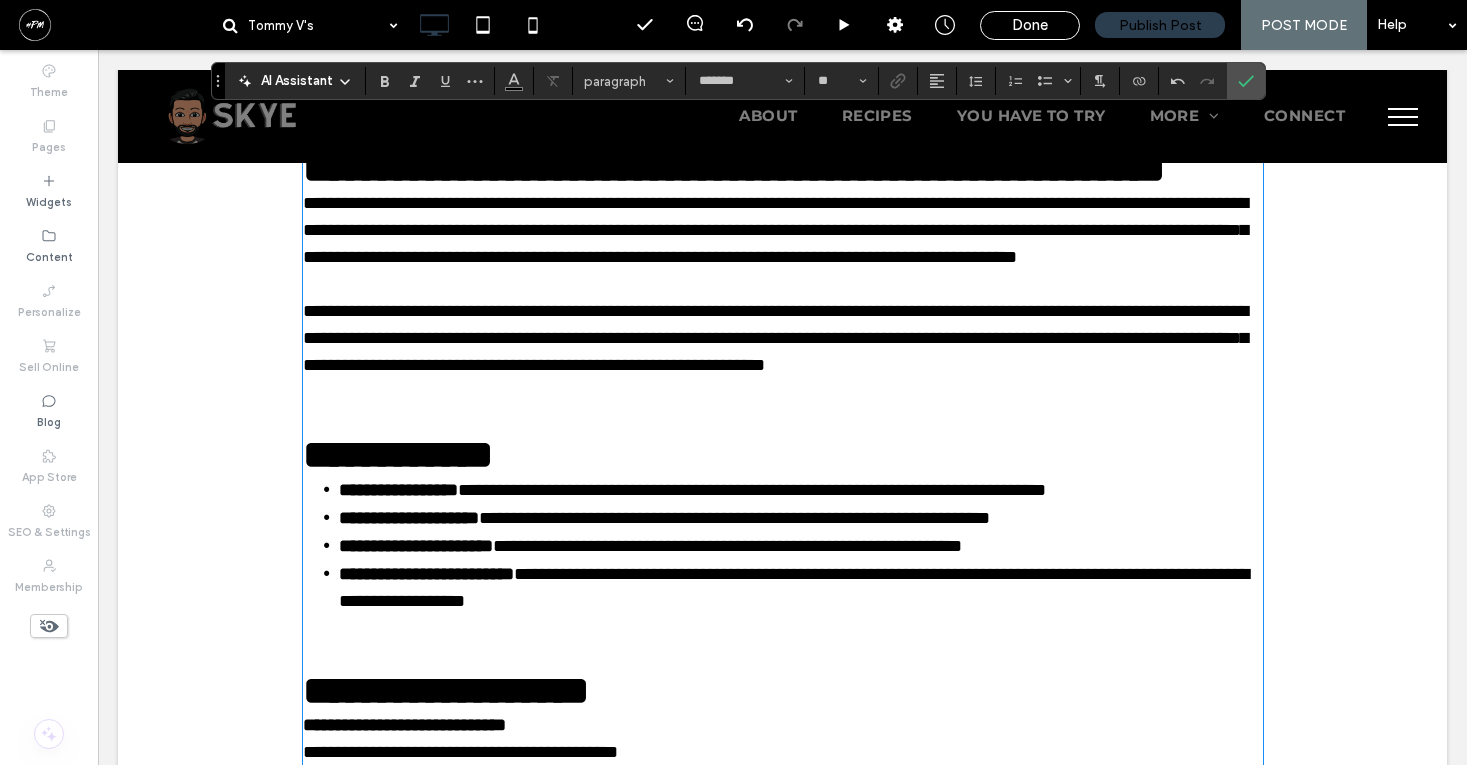 click at bounding box center (783, 419) 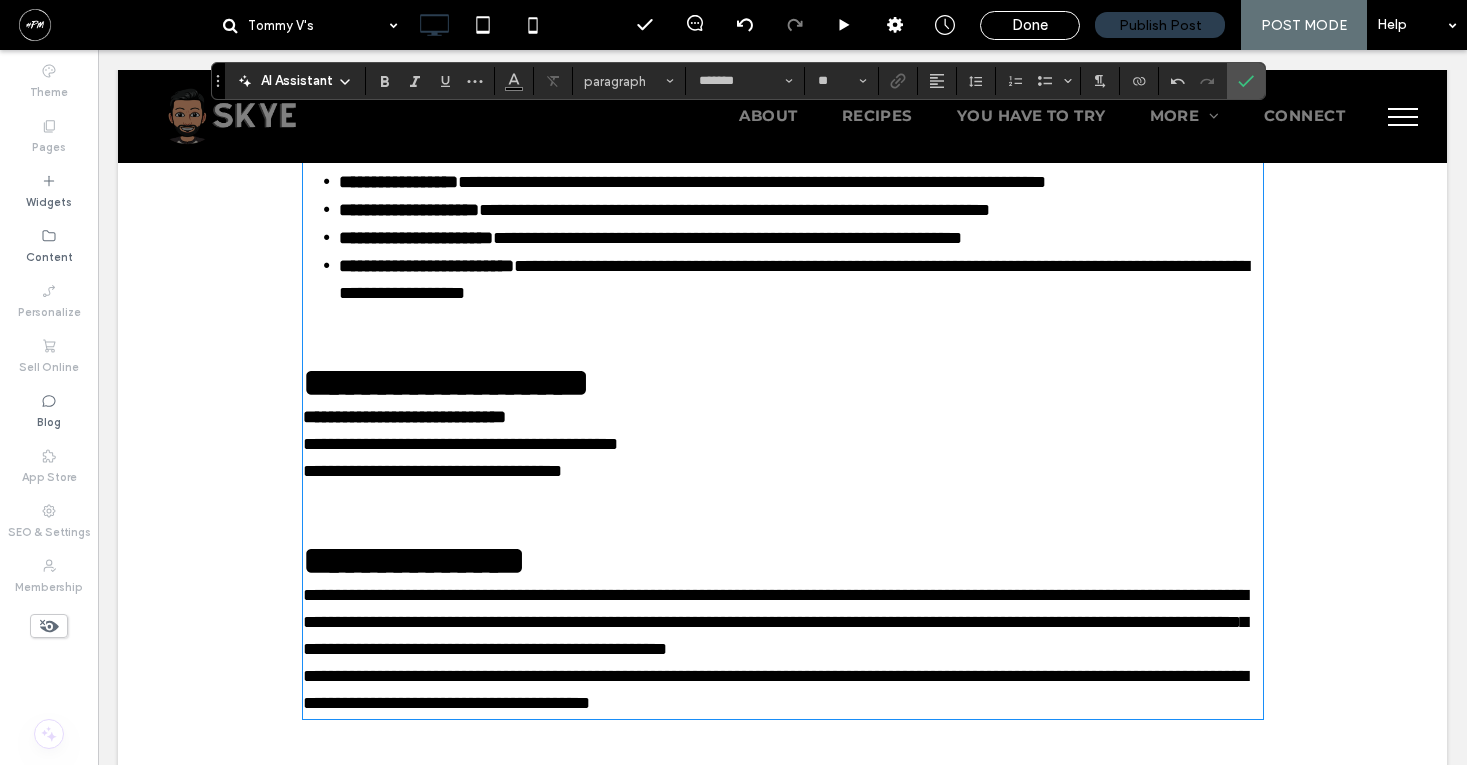scroll, scrollTop: 4363, scrollLeft: 0, axis: vertical 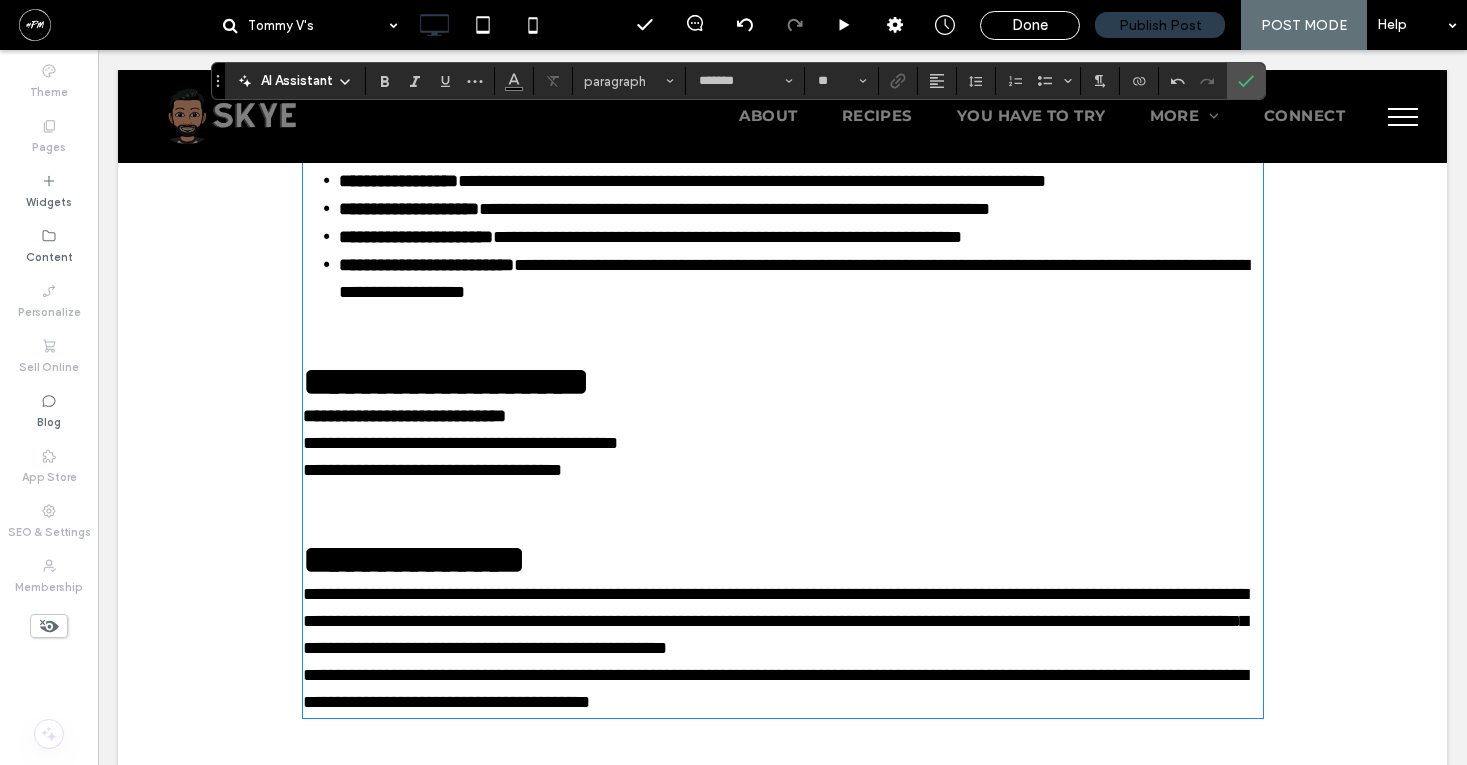 click at bounding box center (783, 346) 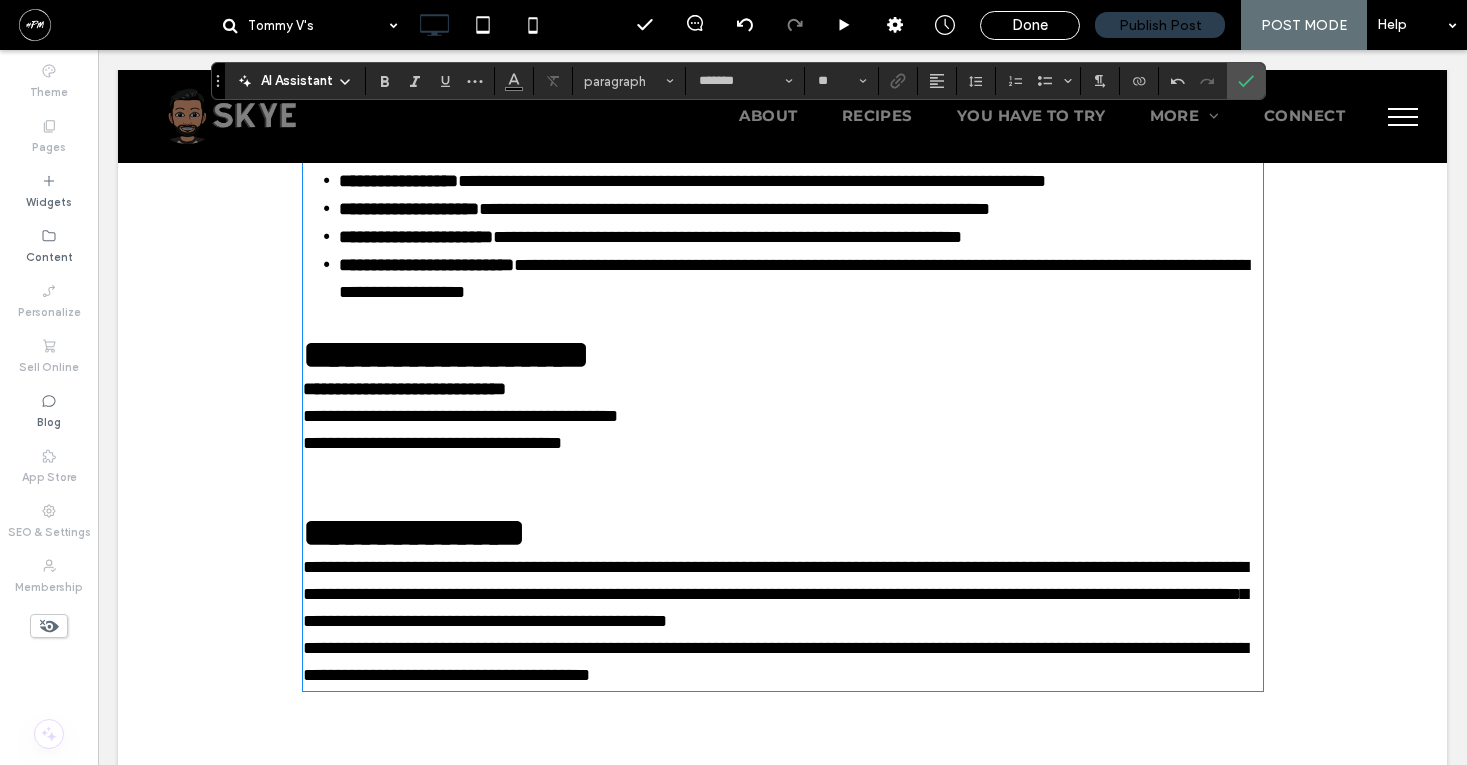 click on "**********" at bounding box center [783, 145] 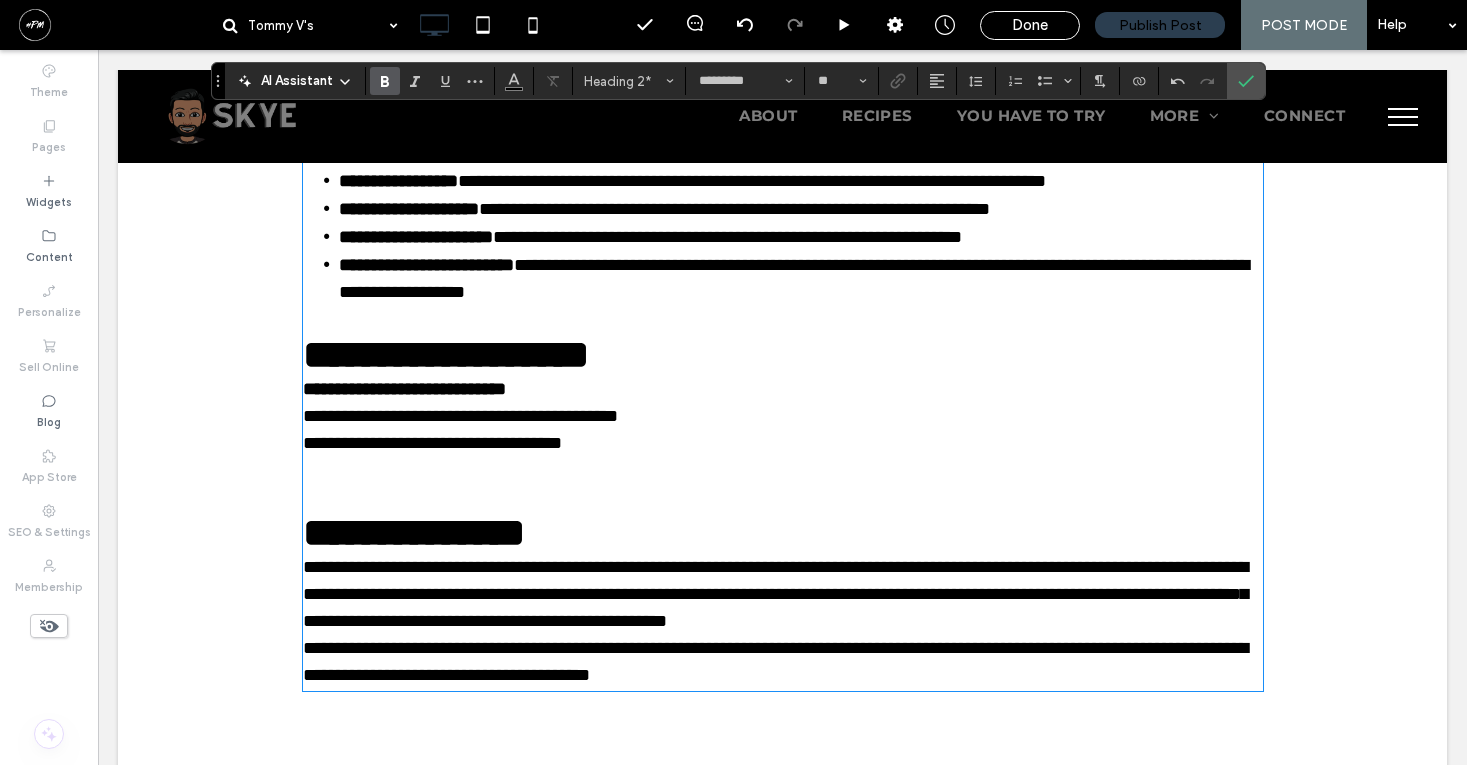 click on "**********" at bounding box center (801, 181) 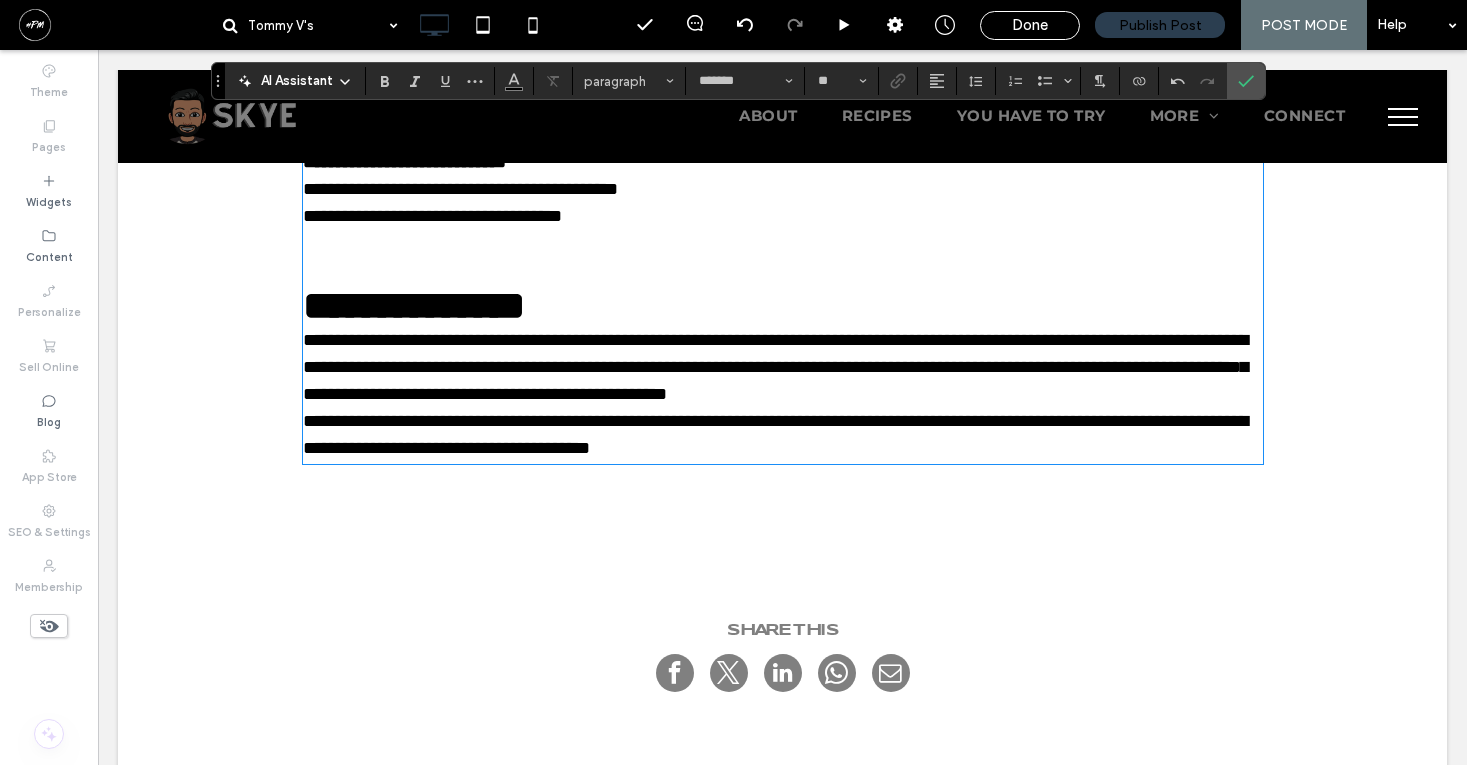 scroll, scrollTop: 4641, scrollLeft: 0, axis: vertical 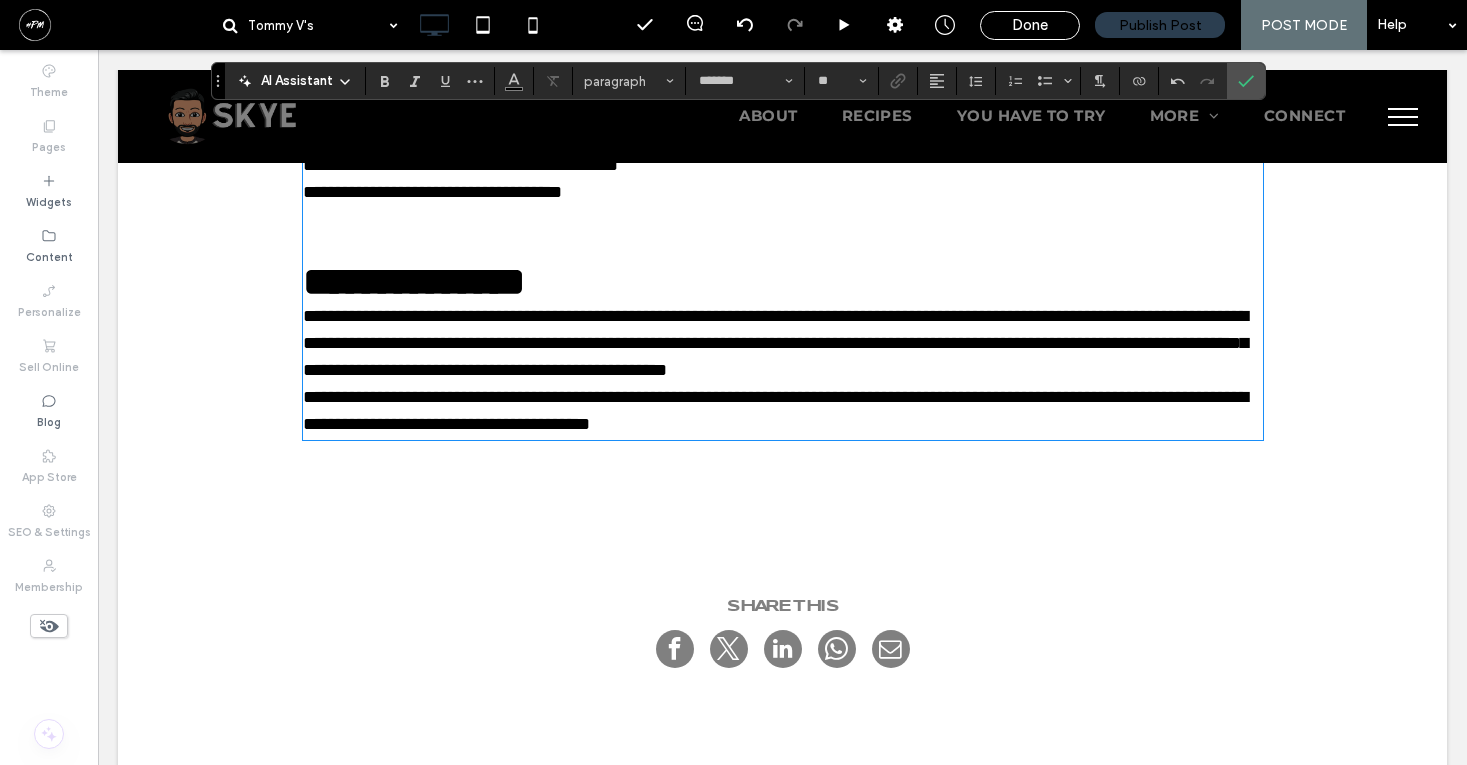click at bounding box center (783, 219) 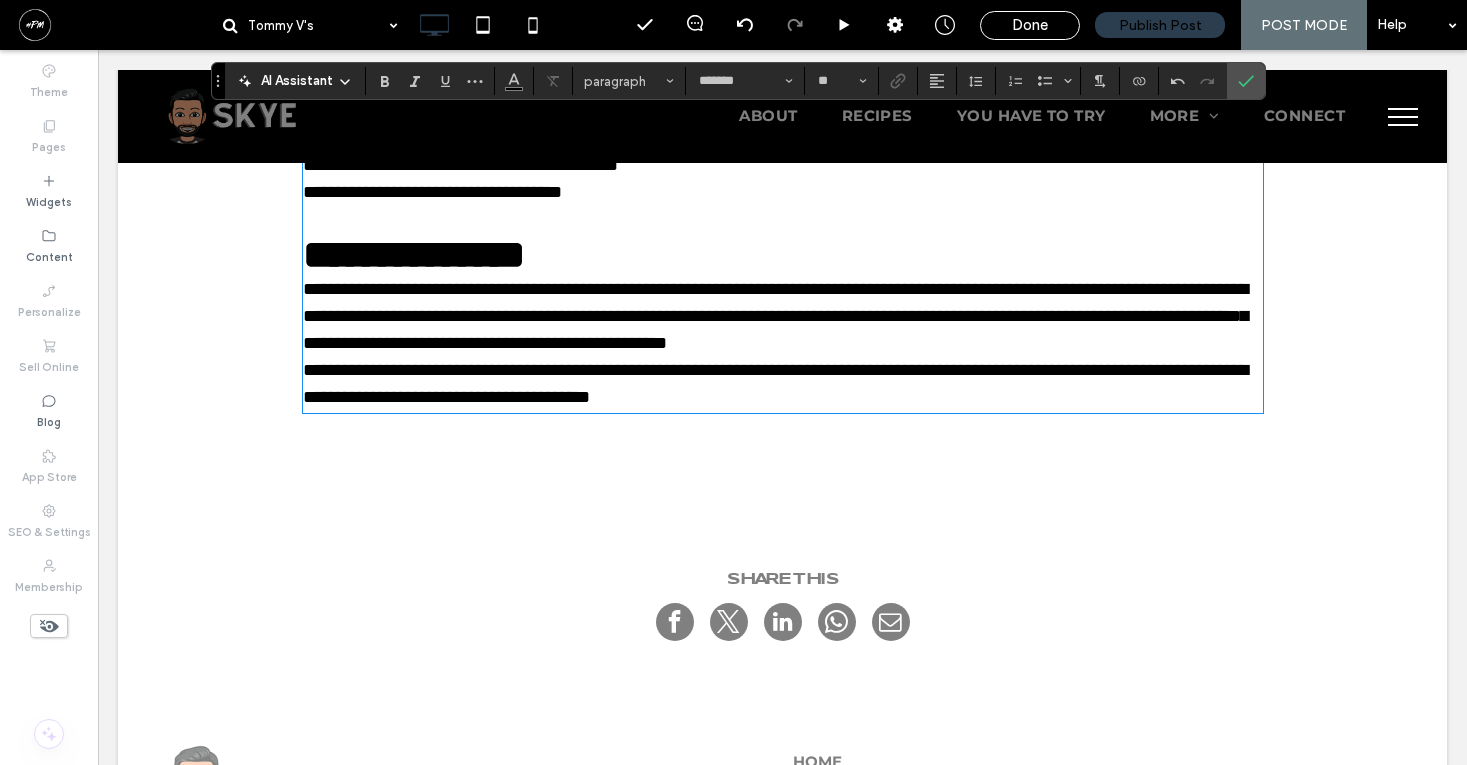 click on "**********" at bounding box center [404, 138] 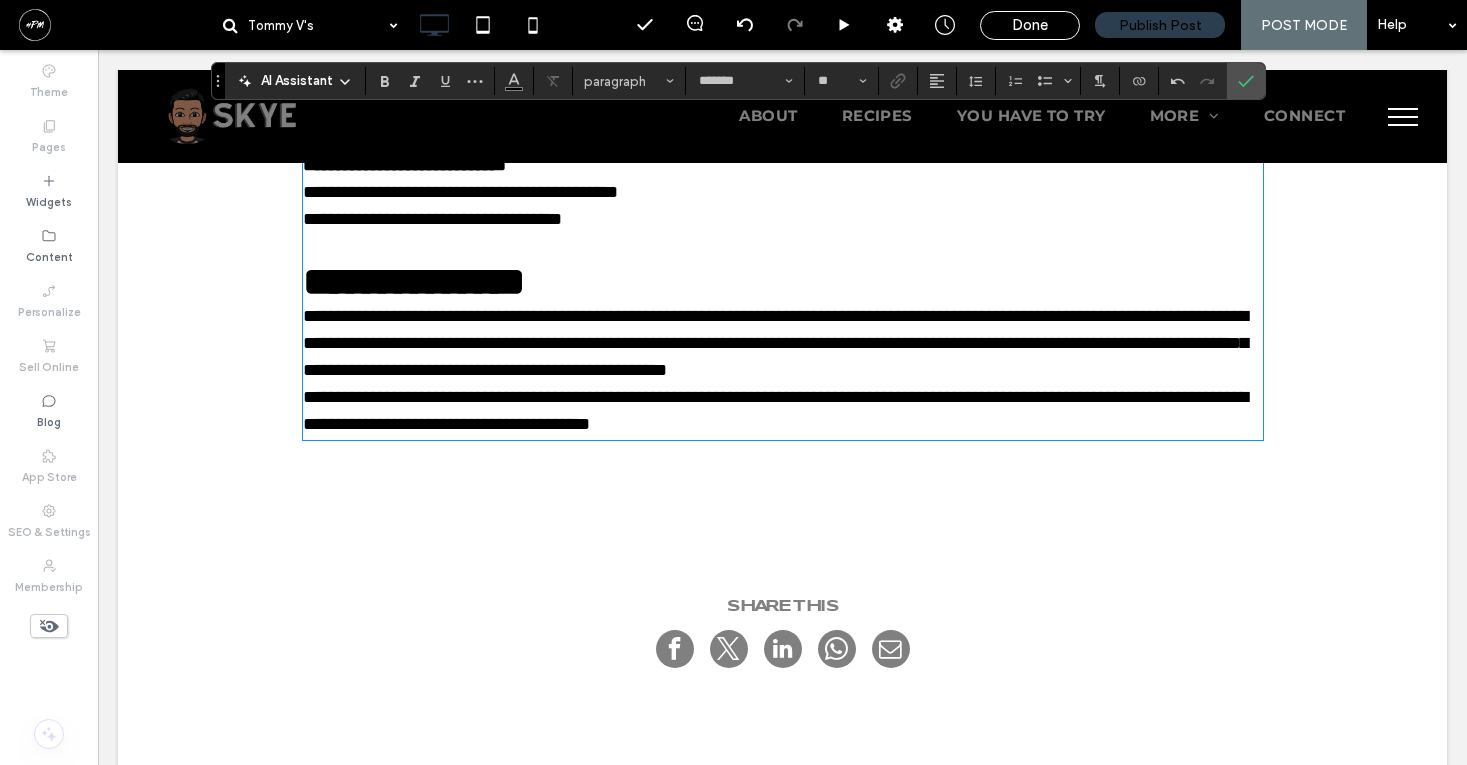click on "**********" at bounding box center (775, 343) 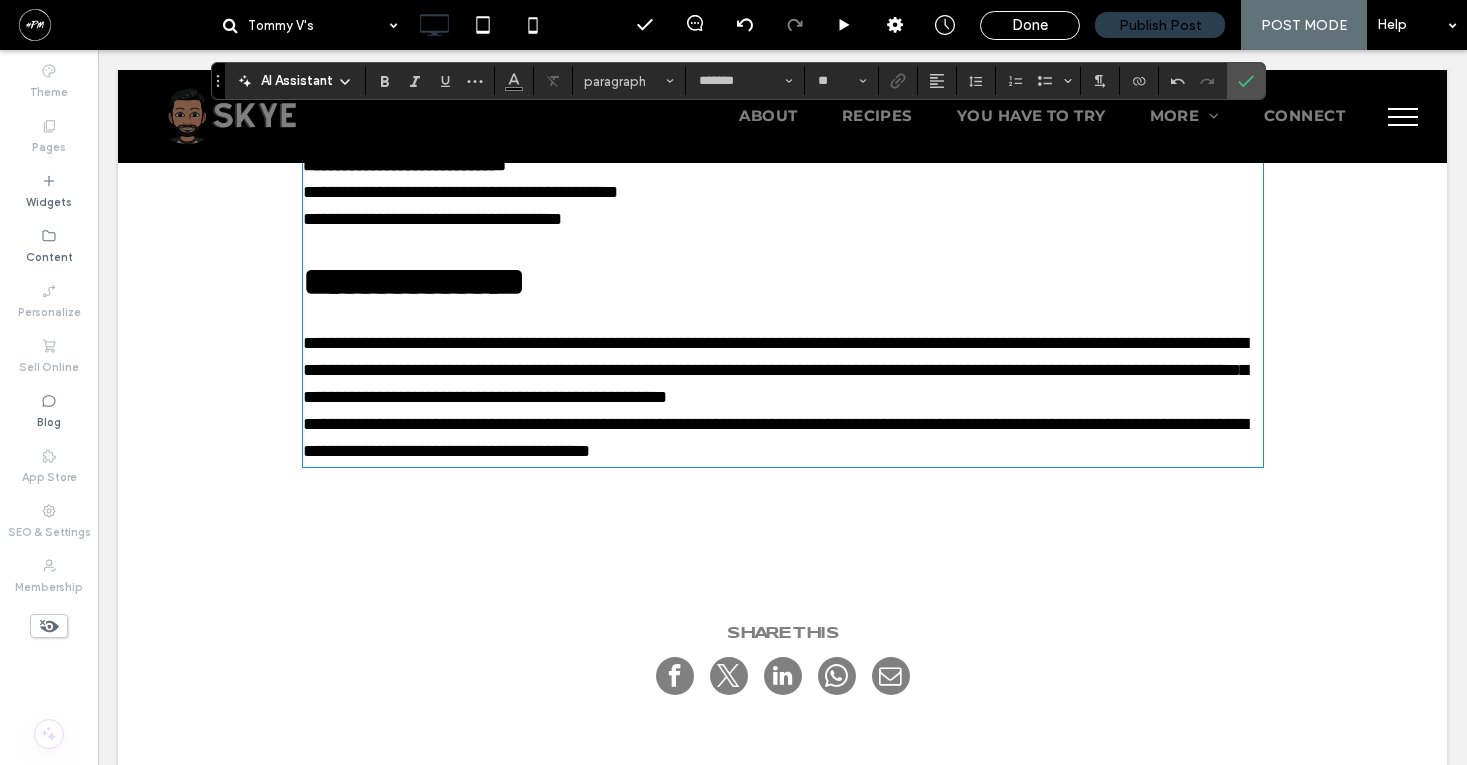 click on "**********" at bounding box center [783, 370] 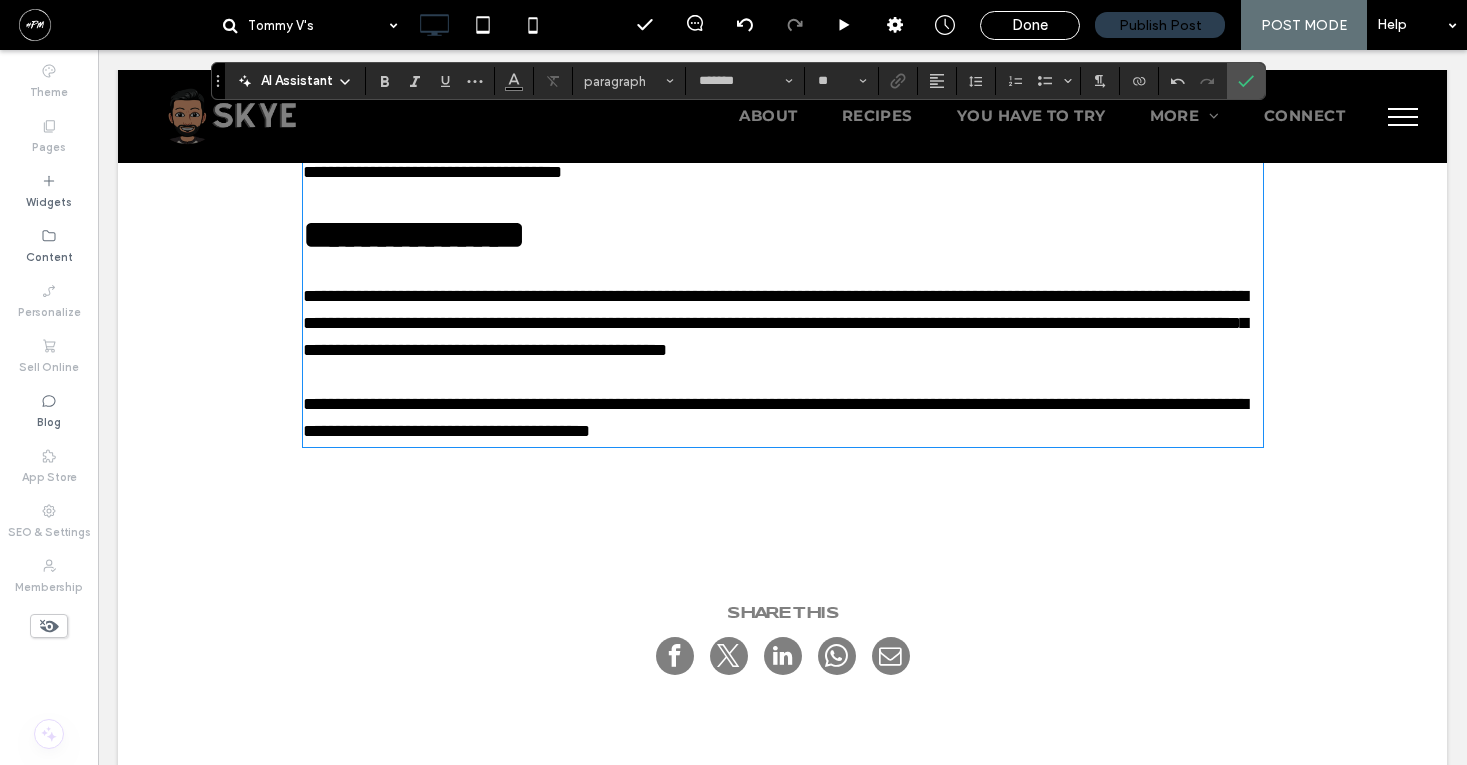 scroll, scrollTop: 4701, scrollLeft: 0, axis: vertical 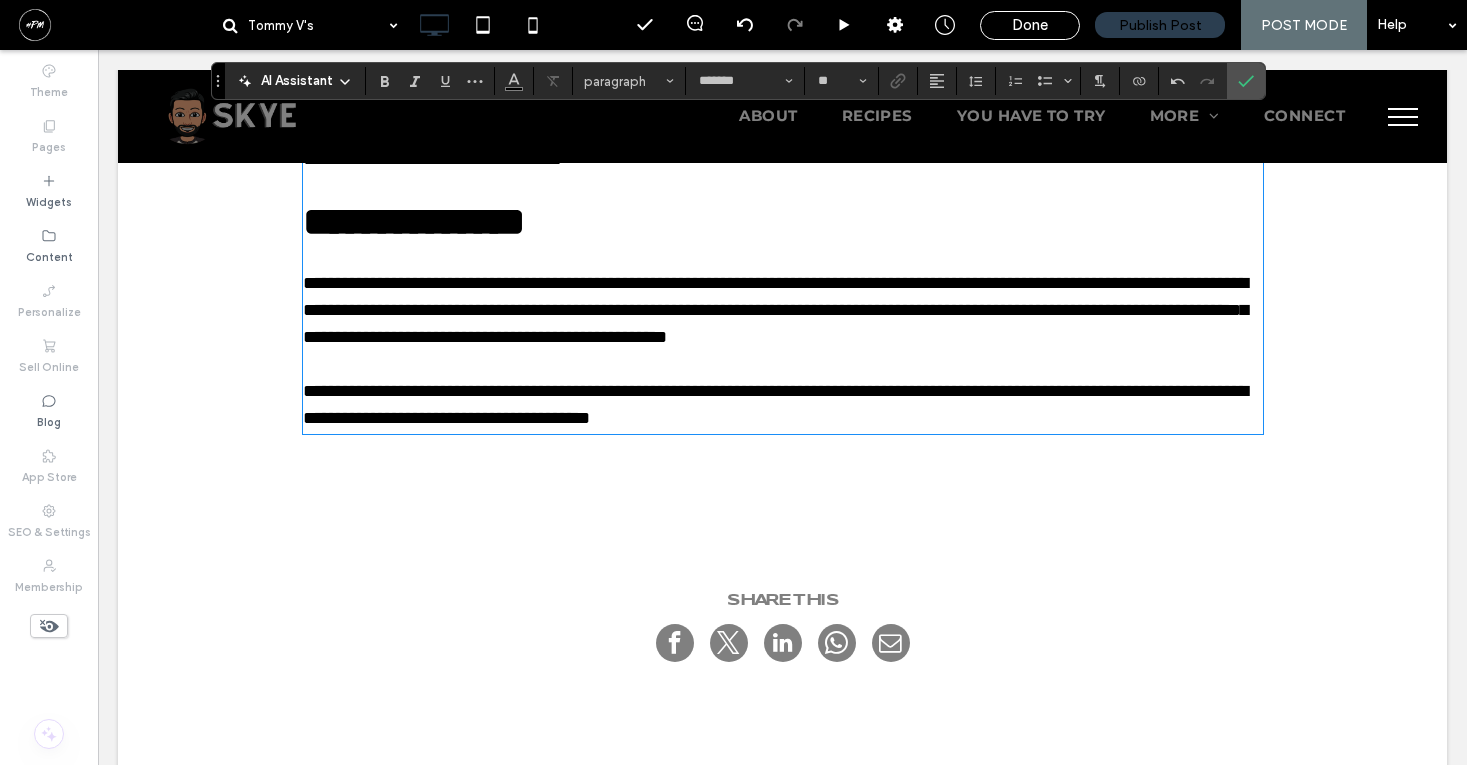 click on "**********" at bounding box center (783, 405) 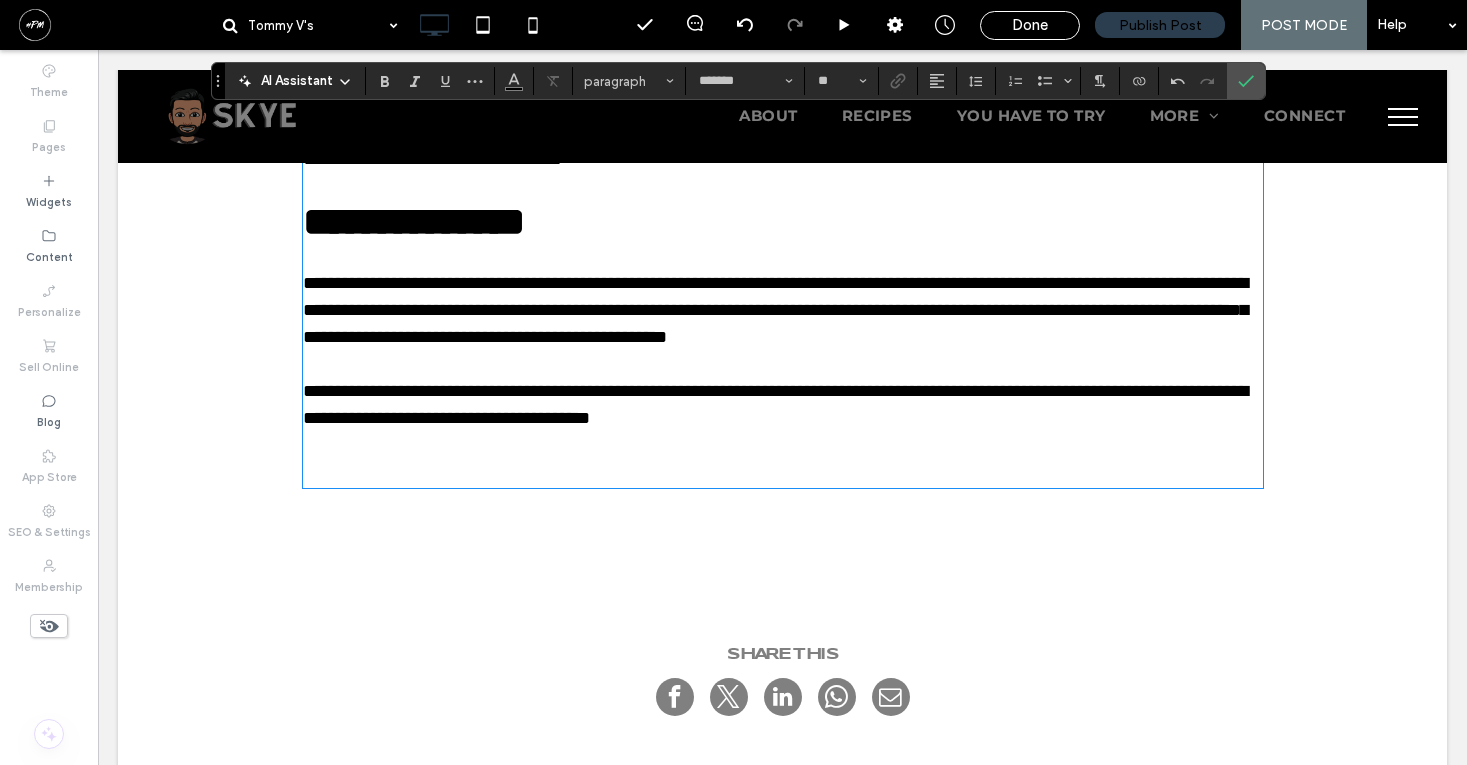 type 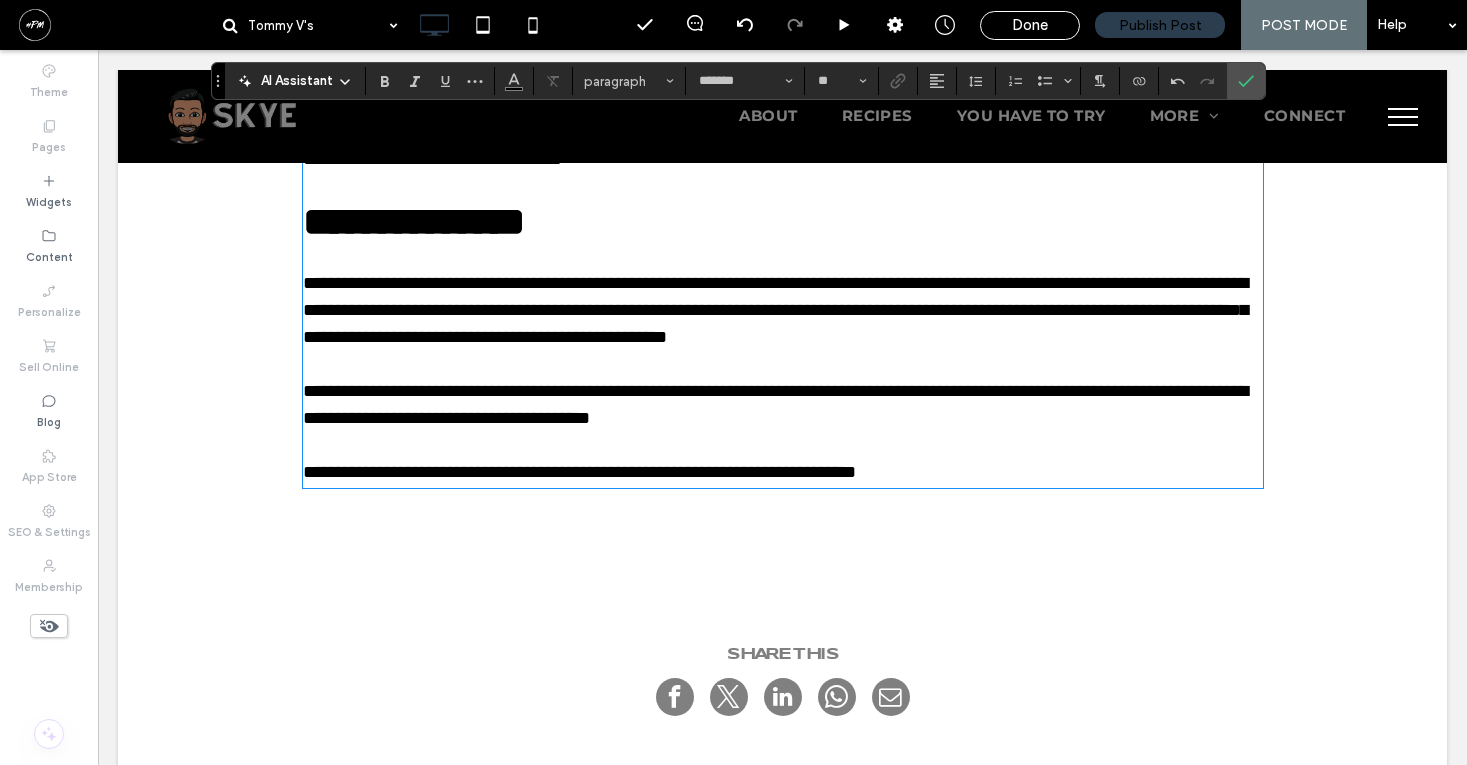 scroll, scrollTop: 4988, scrollLeft: 0, axis: vertical 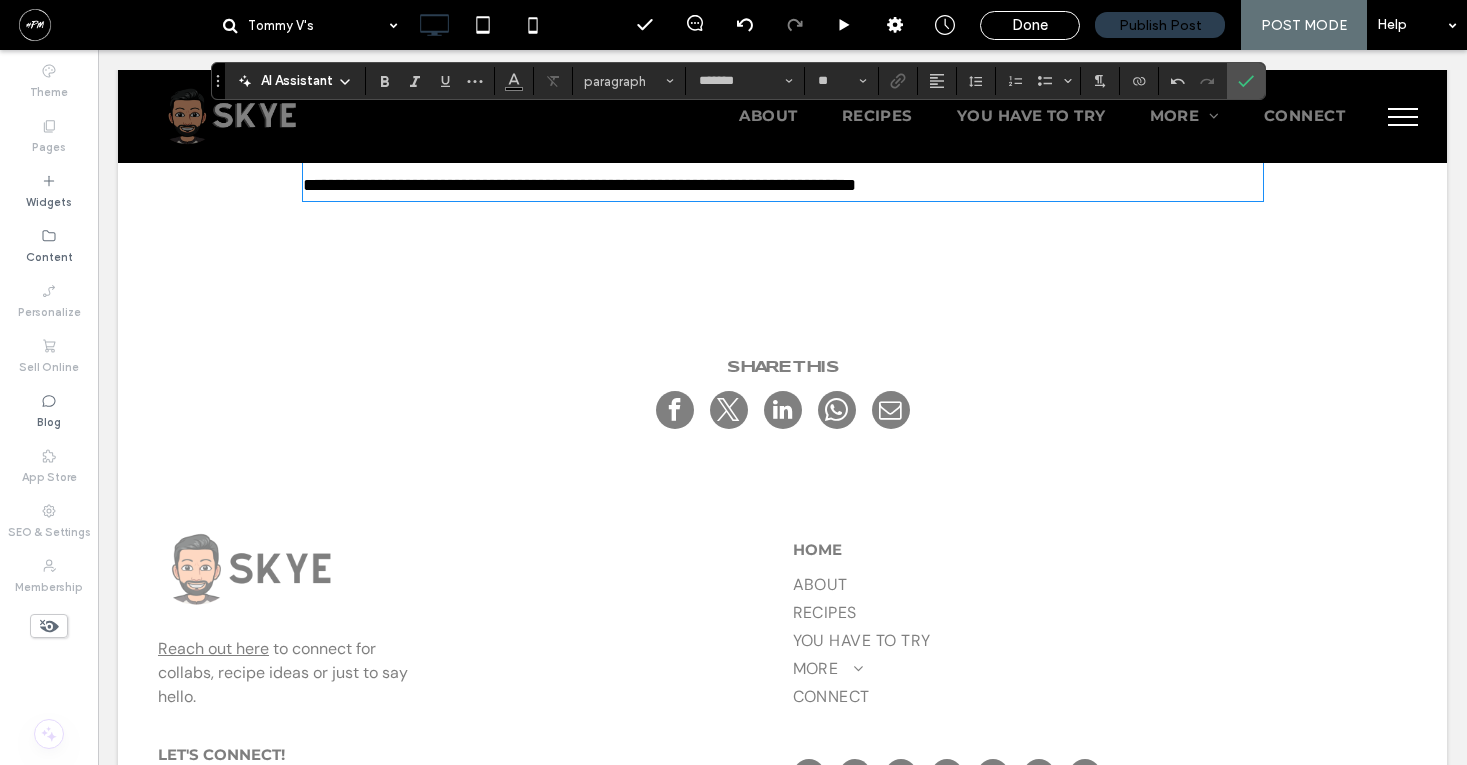 click on "**********" at bounding box center [579, 185] 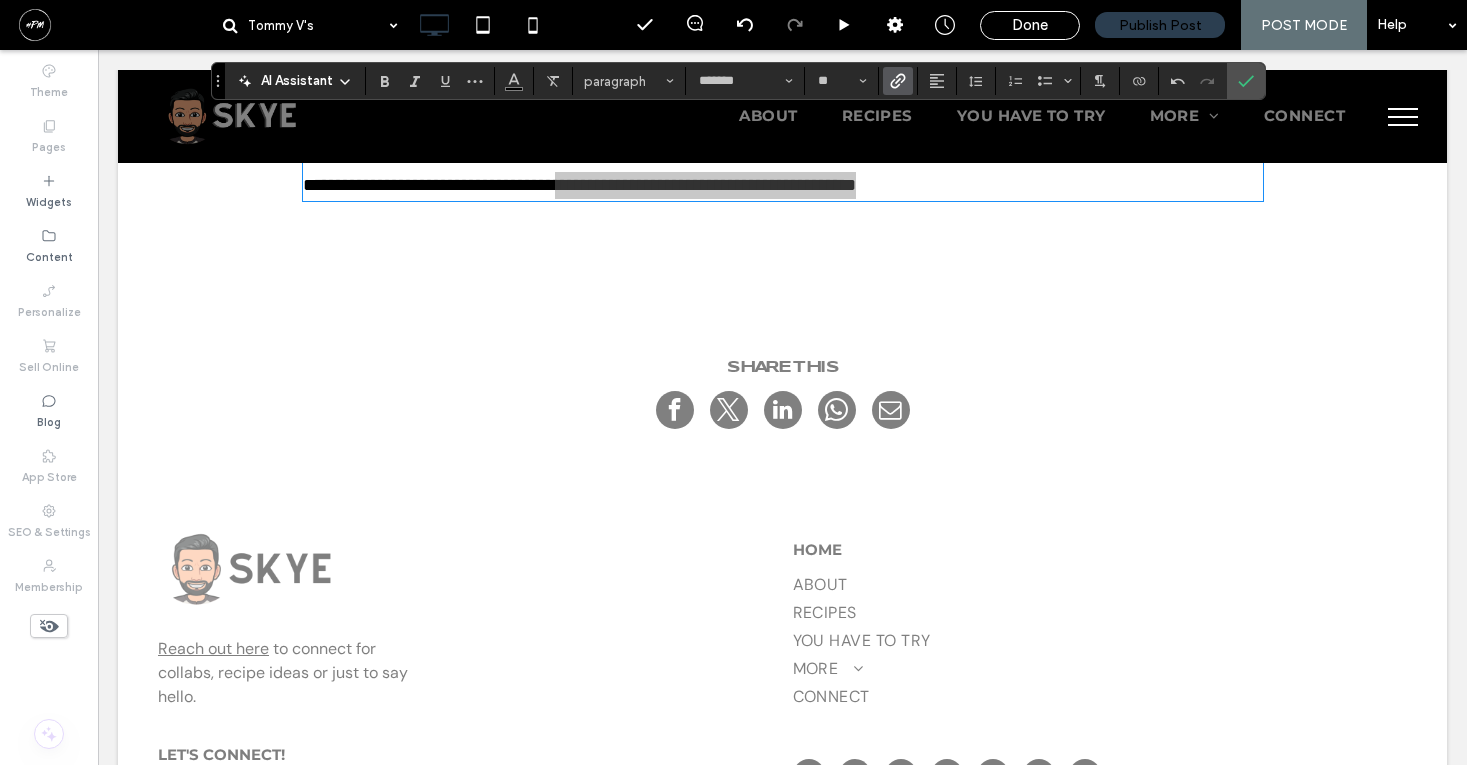 click at bounding box center [898, 81] 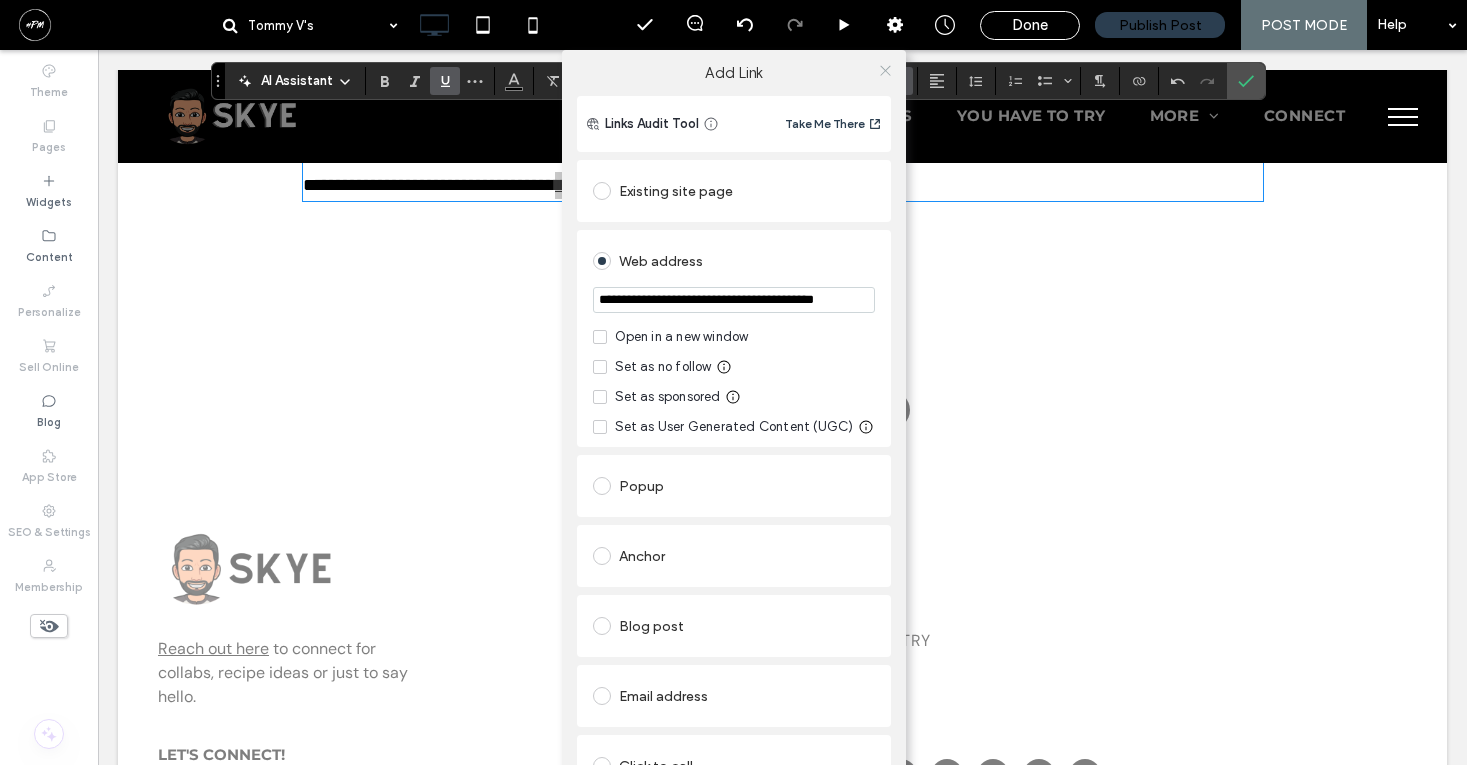 click 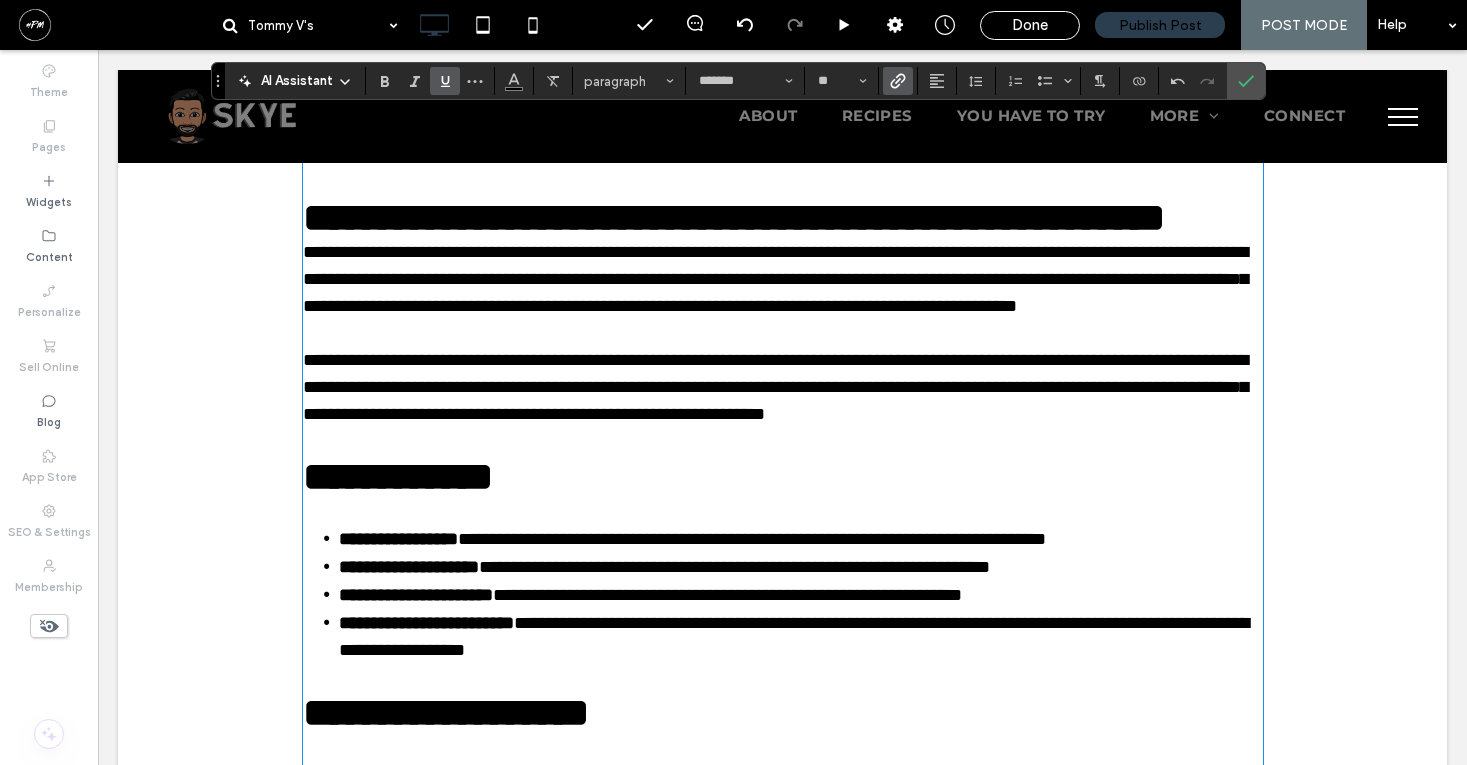 scroll, scrollTop: 3967, scrollLeft: 0, axis: vertical 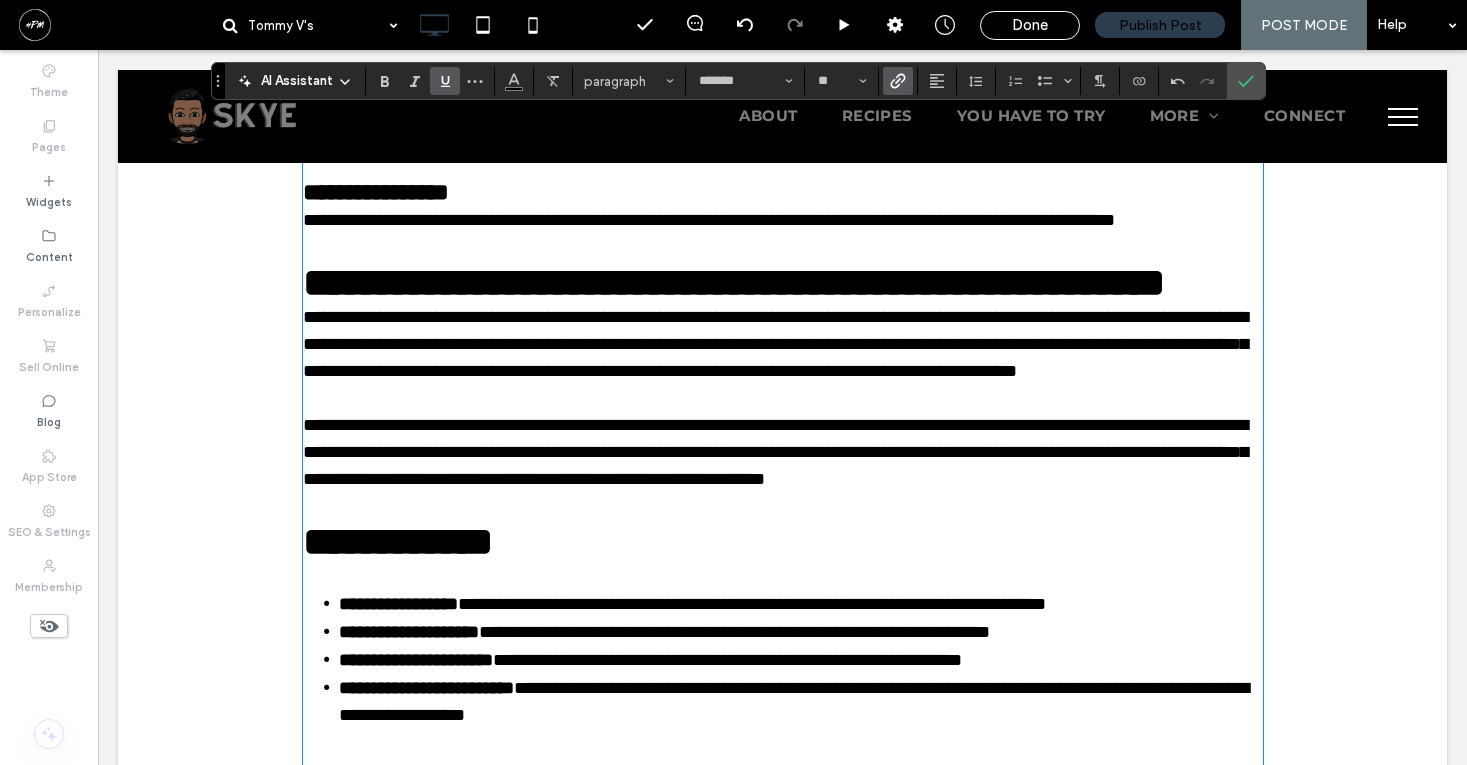 click on "**********" at bounding box center [775, 344] 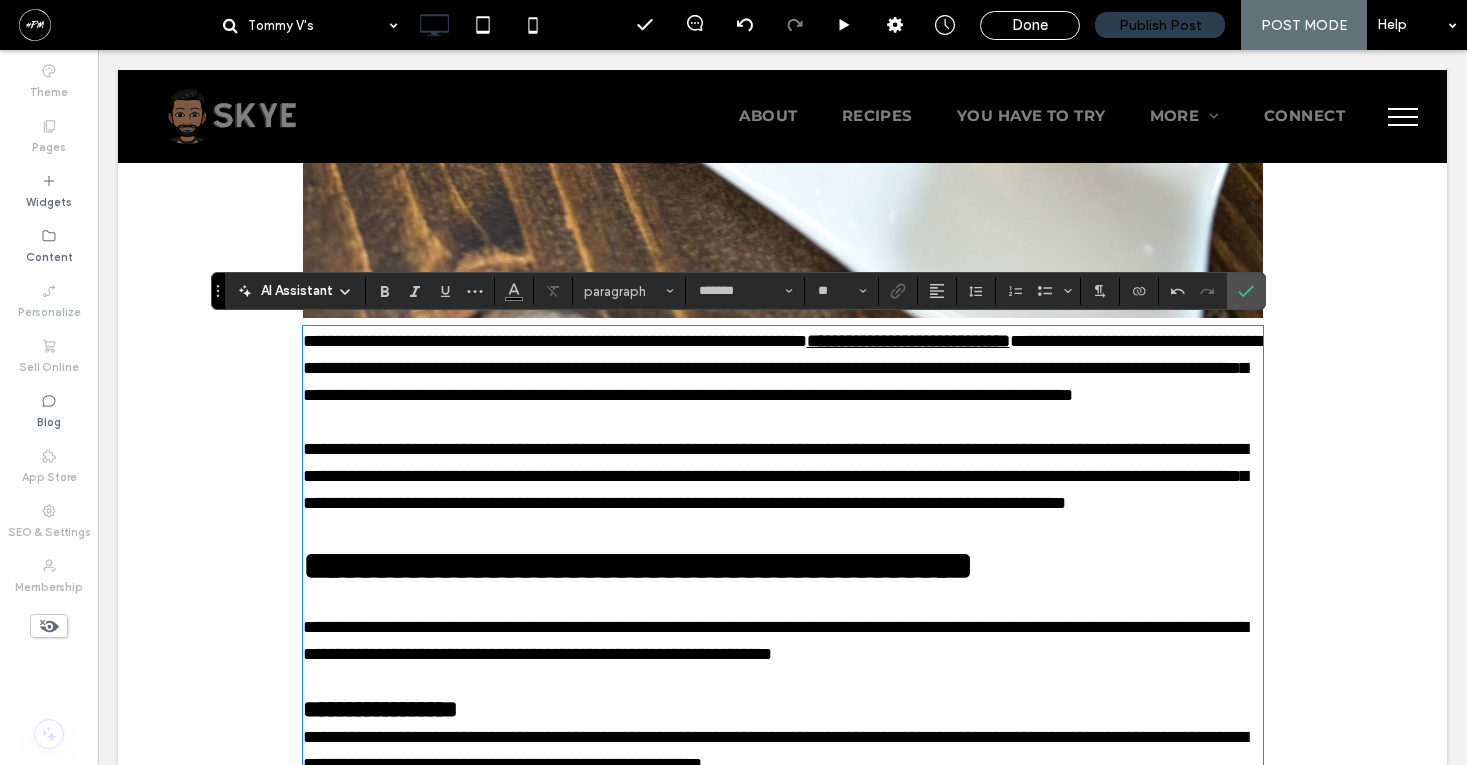 scroll, scrollTop: 1967, scrollLeft: 0, axis: vertical 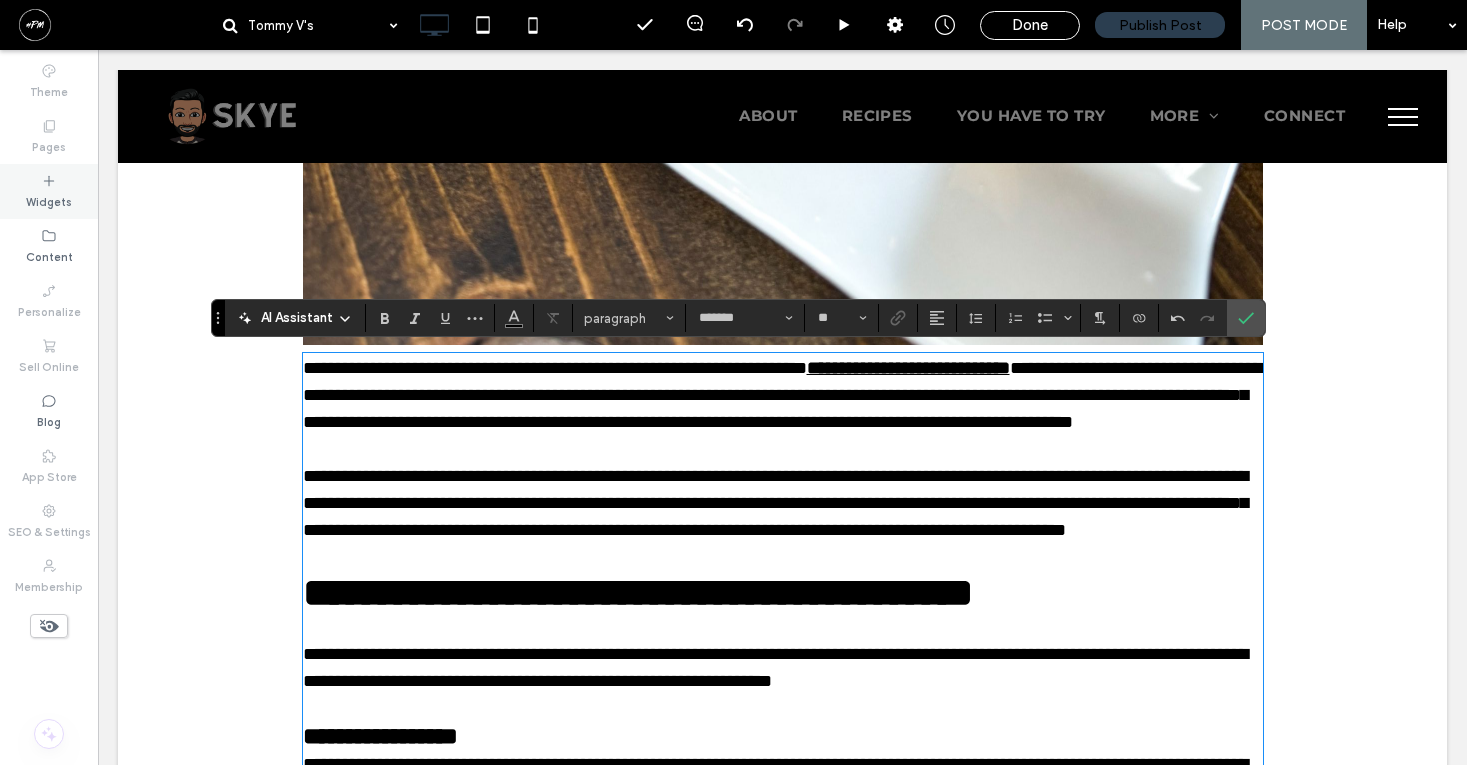click on "Widgets" at bounding box center (49, 200) 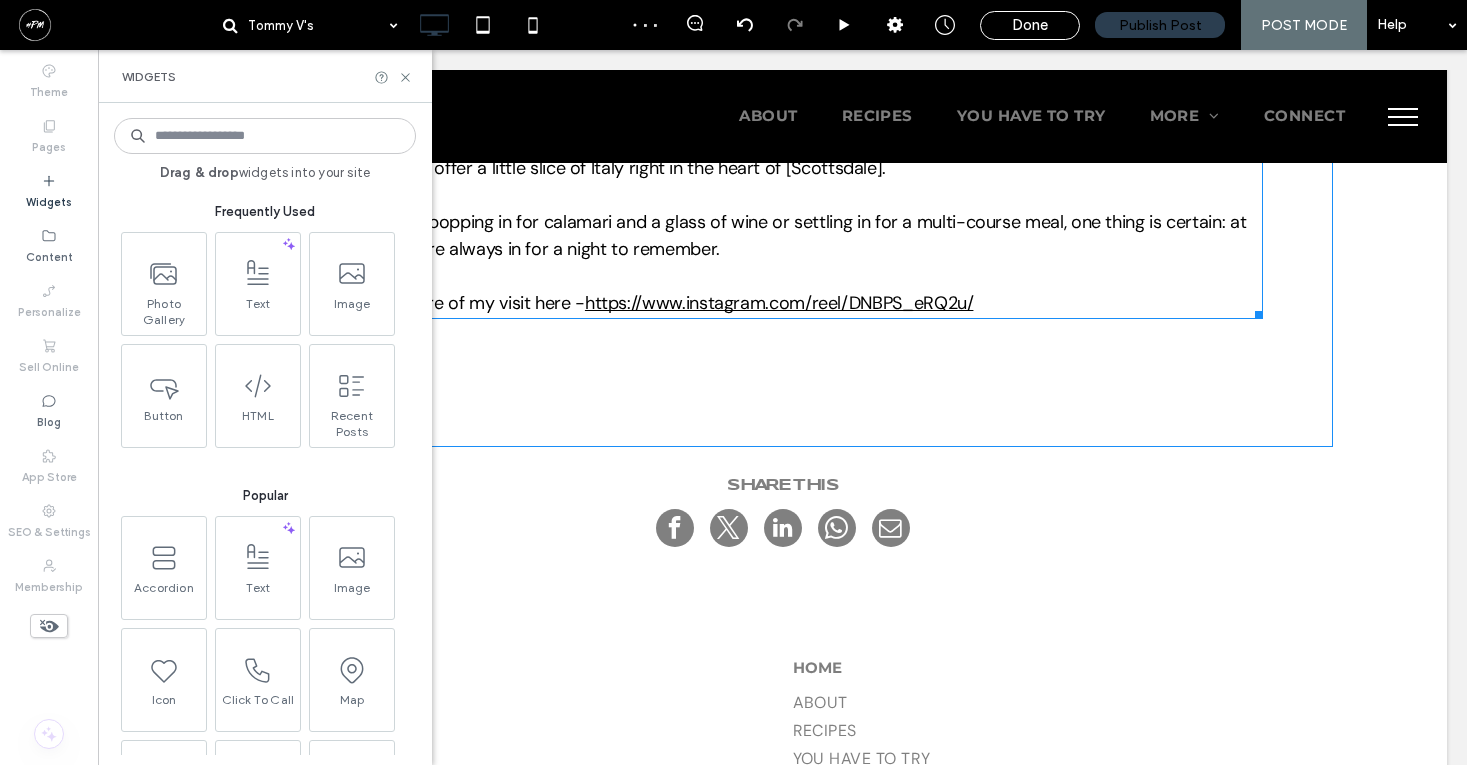 scroll, scrollTop: 5112, scrollLeft: 0, axis: vertical 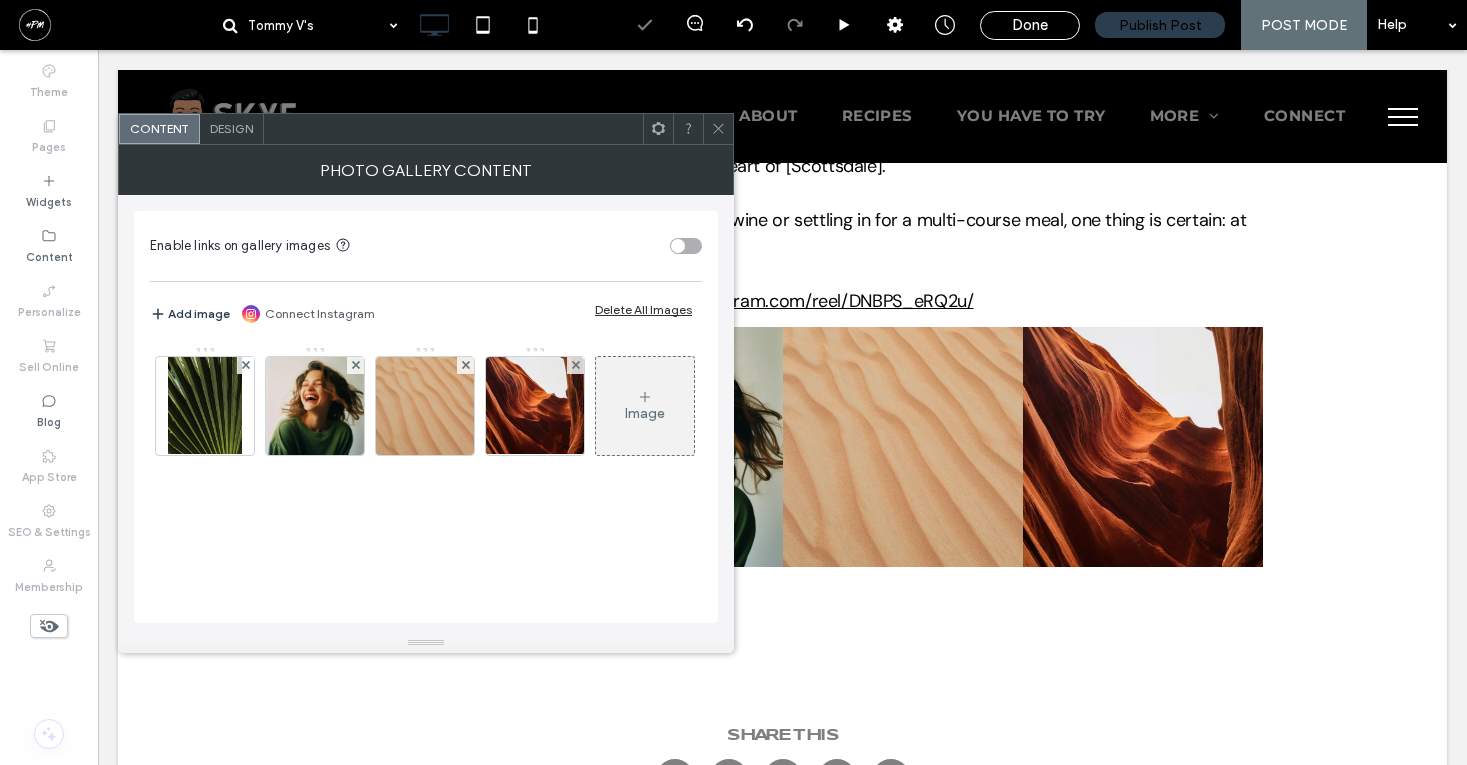 click on "Delete All Images" at bounding box center [643, 309] 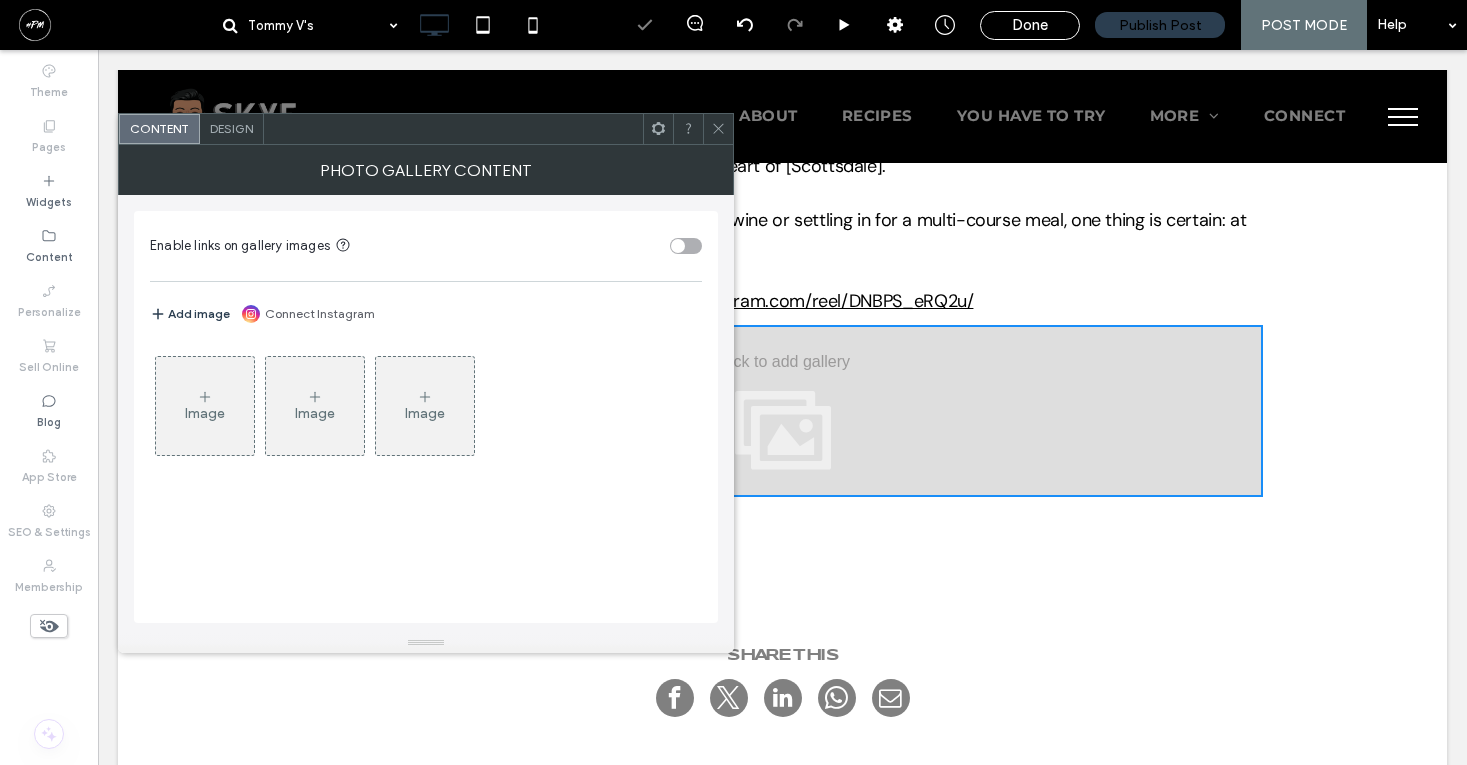 click on "Image" at bounding box center [205, 406] 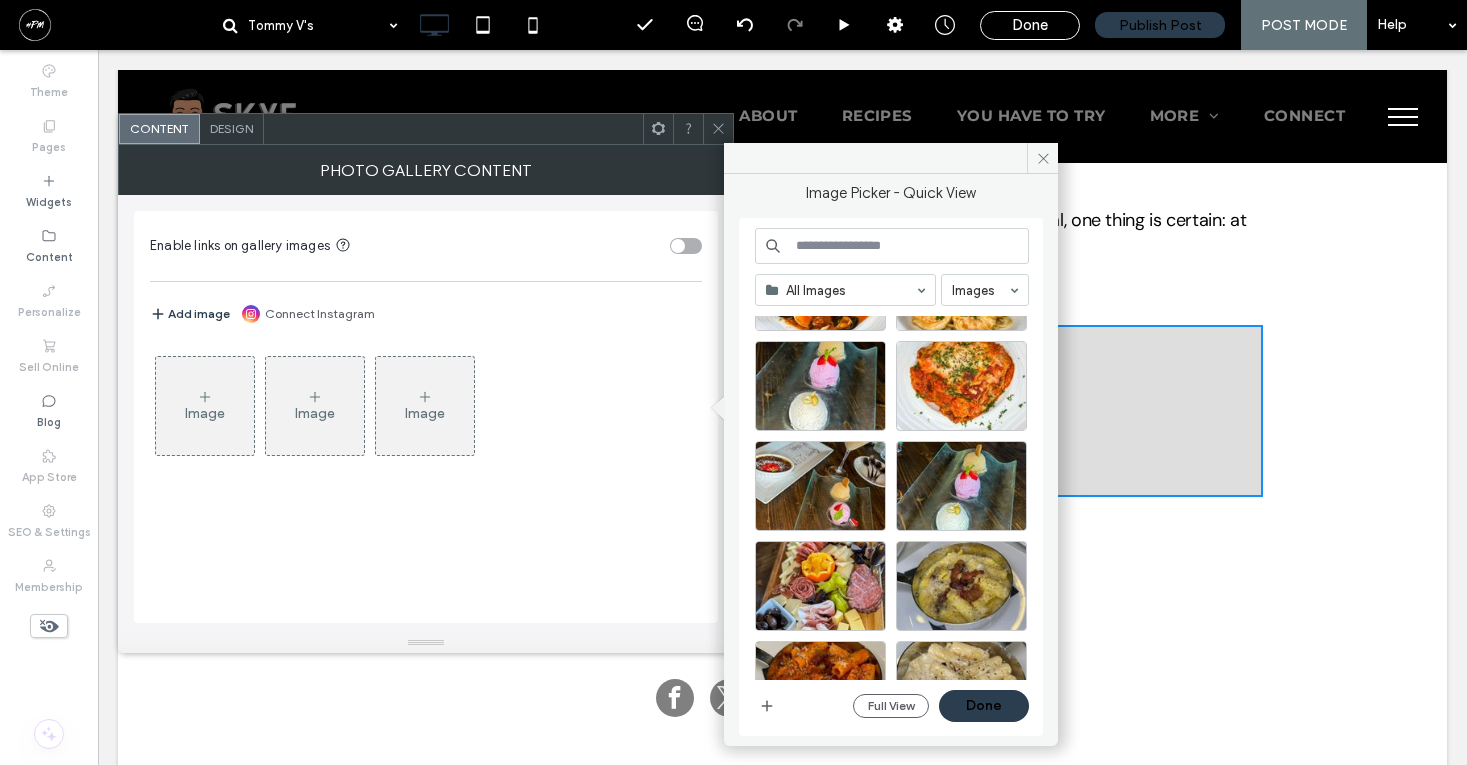 scroll, scrollTop: 509, scrollLeft: 0, axis: vertical 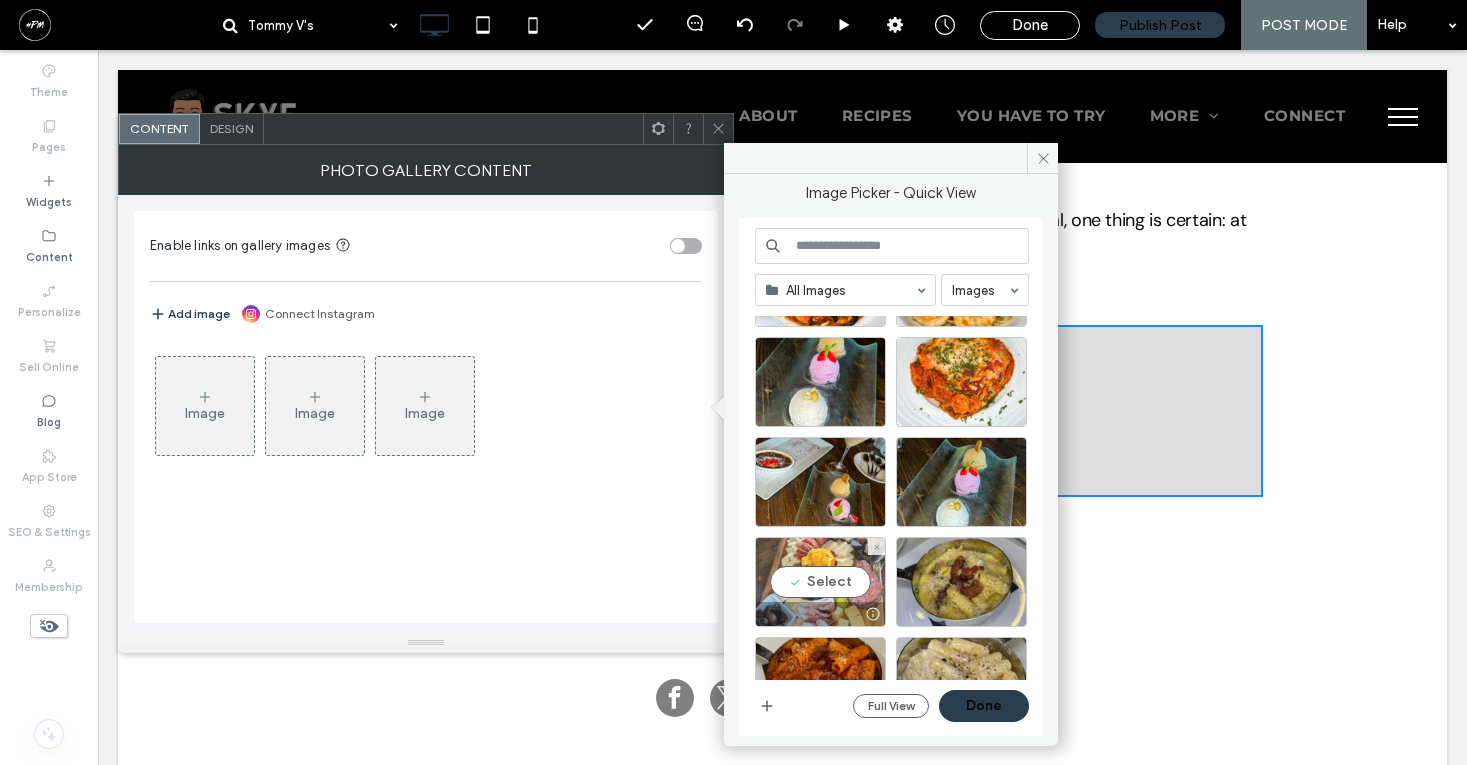 click on "Select" at bounding box center (820, 582) 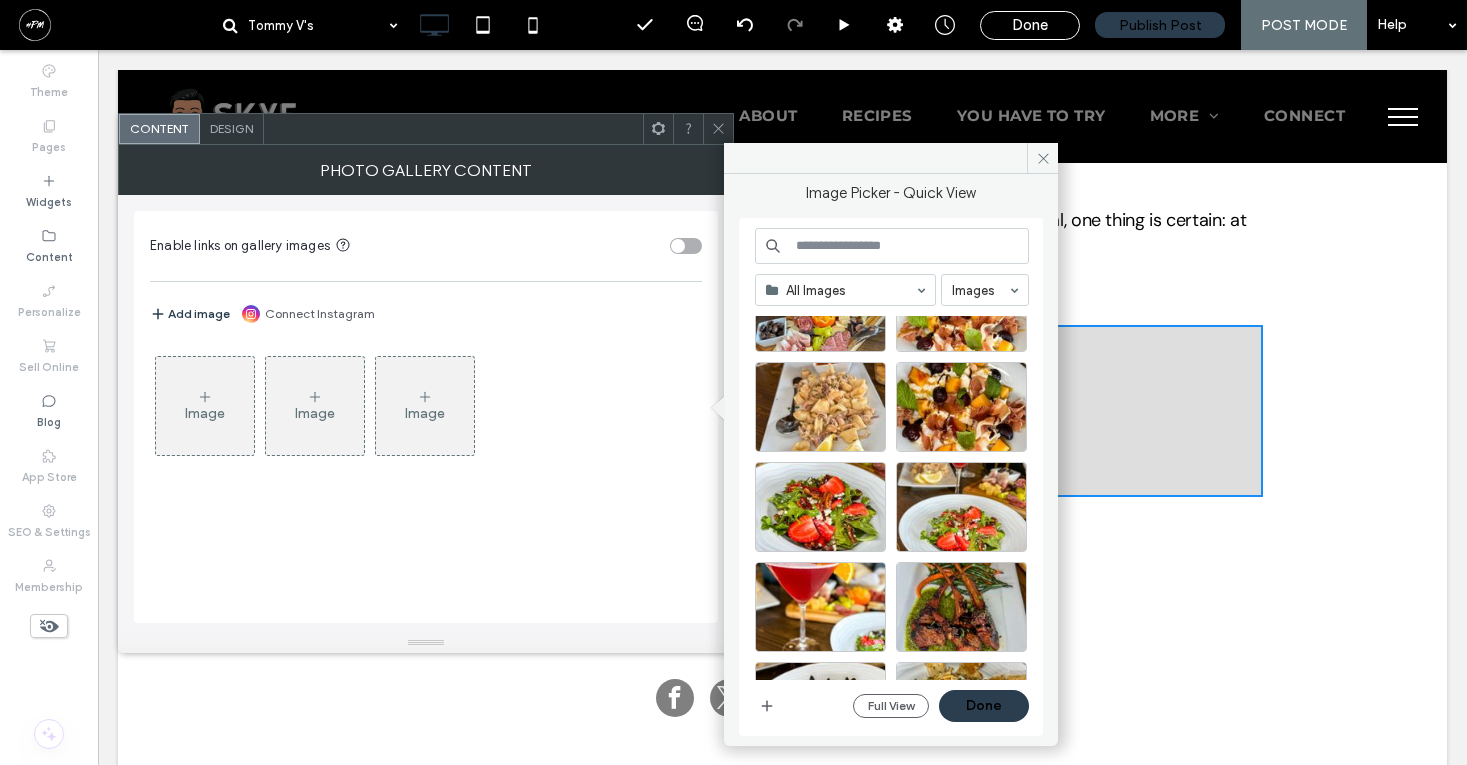 scroll, scrollTop: 0, scrollLeft: 0, axis: both 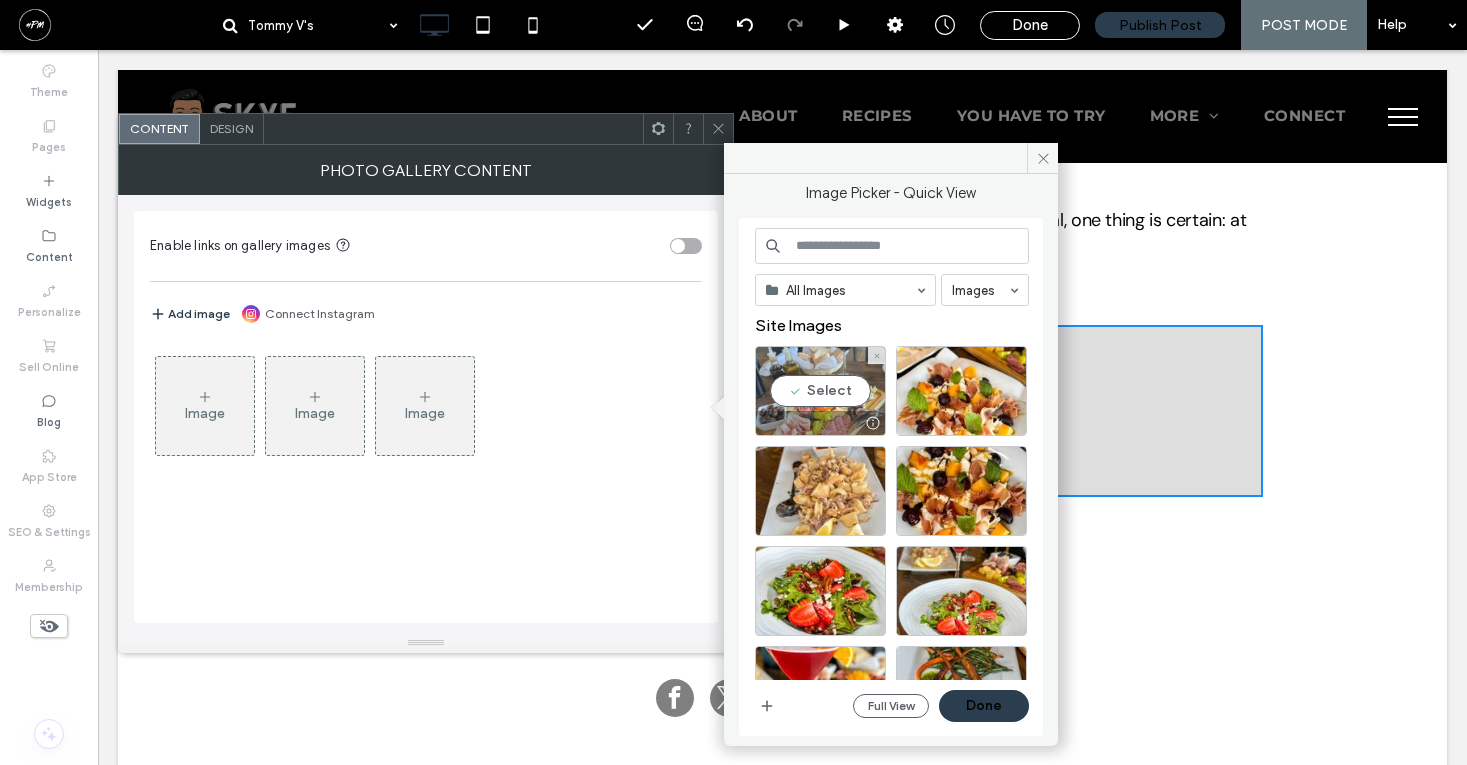 click on "Select" at bounding box center [820, 391] 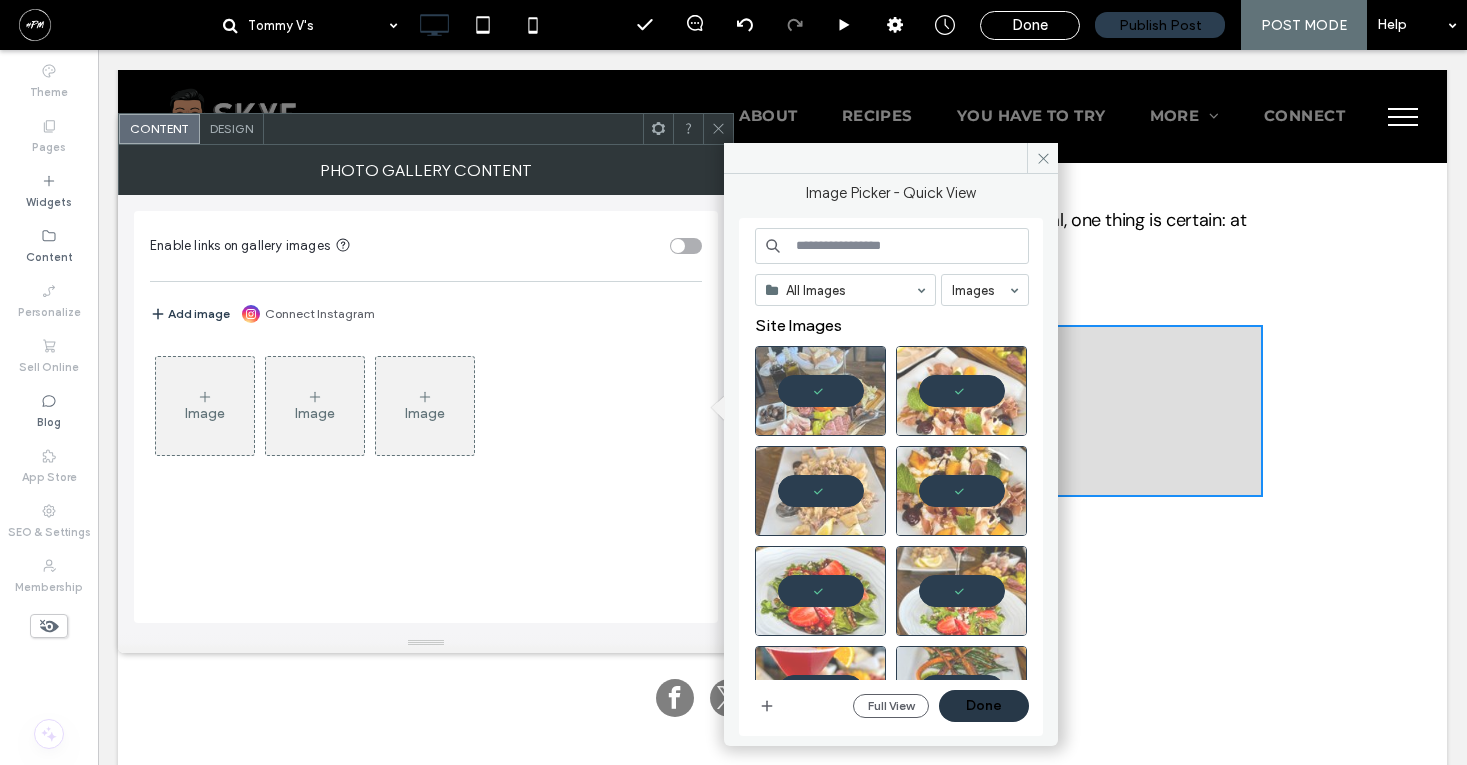 click on "Done" at bounding box center [984, 706] 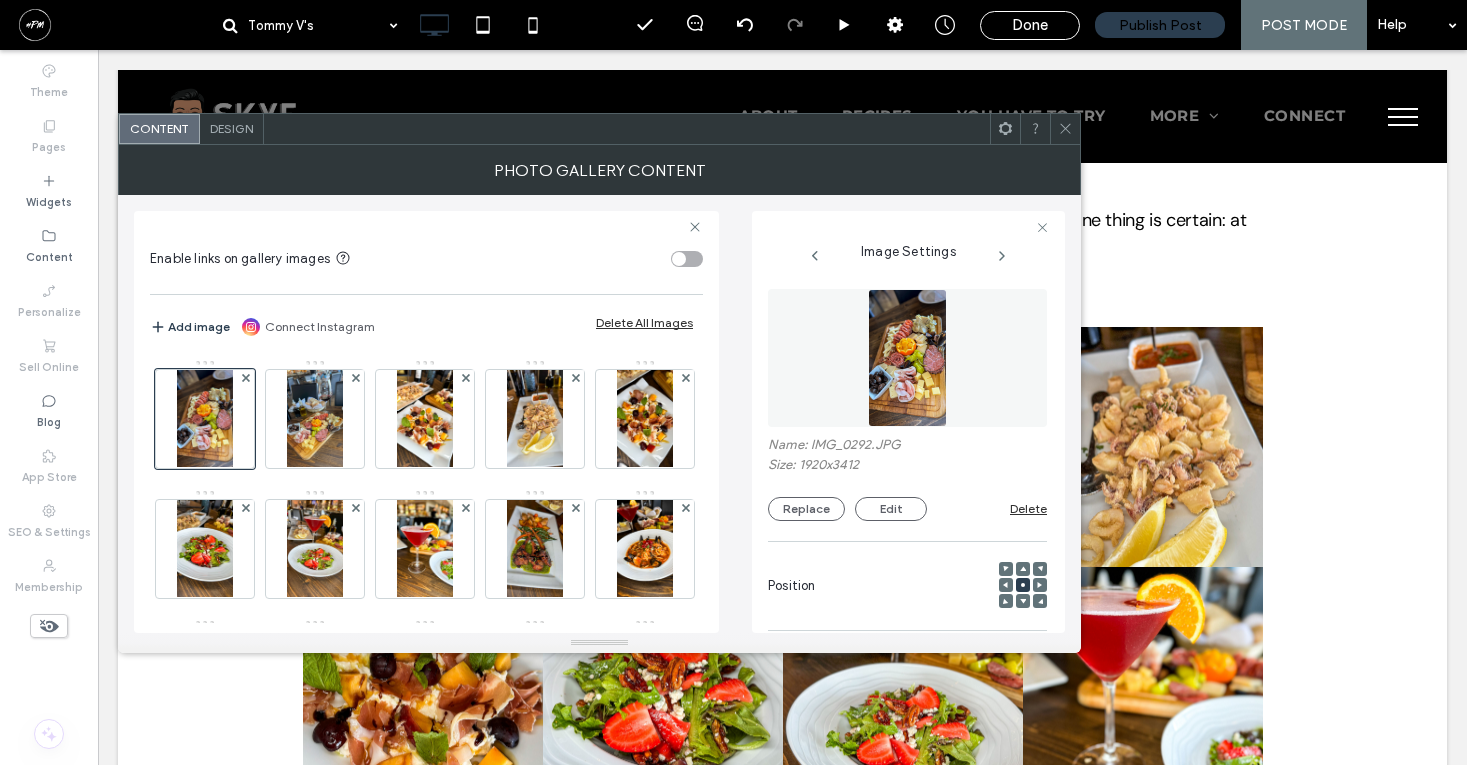 click 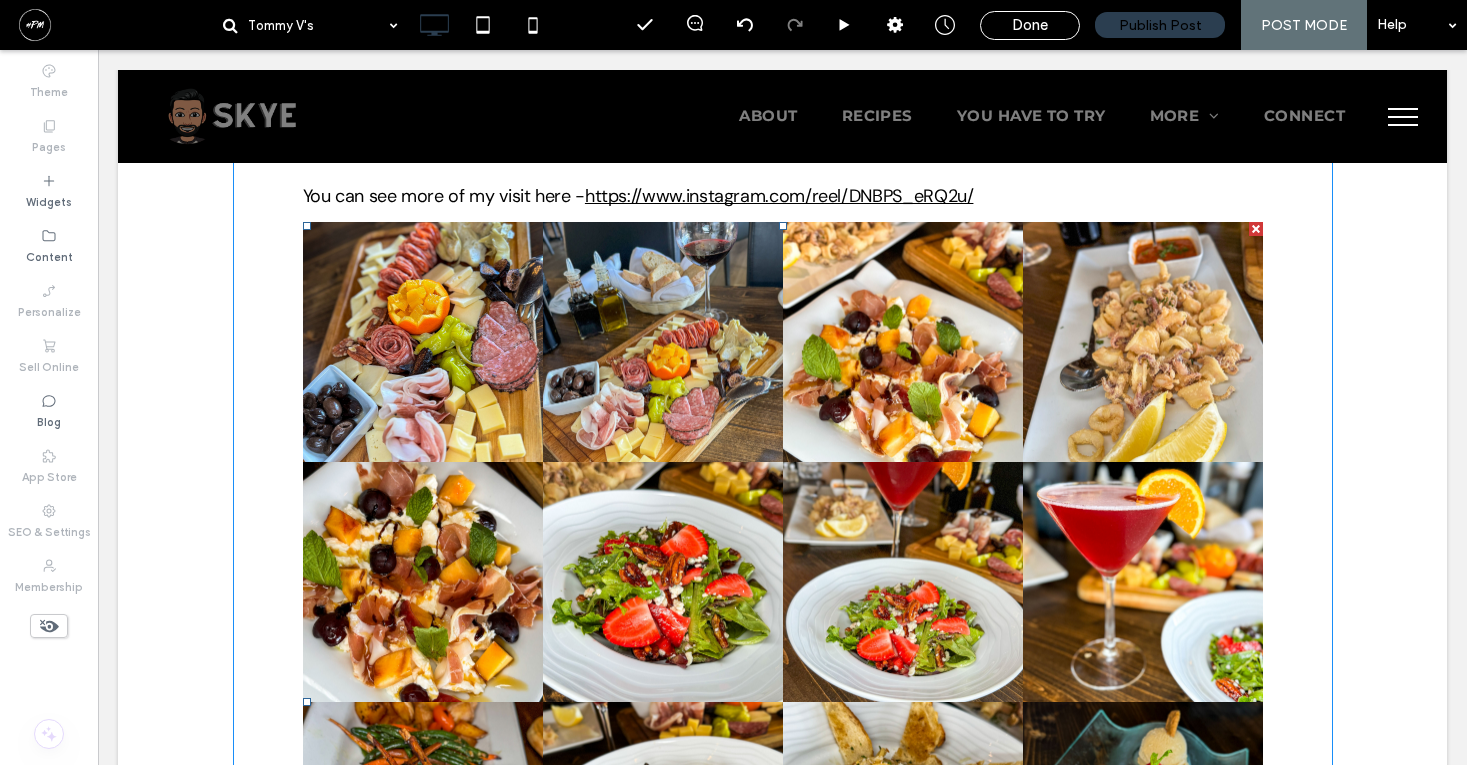 scroll, scrollTop: 5216, scrollLeft: 0, axis: vertical 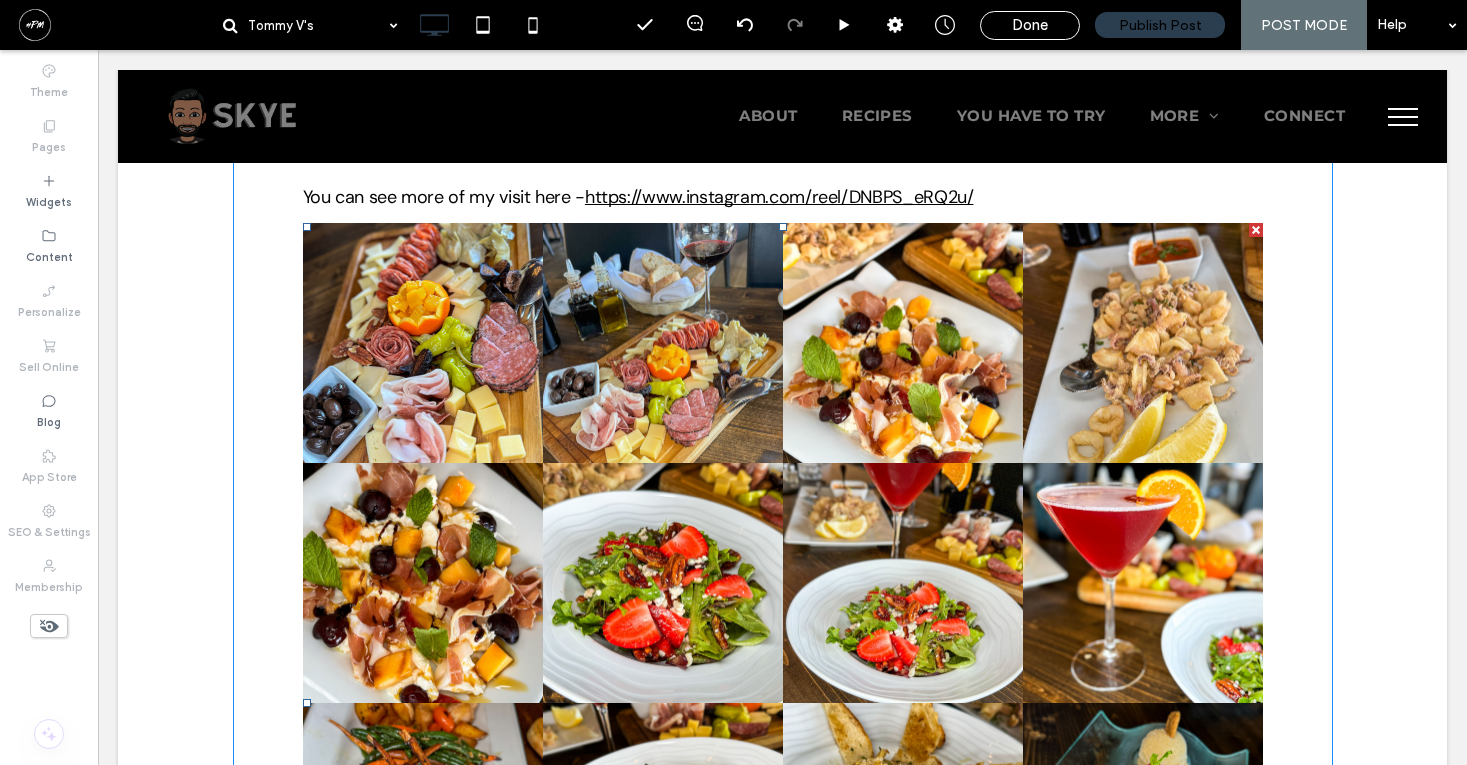 click at bounding box center (663, 343) 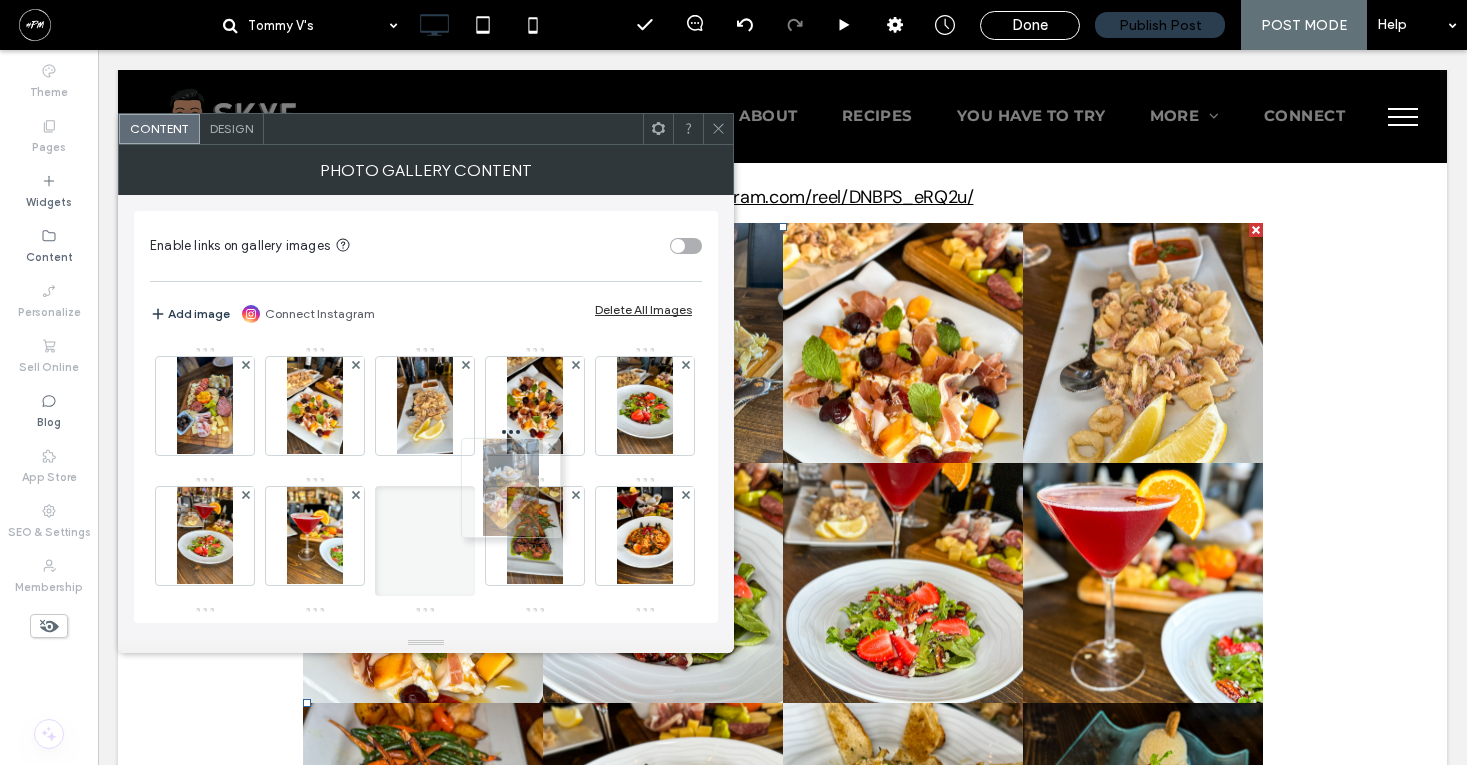 drag, startPoint x: 316, startPoint y: 424, endPoint x: 531, endPoint y: 511, distance: 231.93533 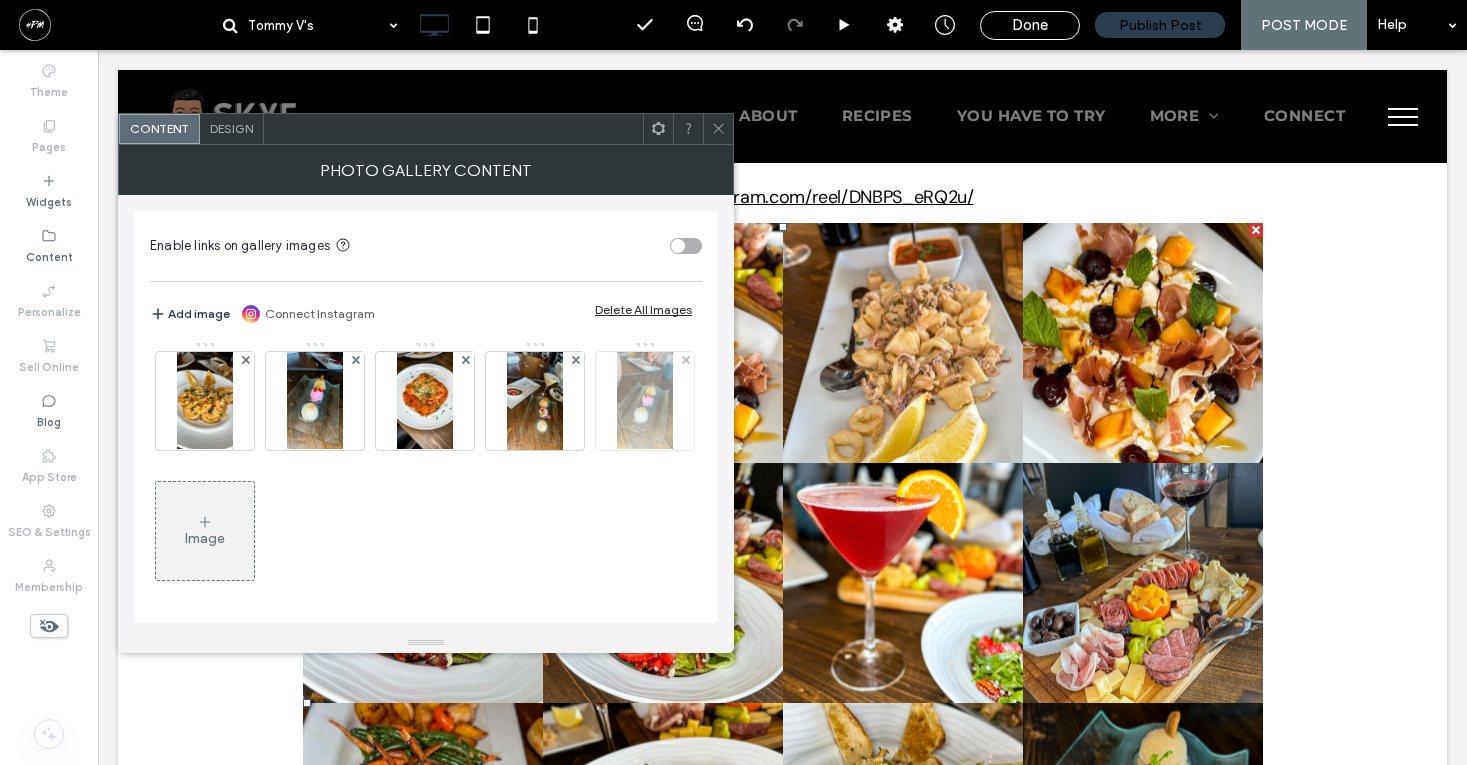scroll, scrollTop: 234, scrollLeft: 0, axis: vertical 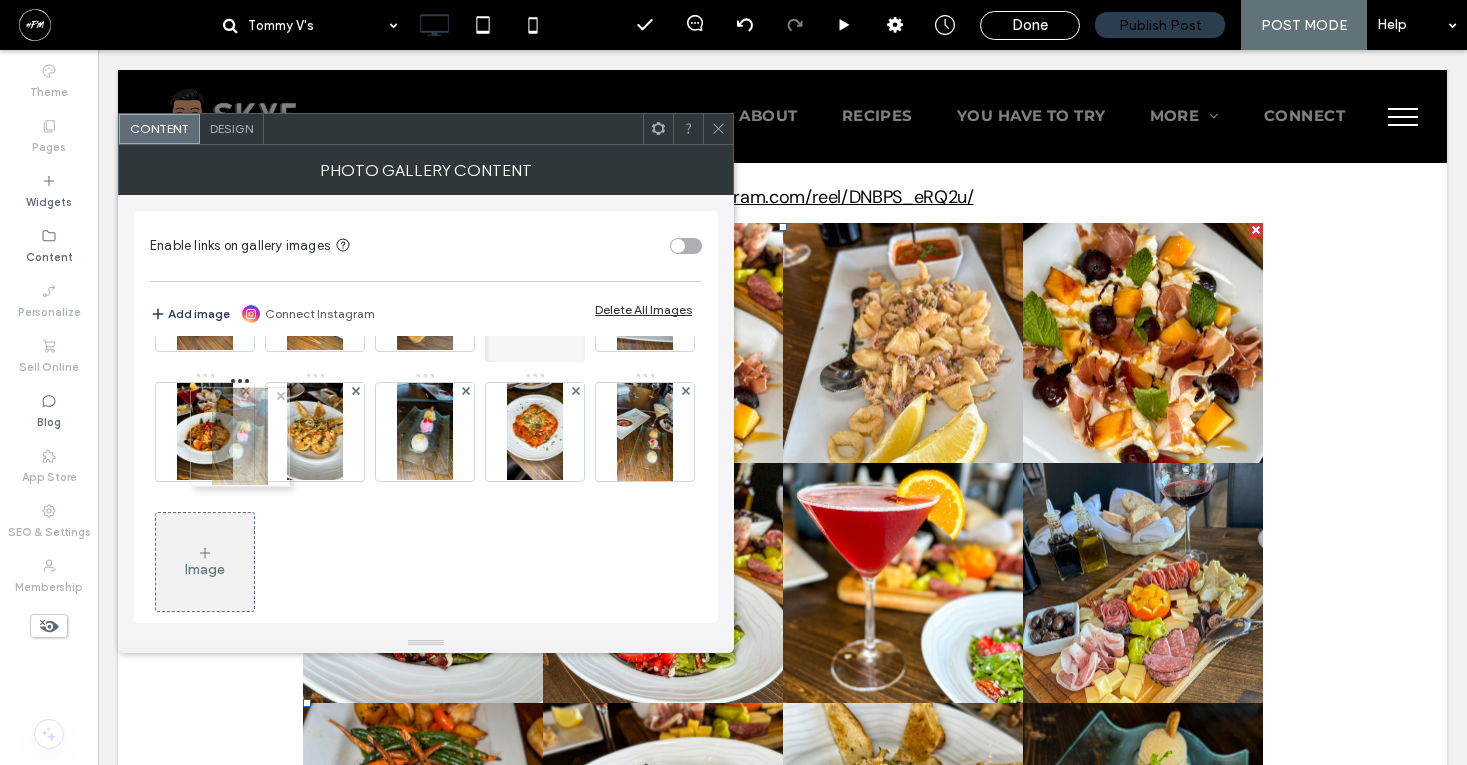drag, startPoint x: 422, startPoint y: 559, endPoint x: 206, endPoint y: 418, distance: 257.94766 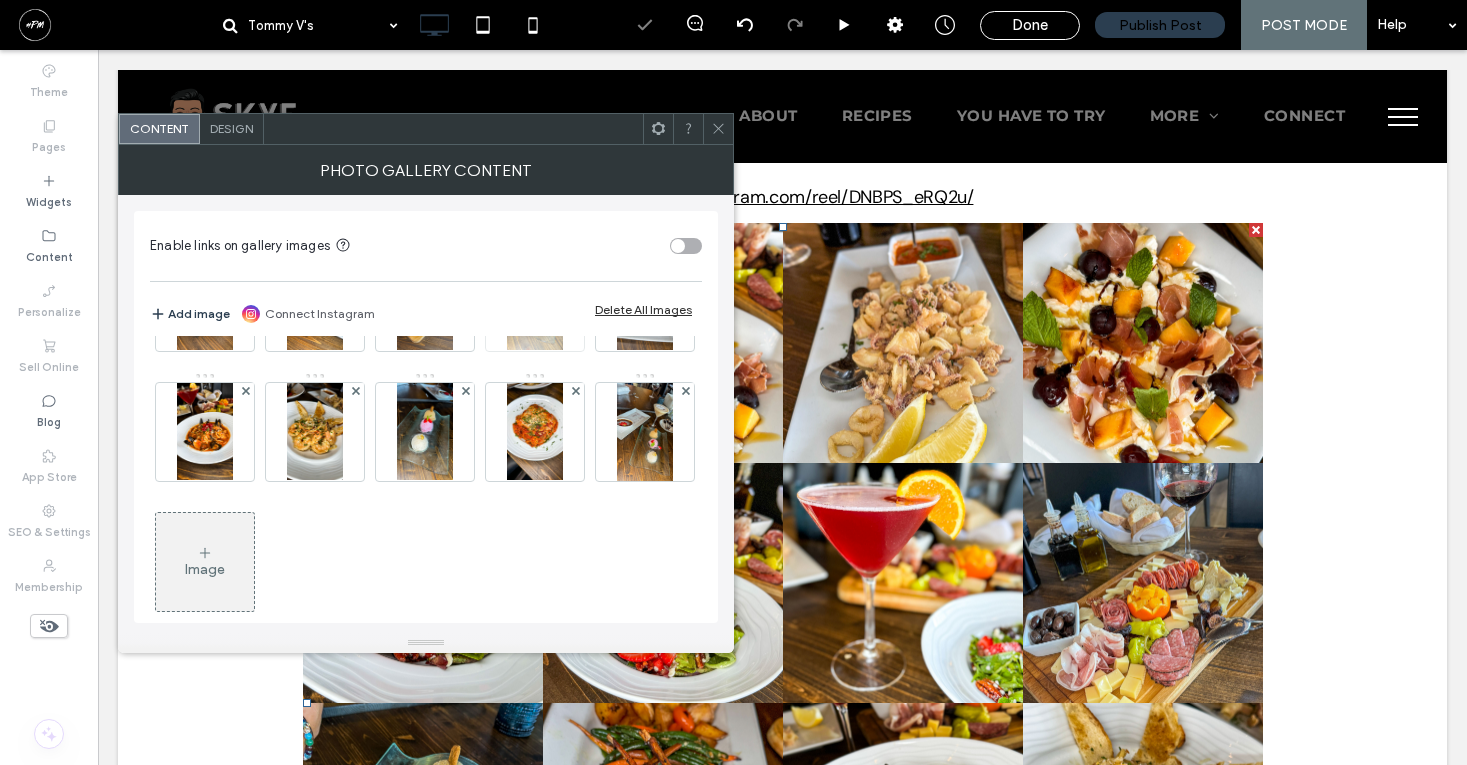 click at bounding box center (576, 261) 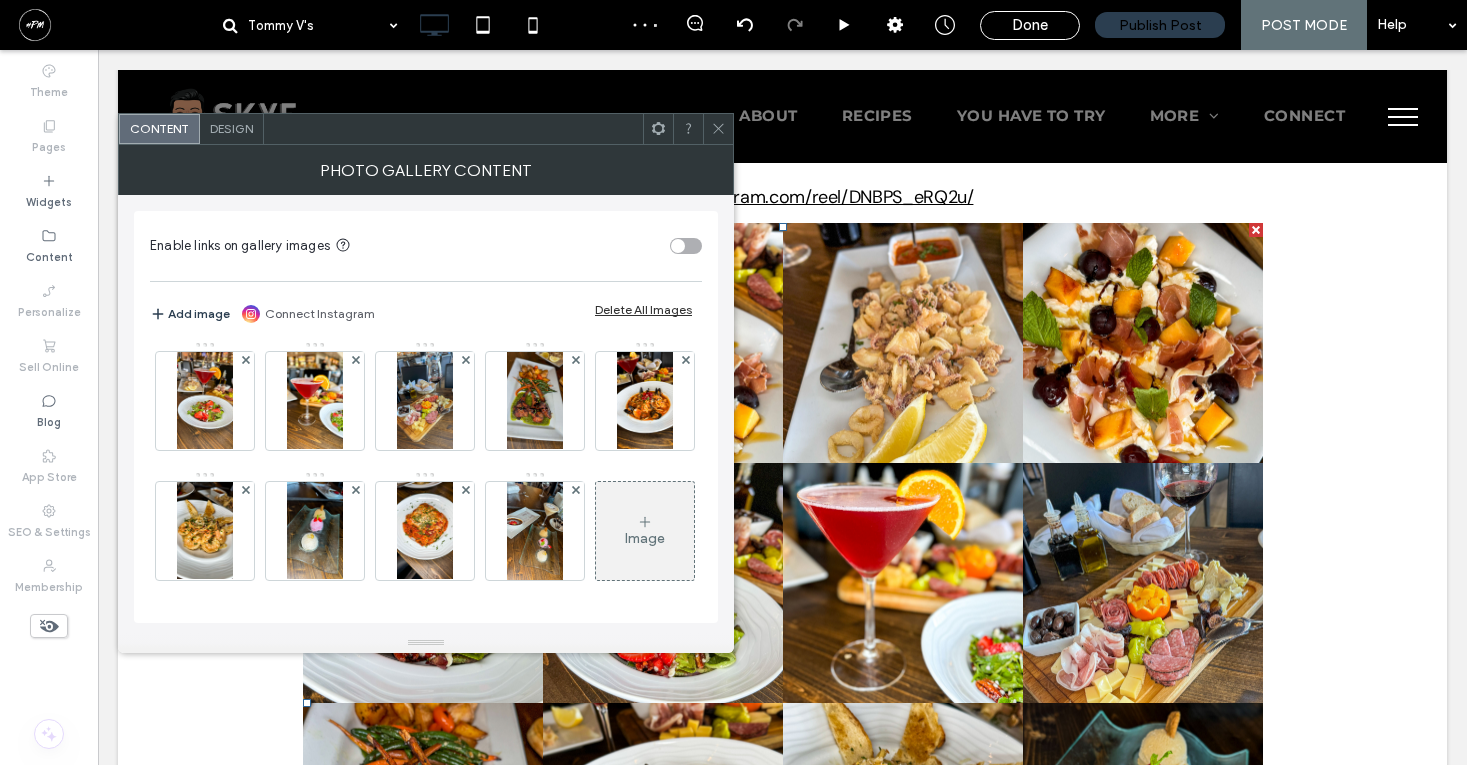 click at bounding box center [718, 129] 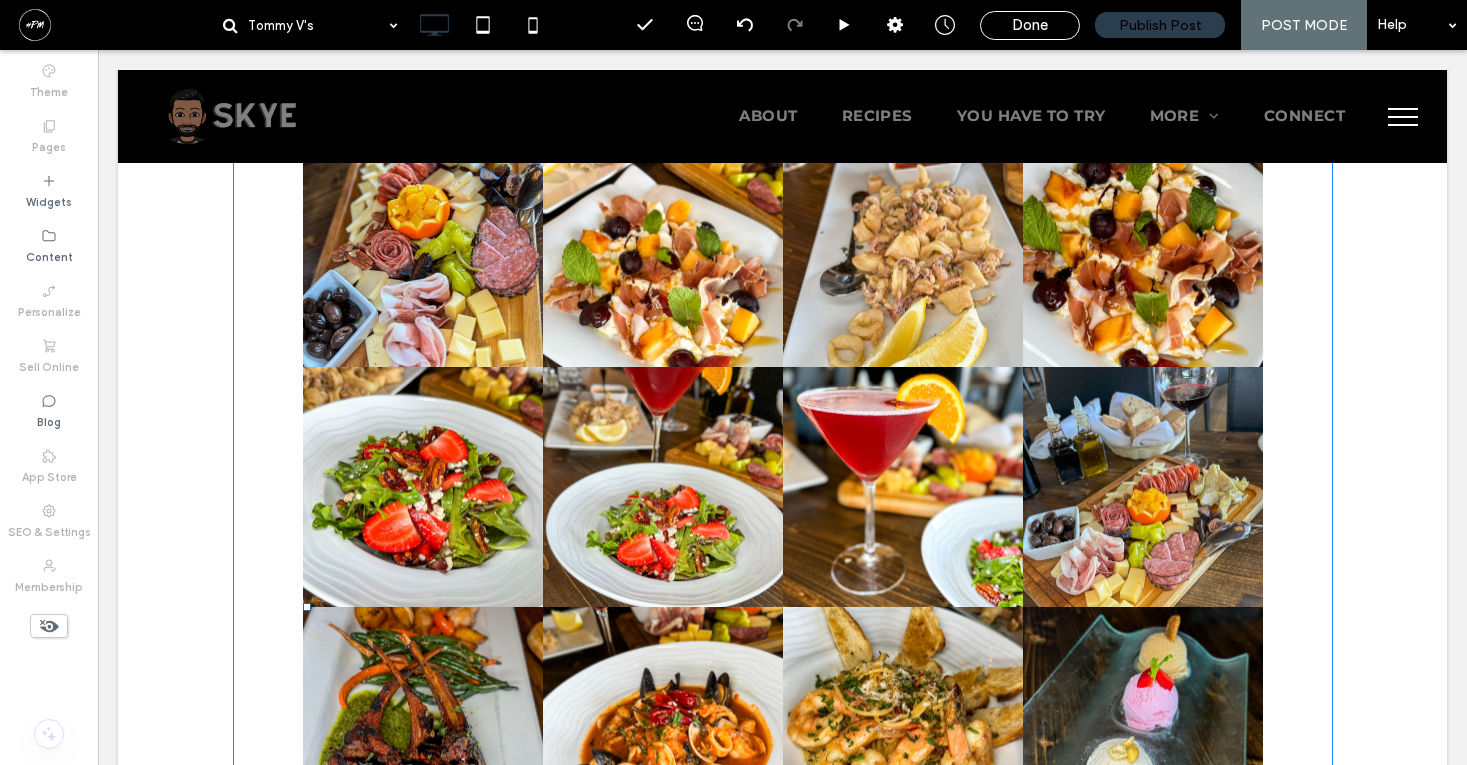 scroll, scrollTop: 5305, scrollLeft: 0, axis: vertical 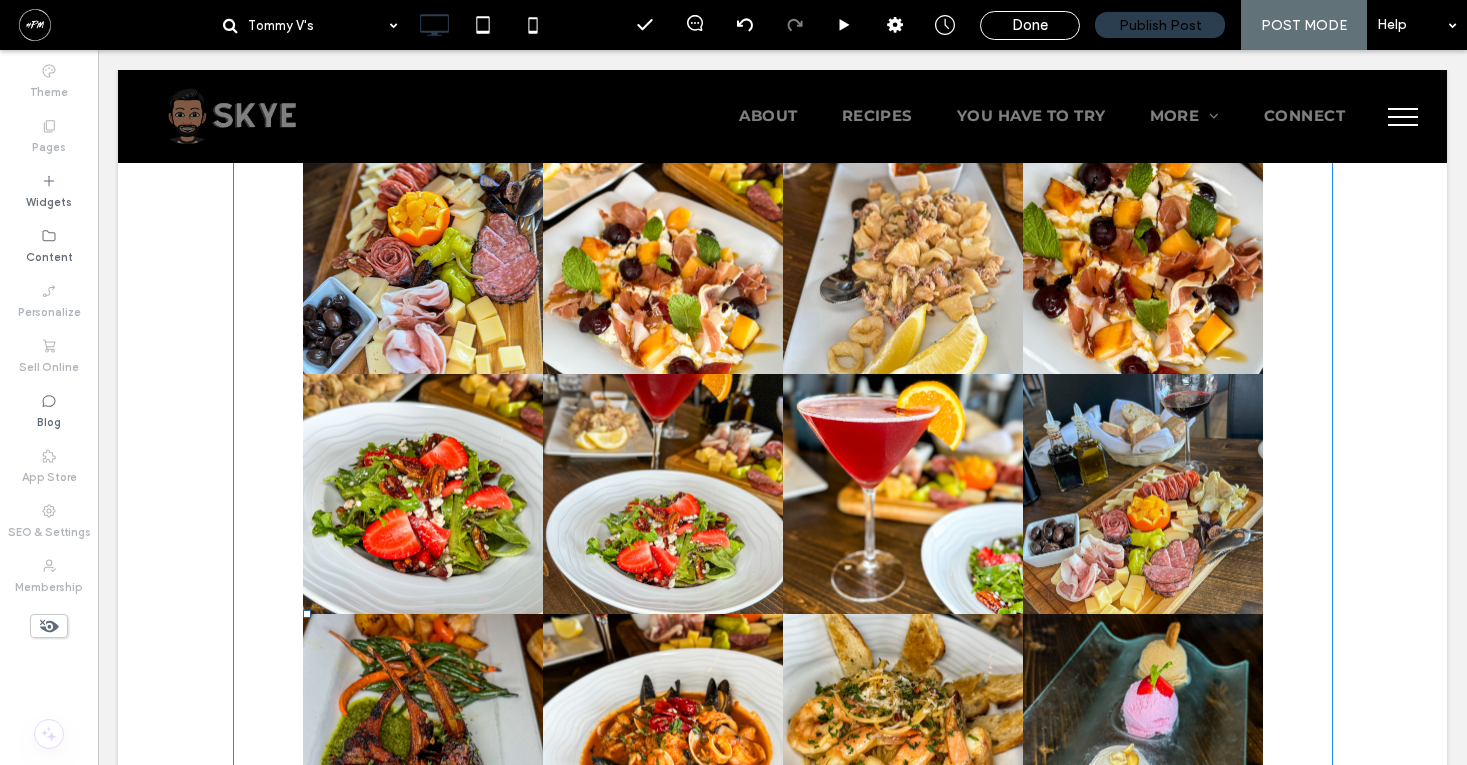 click at bounding box center [663, 494] 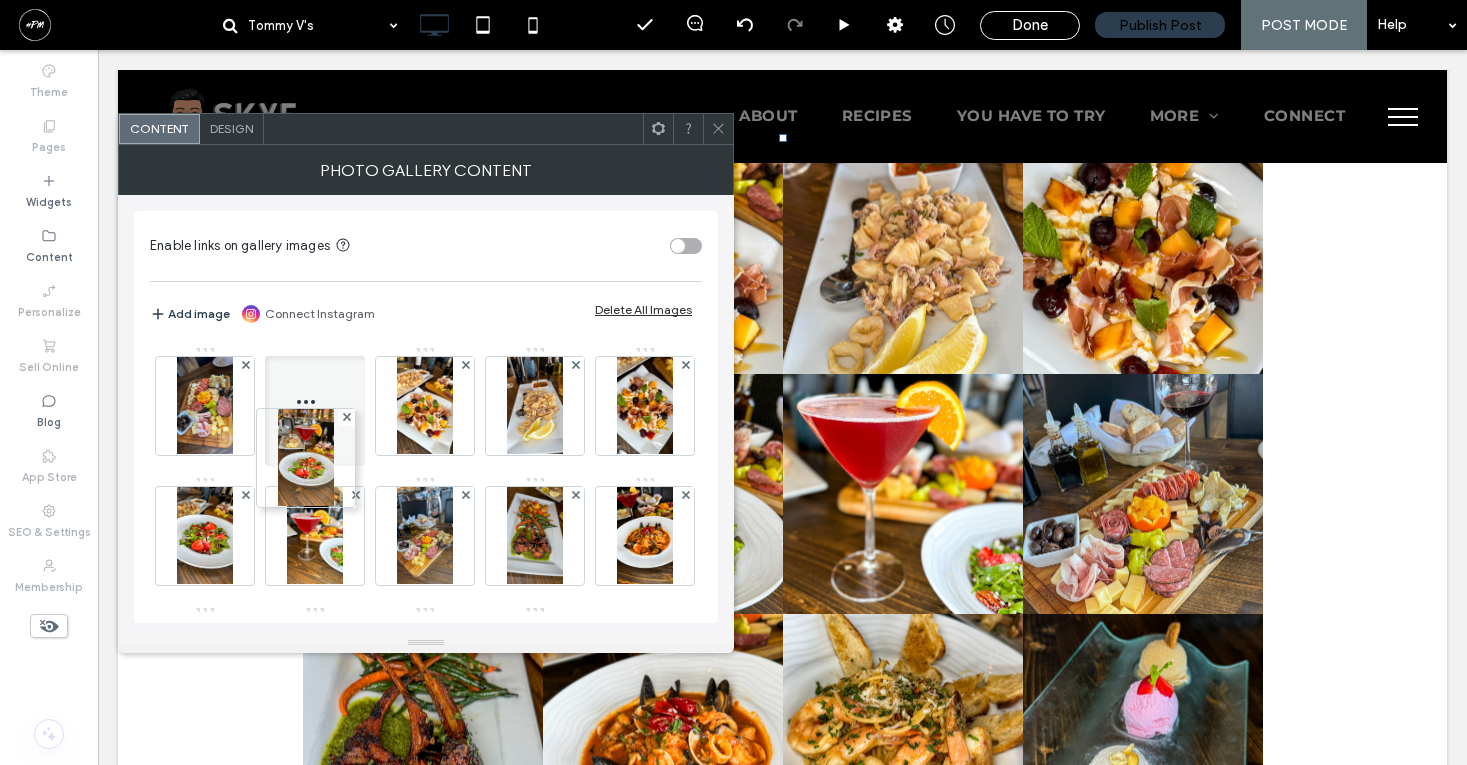 drag, startPoint x: 317, startPoint y: 478, endPoint x: 301, endPoint y: 388, distance: 91.411156 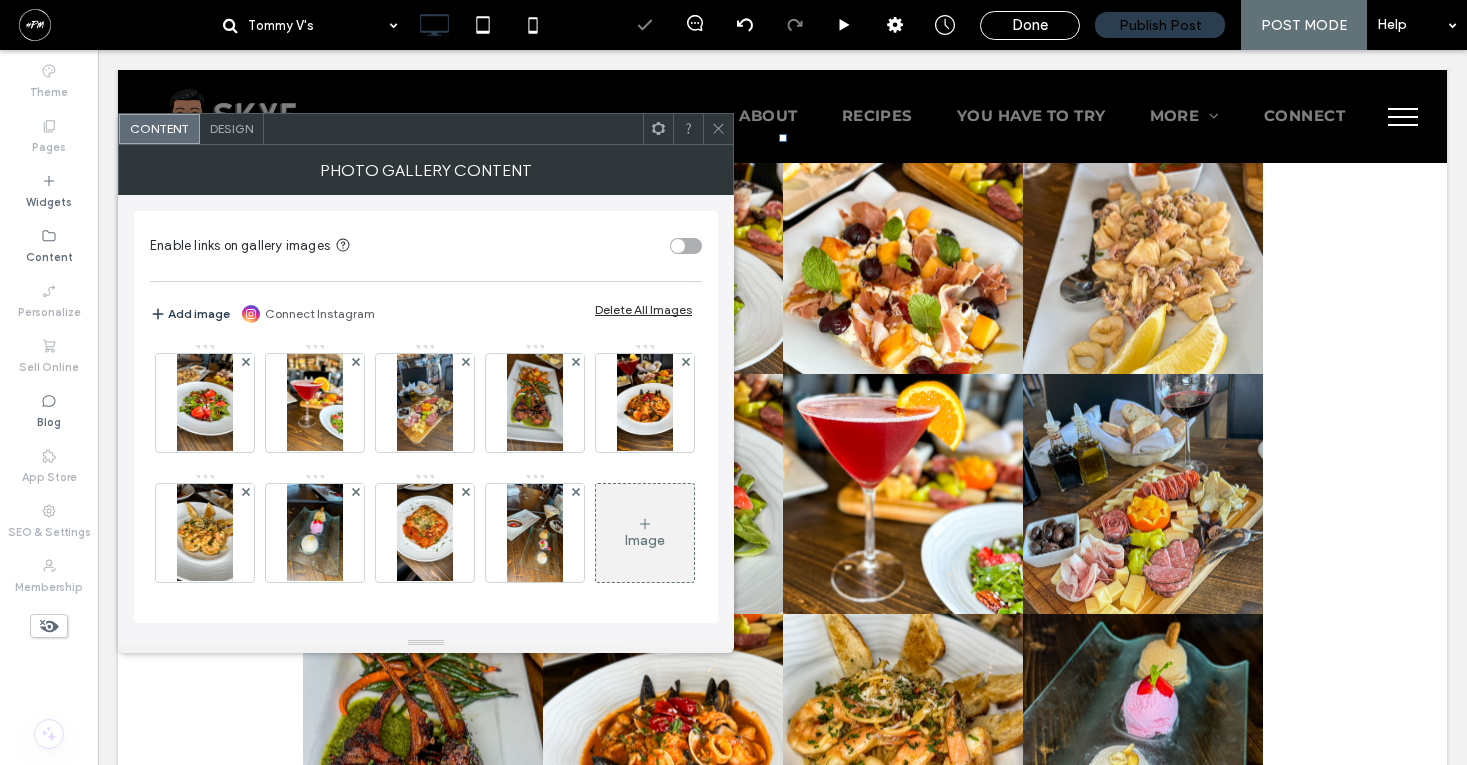 scroll, scrollTop: 156, scrollLeft: 0, axis: vertical 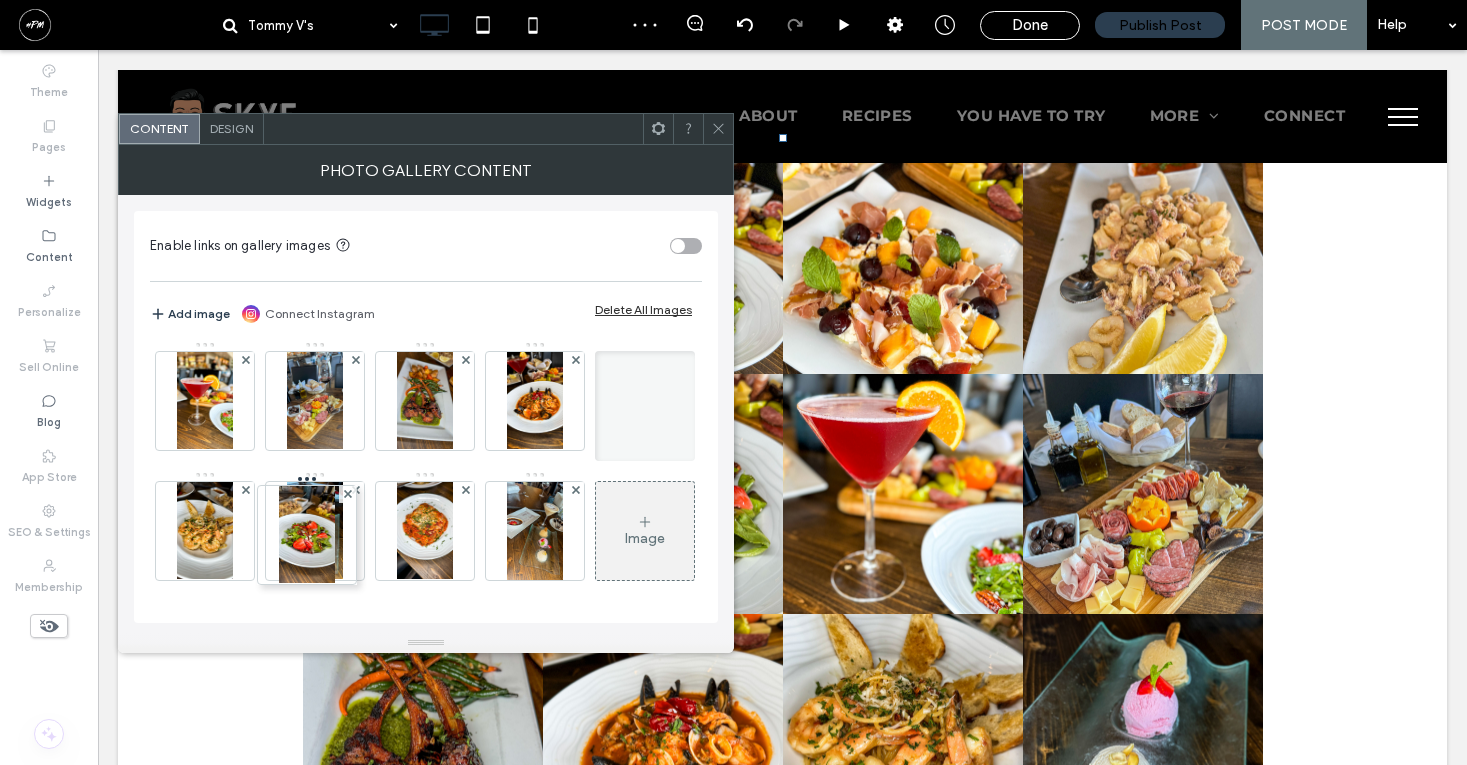 drag, startPoint x: 317, startPoint y: 346, endPoint x: 297, endPoint y: 518, distance: 173.15889 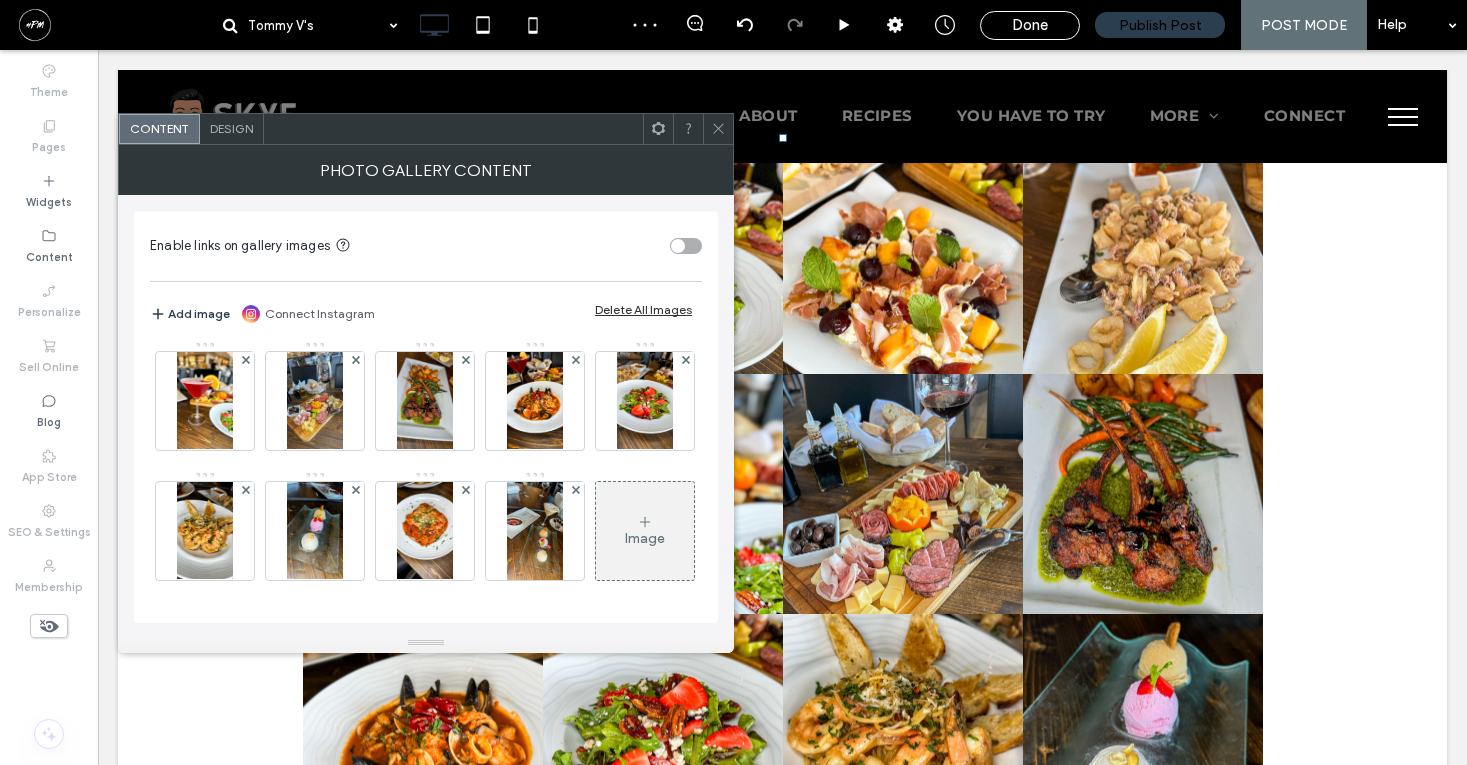 click at bounding box center (718, 129) 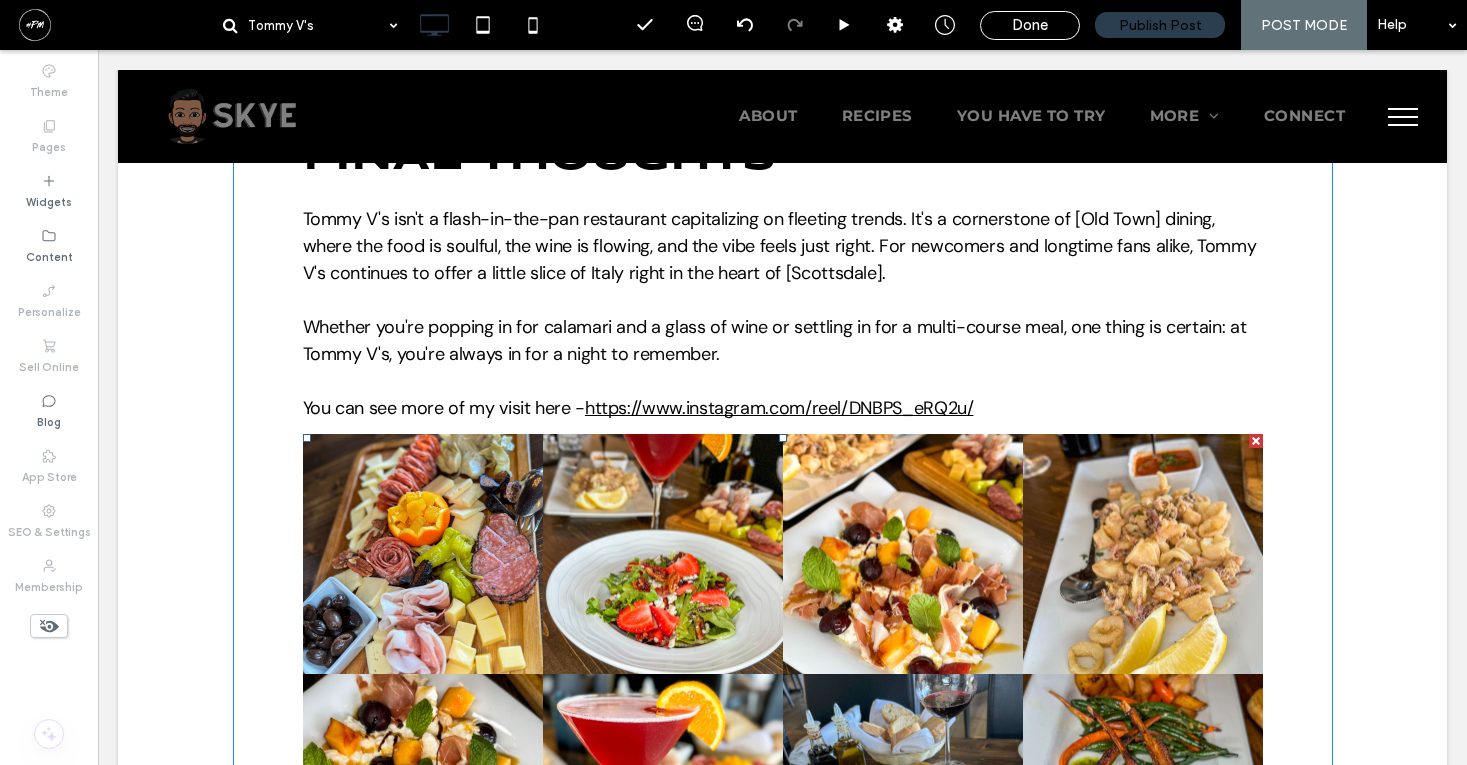 scroll, scrollTop: 5953, scrollLeft: 0, axis: vertical 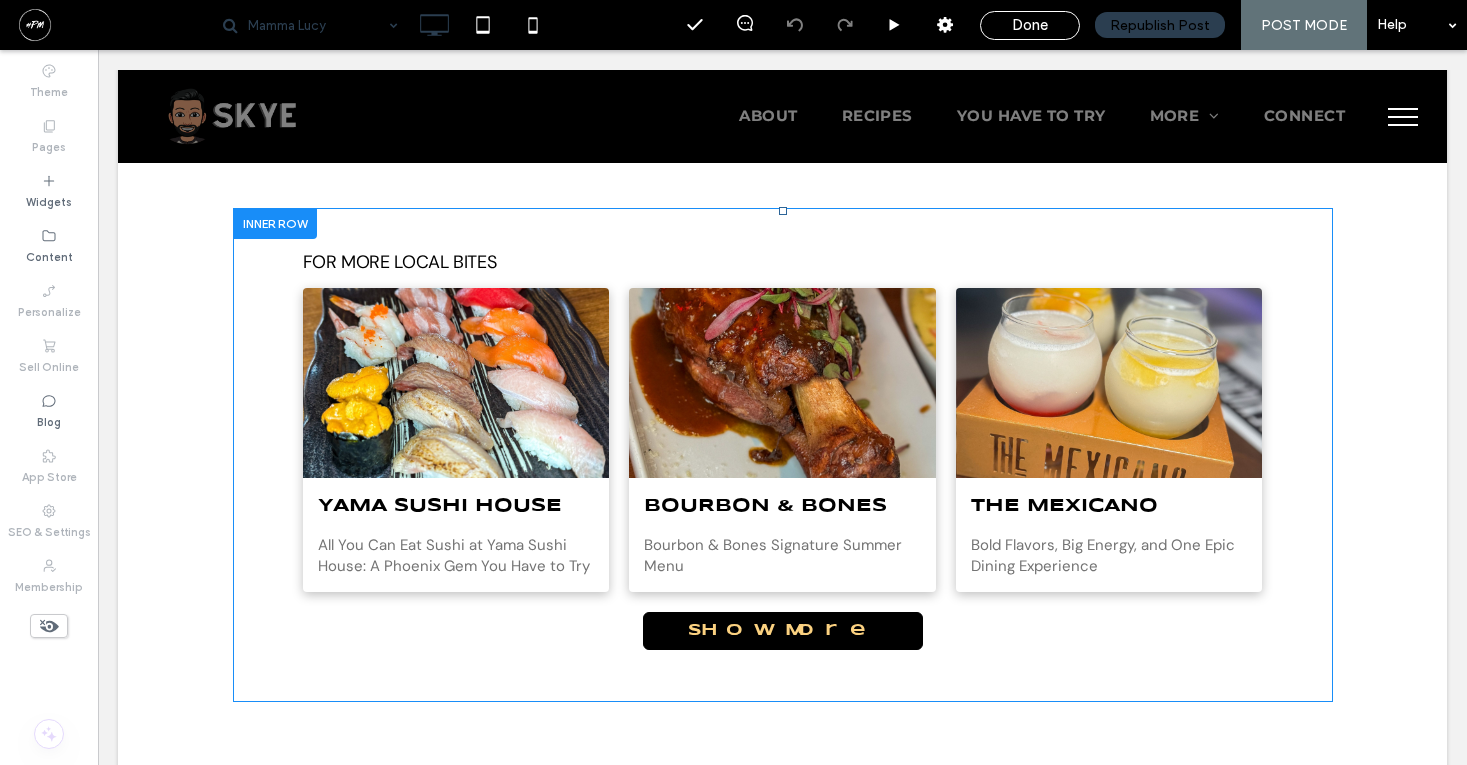 click at bounding box center [275, 223] 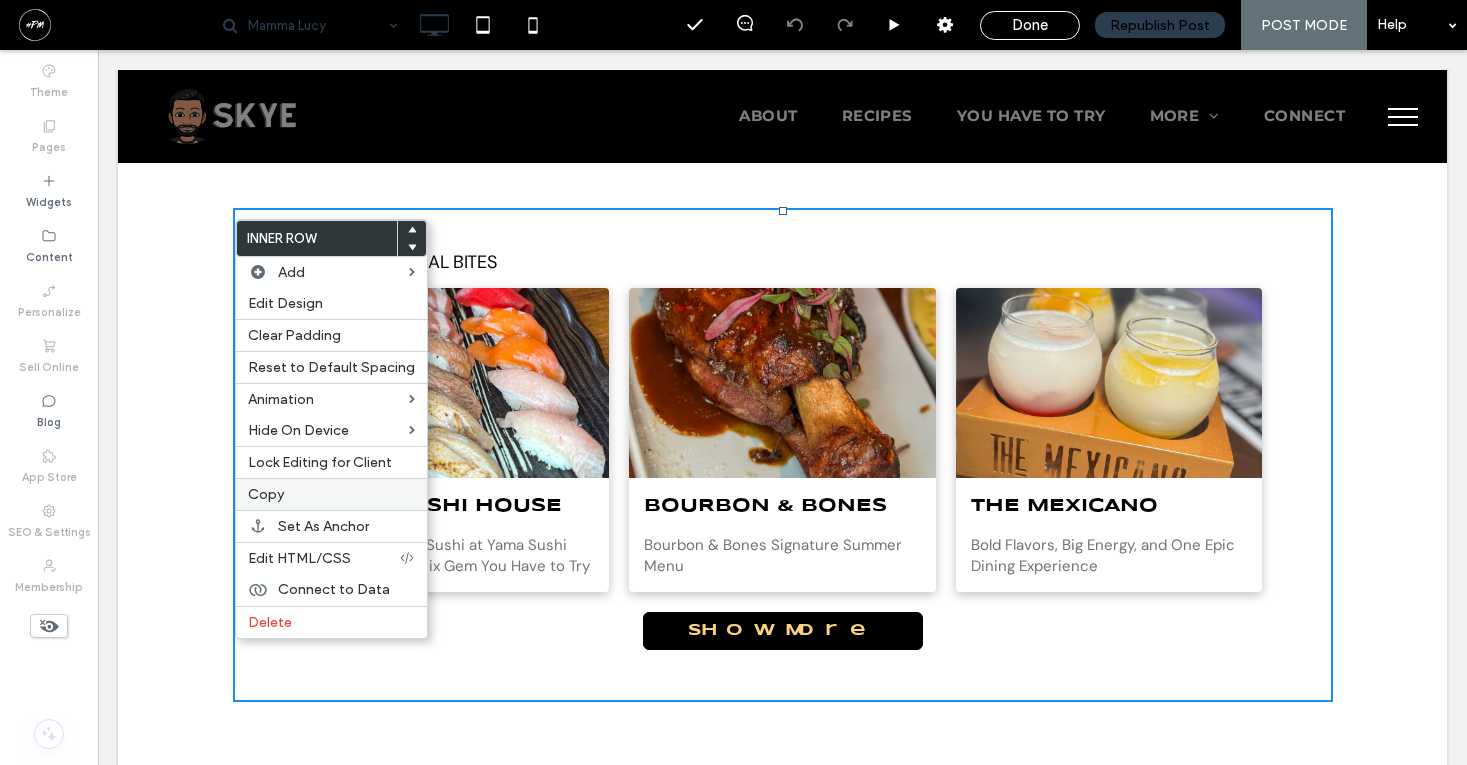 click on "Copy" at bounding box center (331, 494) 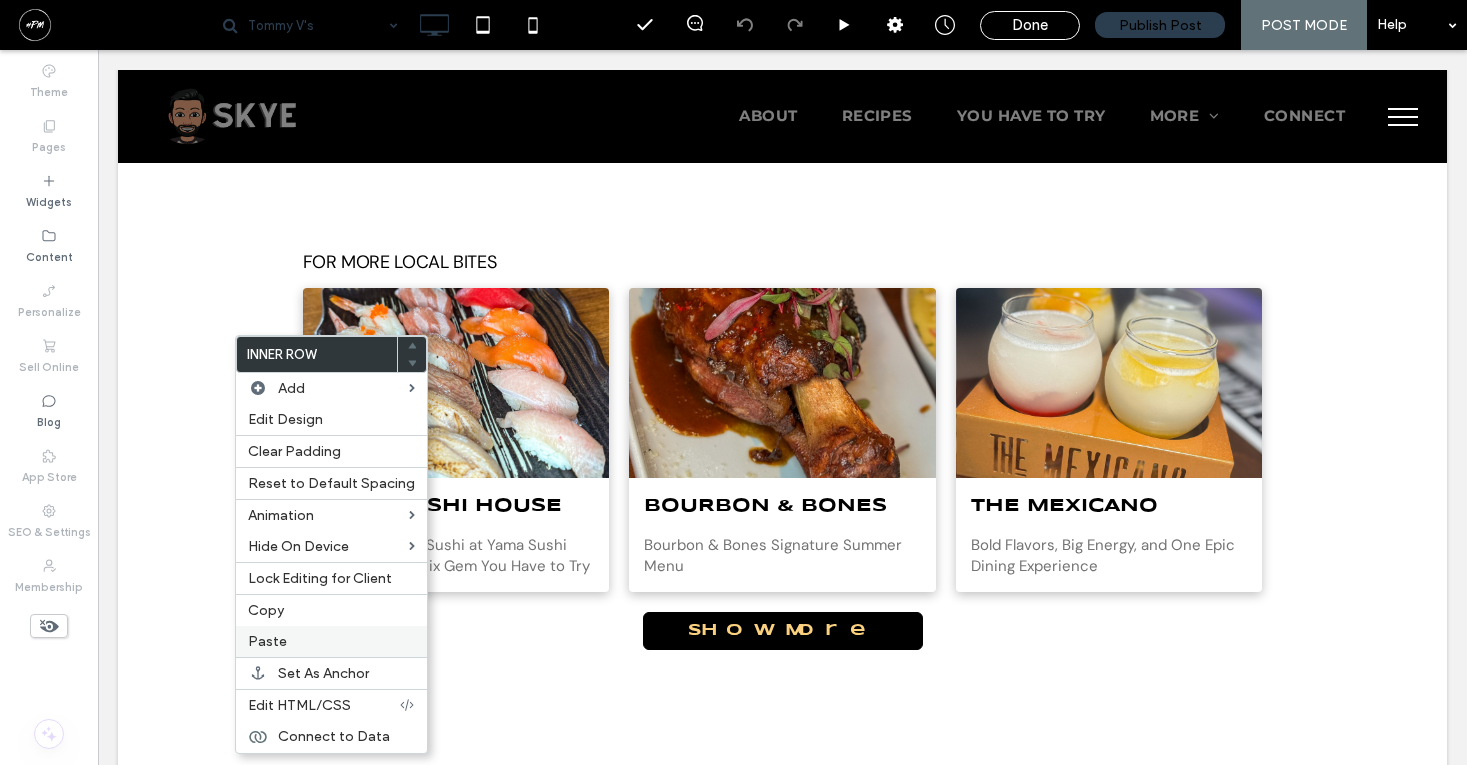 click on "Paste" at bounding box center (331, 641) 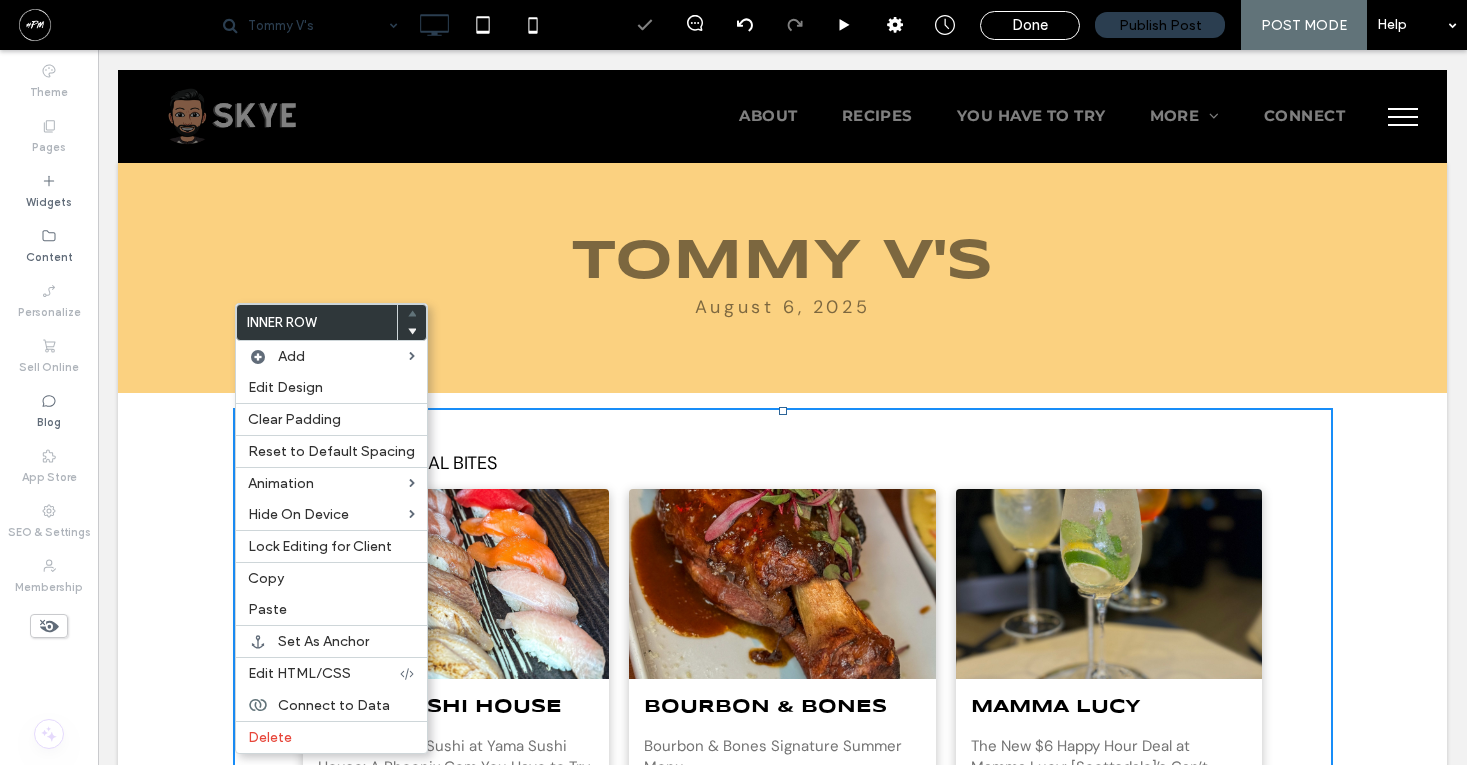 scroll, scrollTop: 0, scrollLeft: 0, axis: both 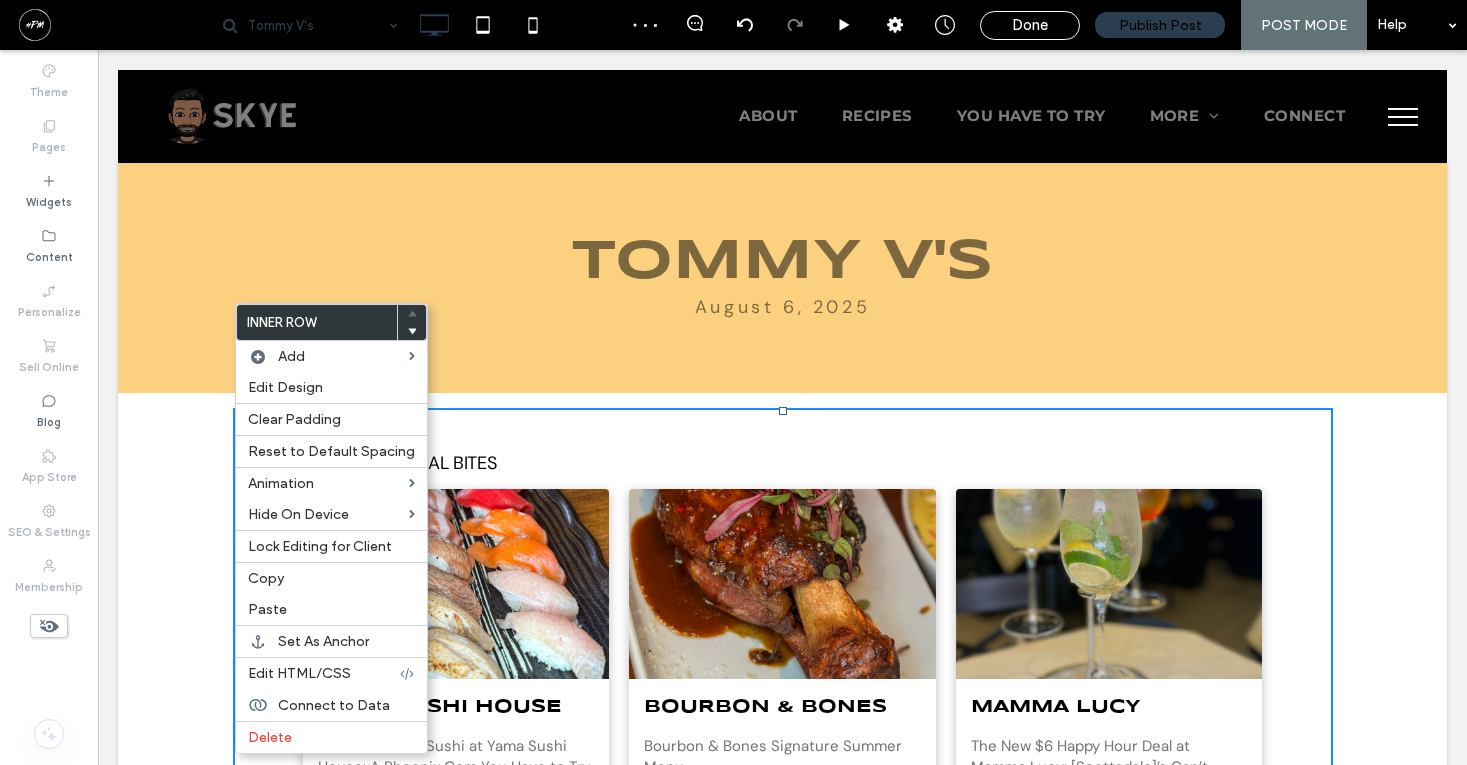 click at bounding box center [412, 332] 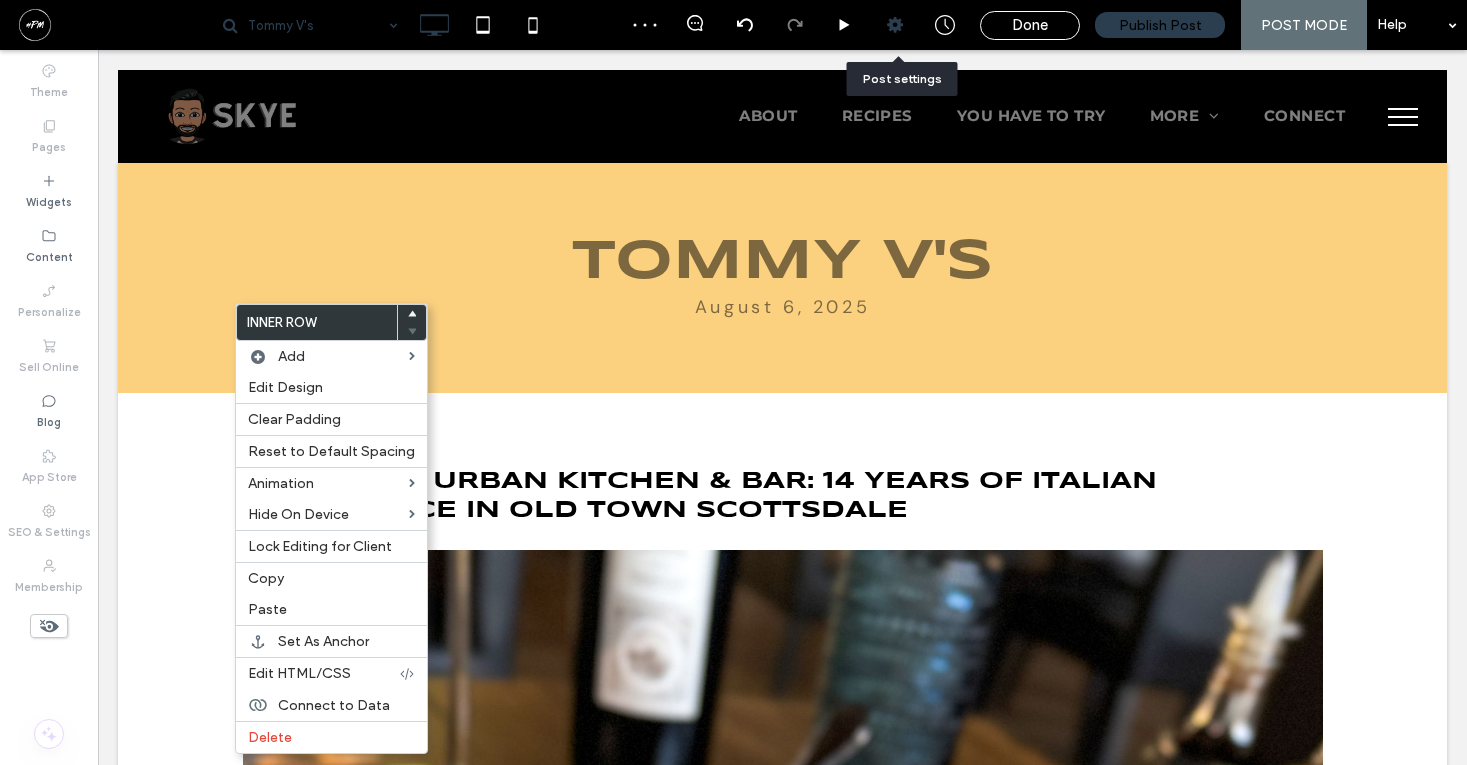 click at bounding box center [894, 25] 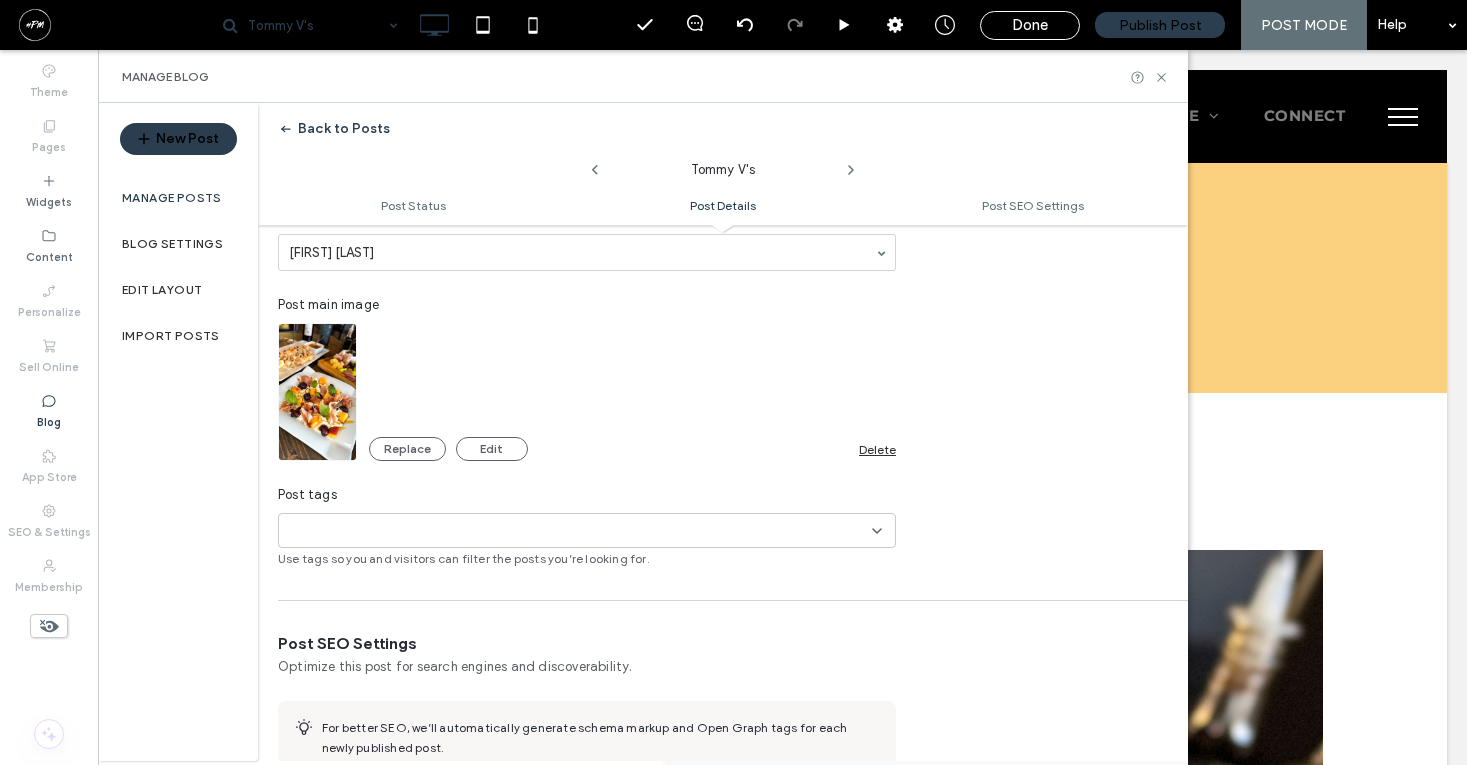 scroll, scrollTop: 477, scrollLeft: 0, axis: vertical 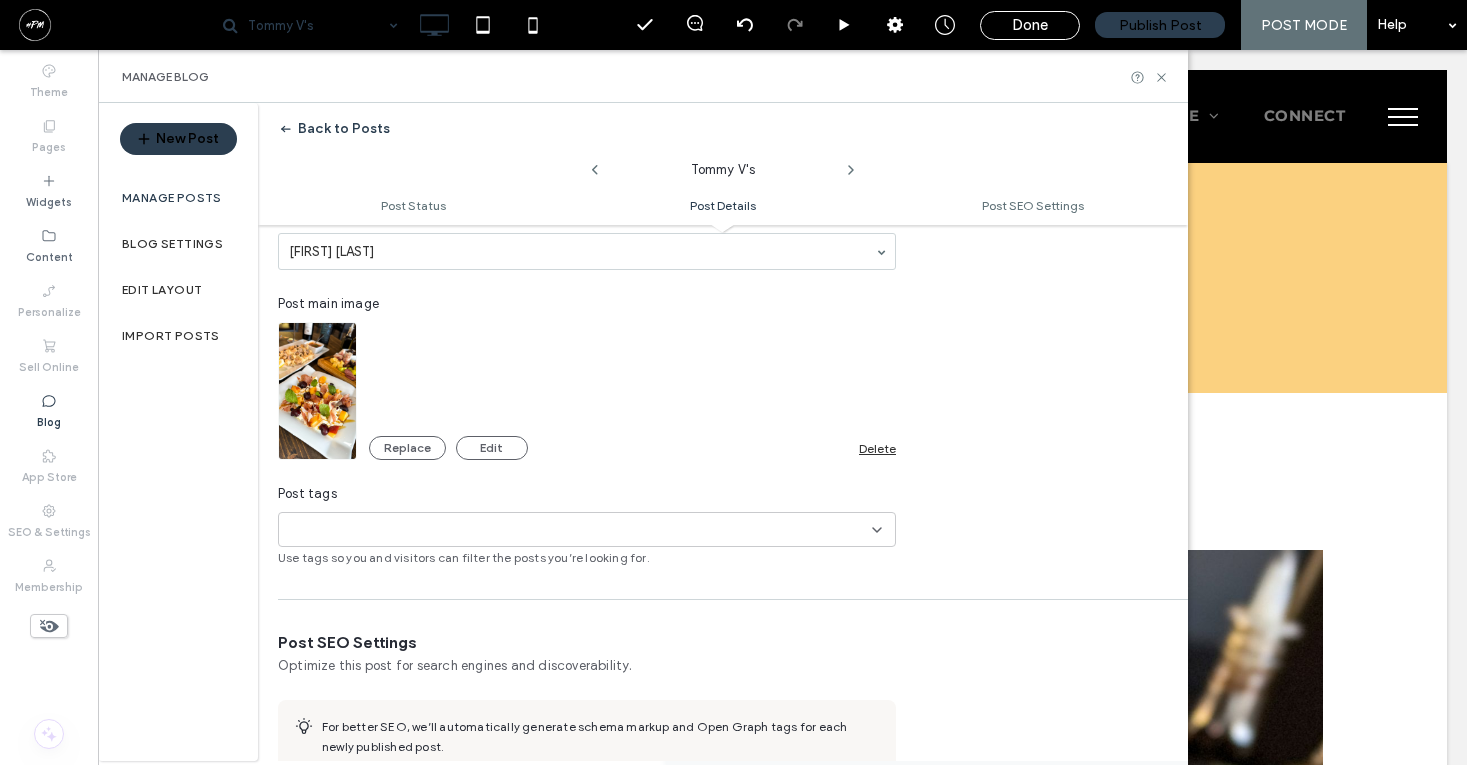 click at bounding box center (356, 530) 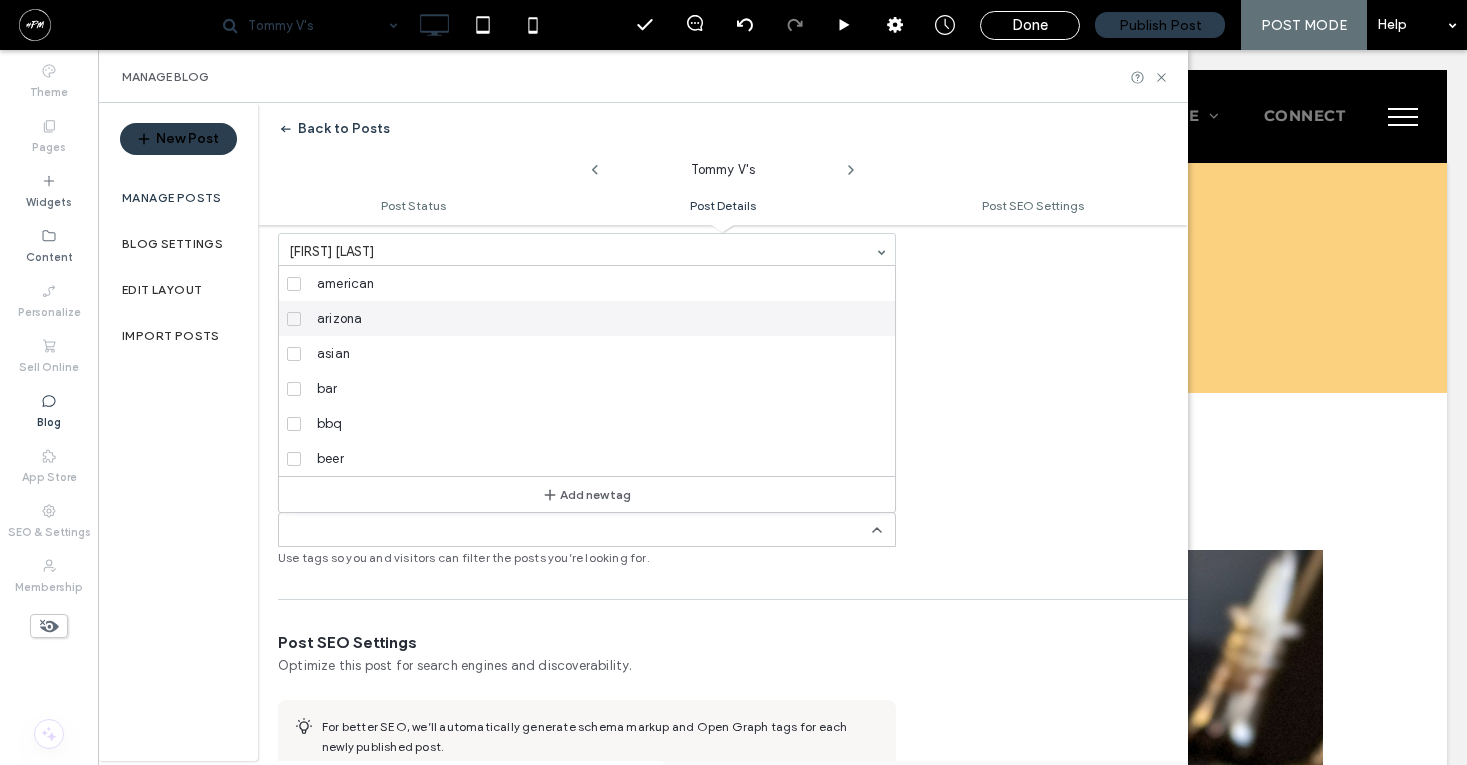 click on "arizona" at bounding box center (339, 319) 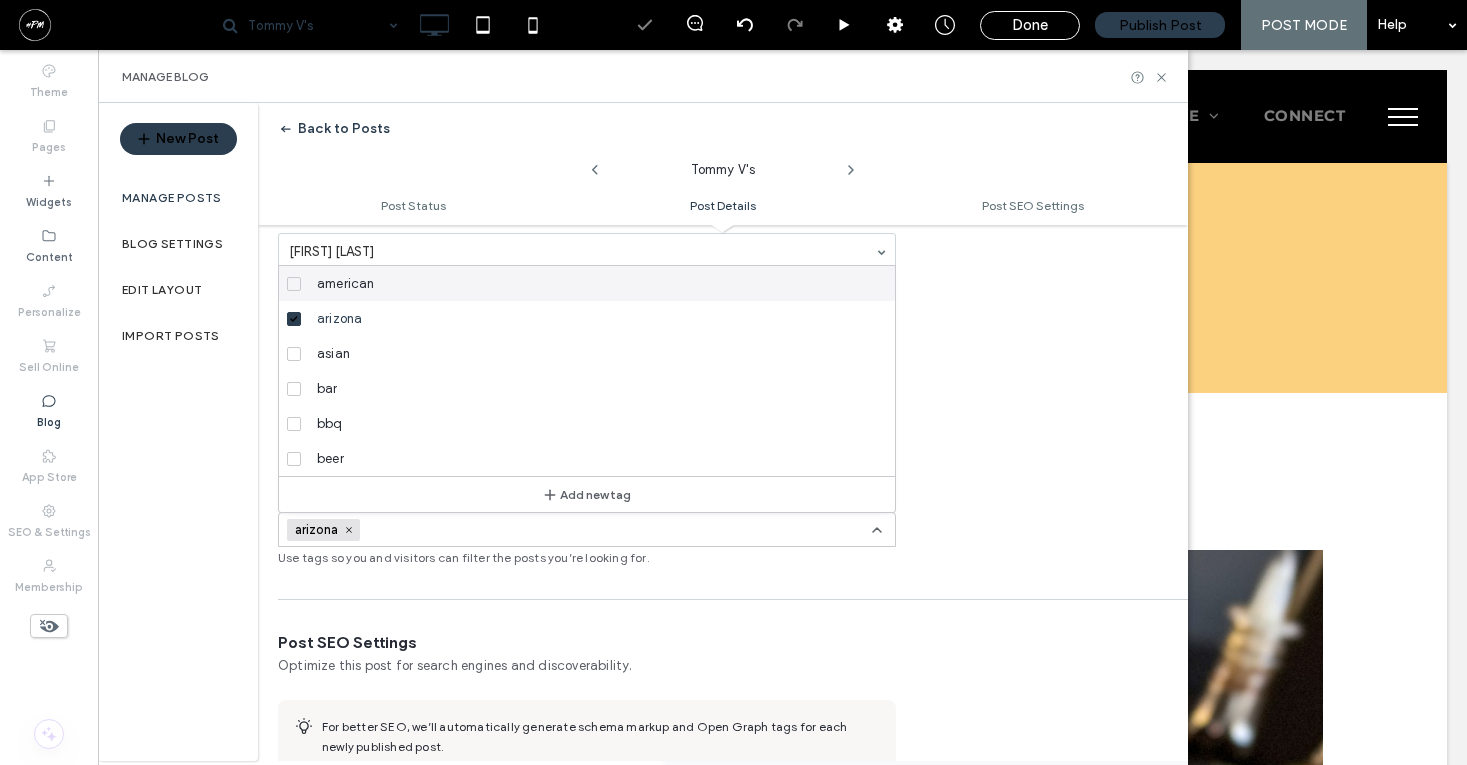 click at bounding box center (437, 530) 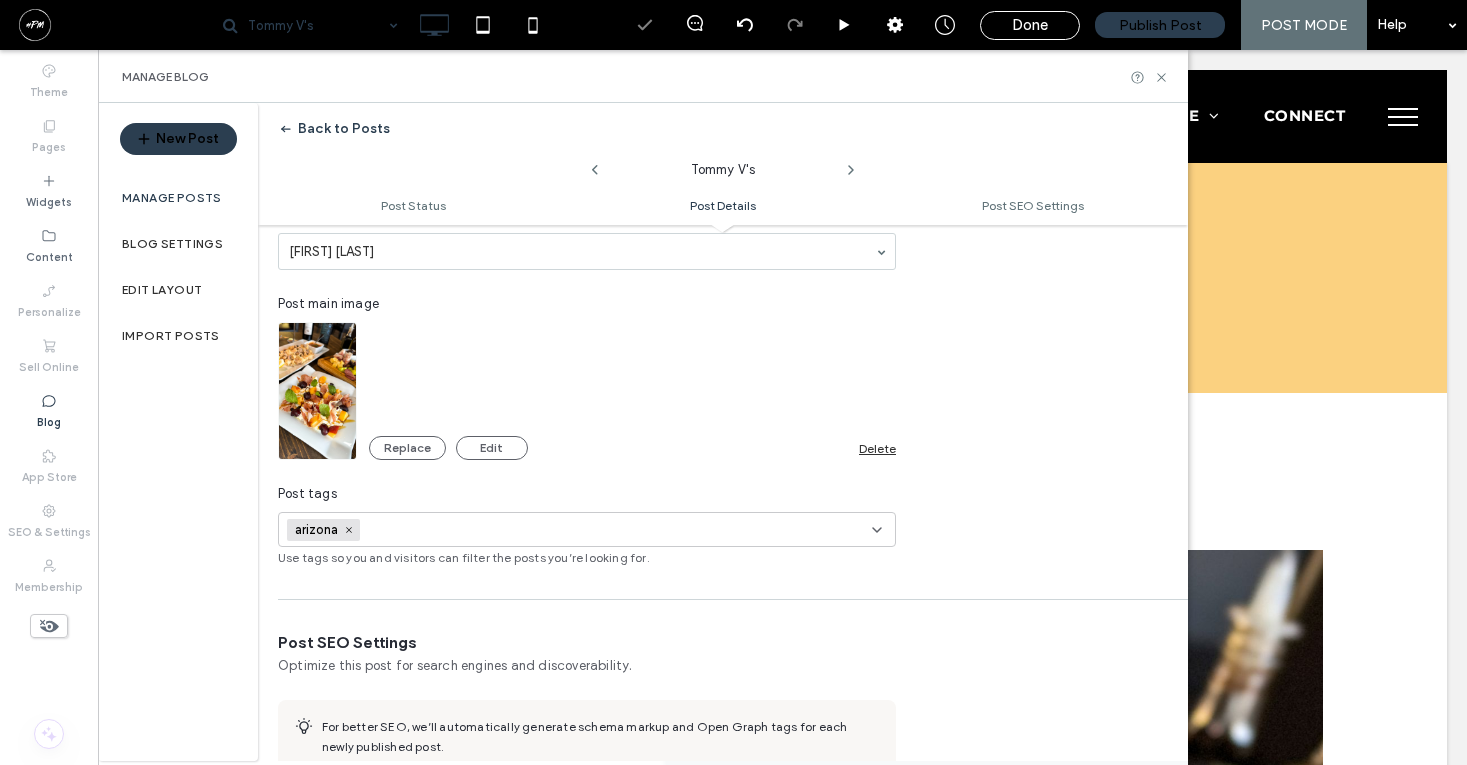 scroll, scrollTop: 0, scrollLeft: 0, axis: both 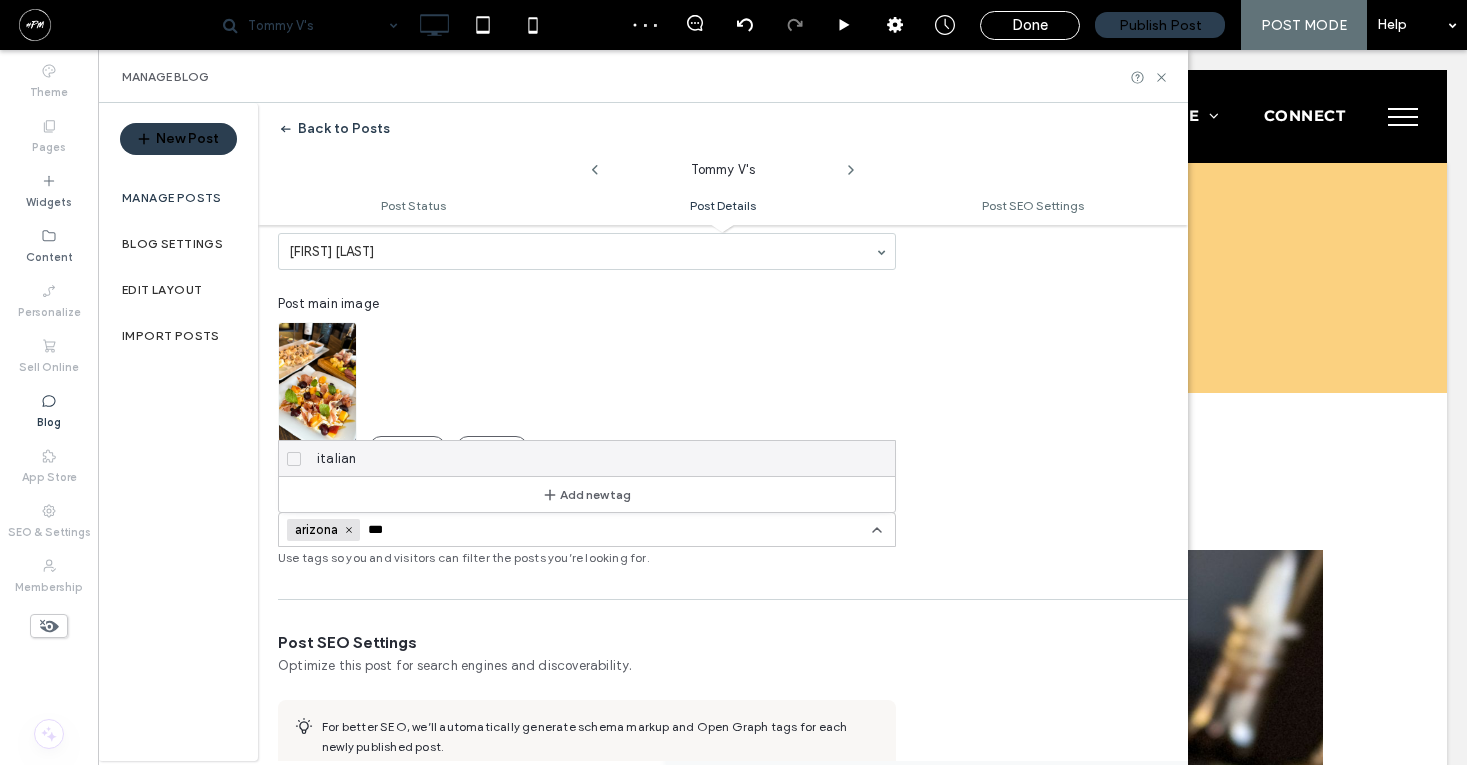 type on "***" 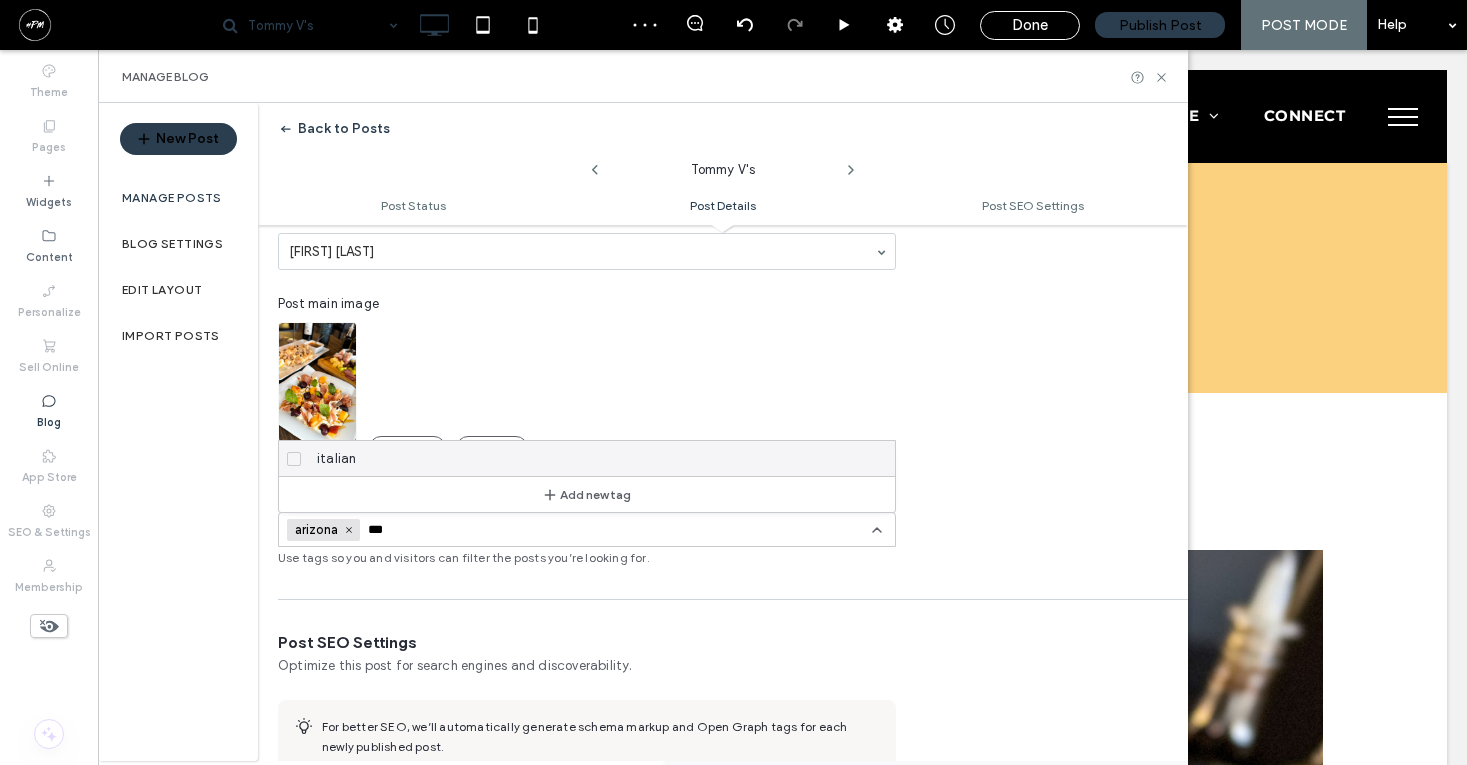 click on "italian" at bounding box center (594, 458) 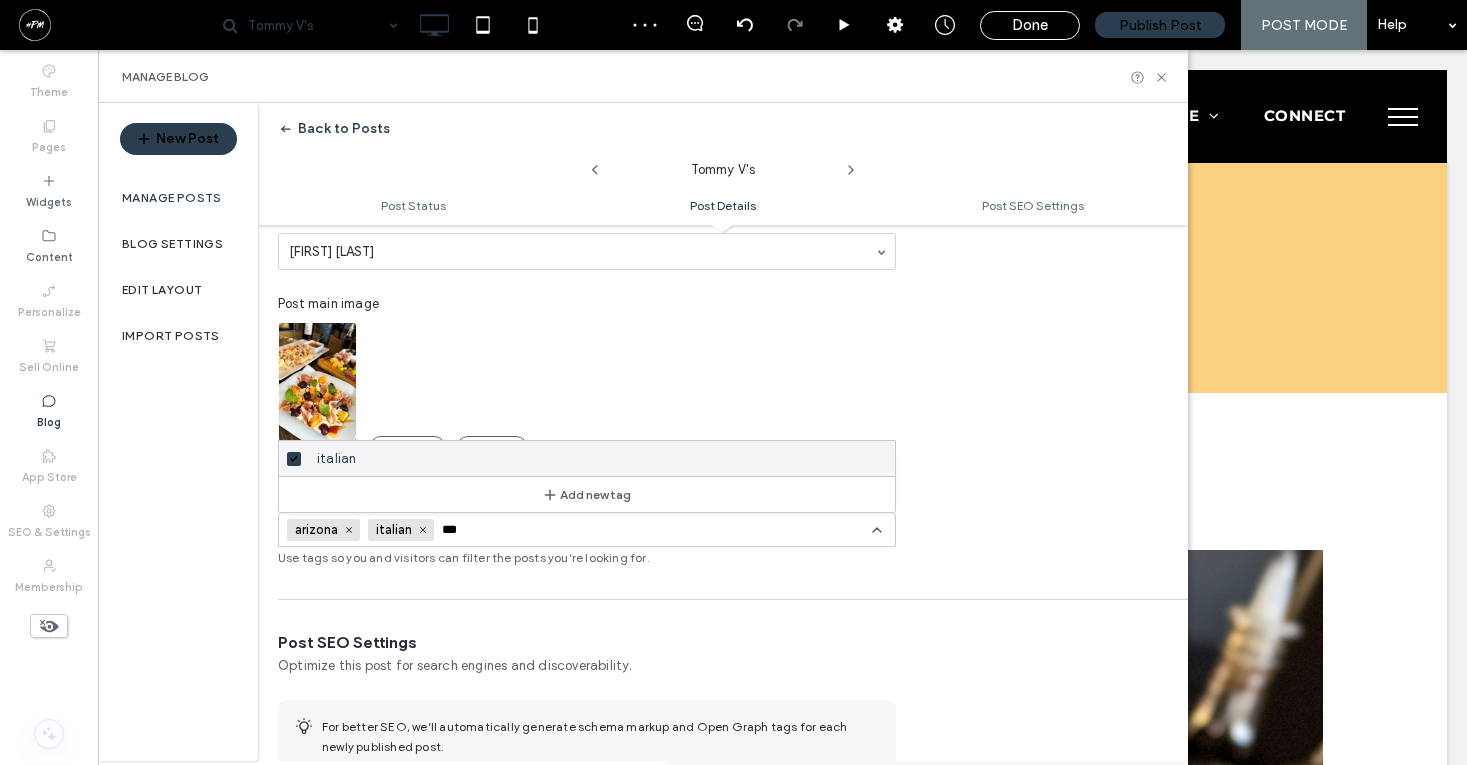 click on "***" at bounding box center (511, 530) 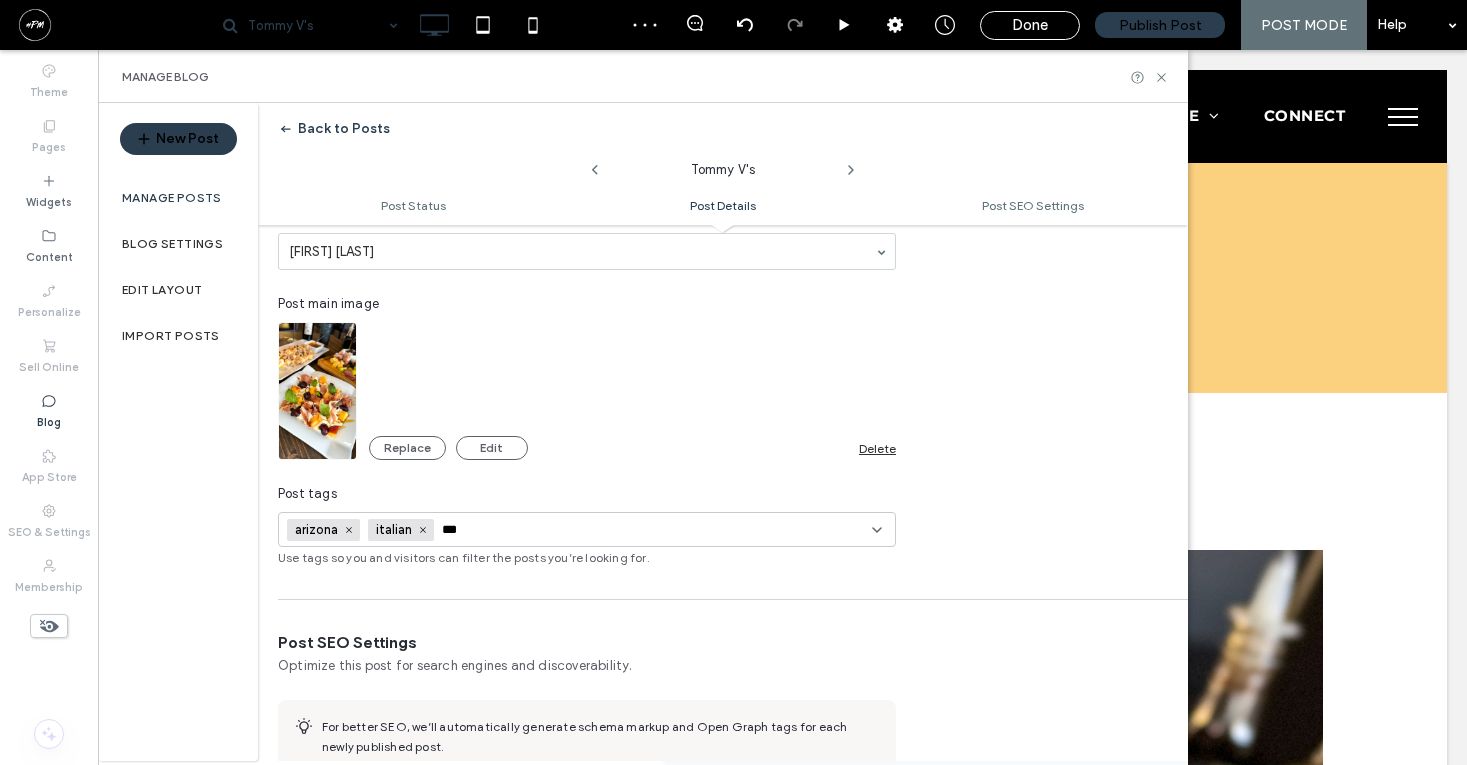 click on "***" at bounding box center [511, 530] 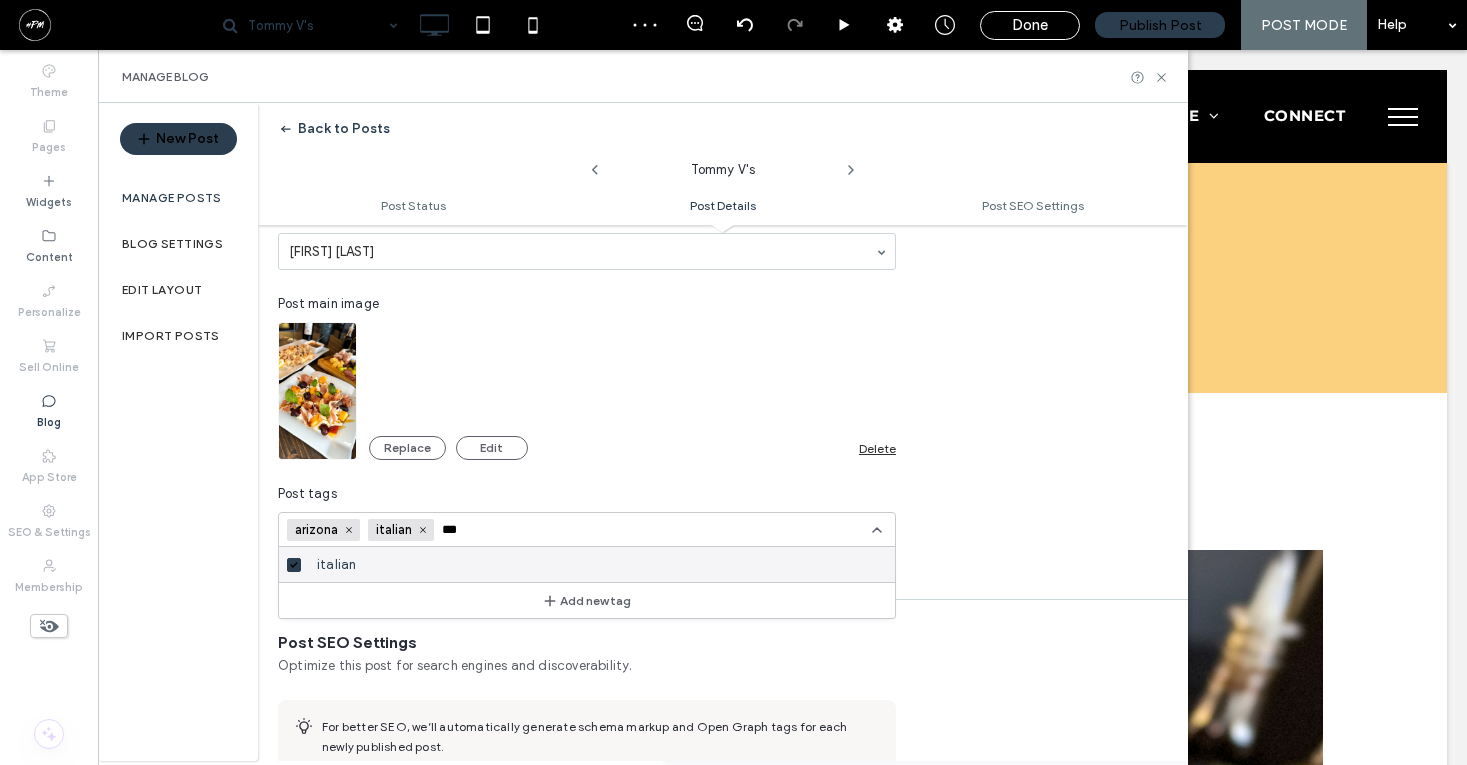 click on "***" at bounding box center (511, 530) 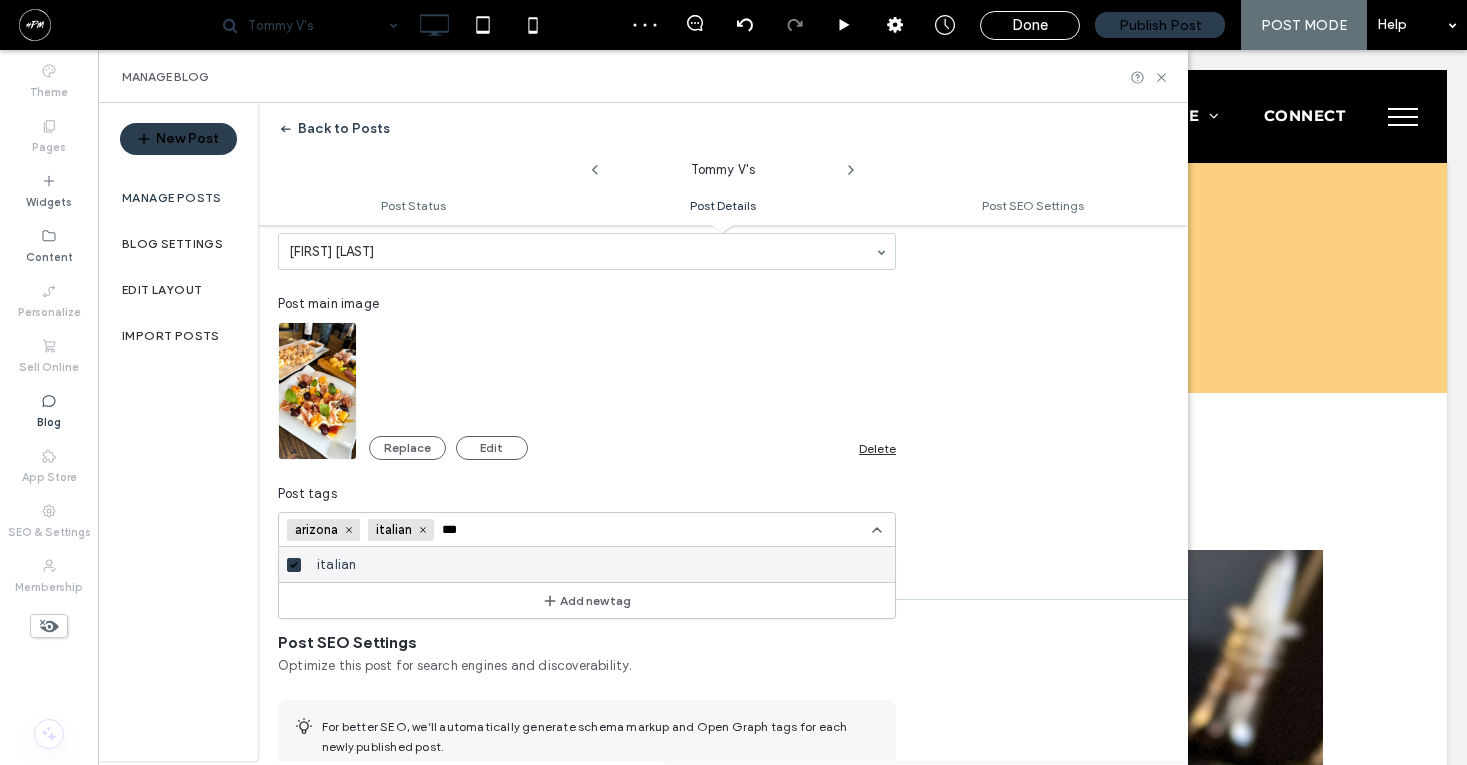 scroll, scrollTop: 0, scrollLeft: 0, axis: both 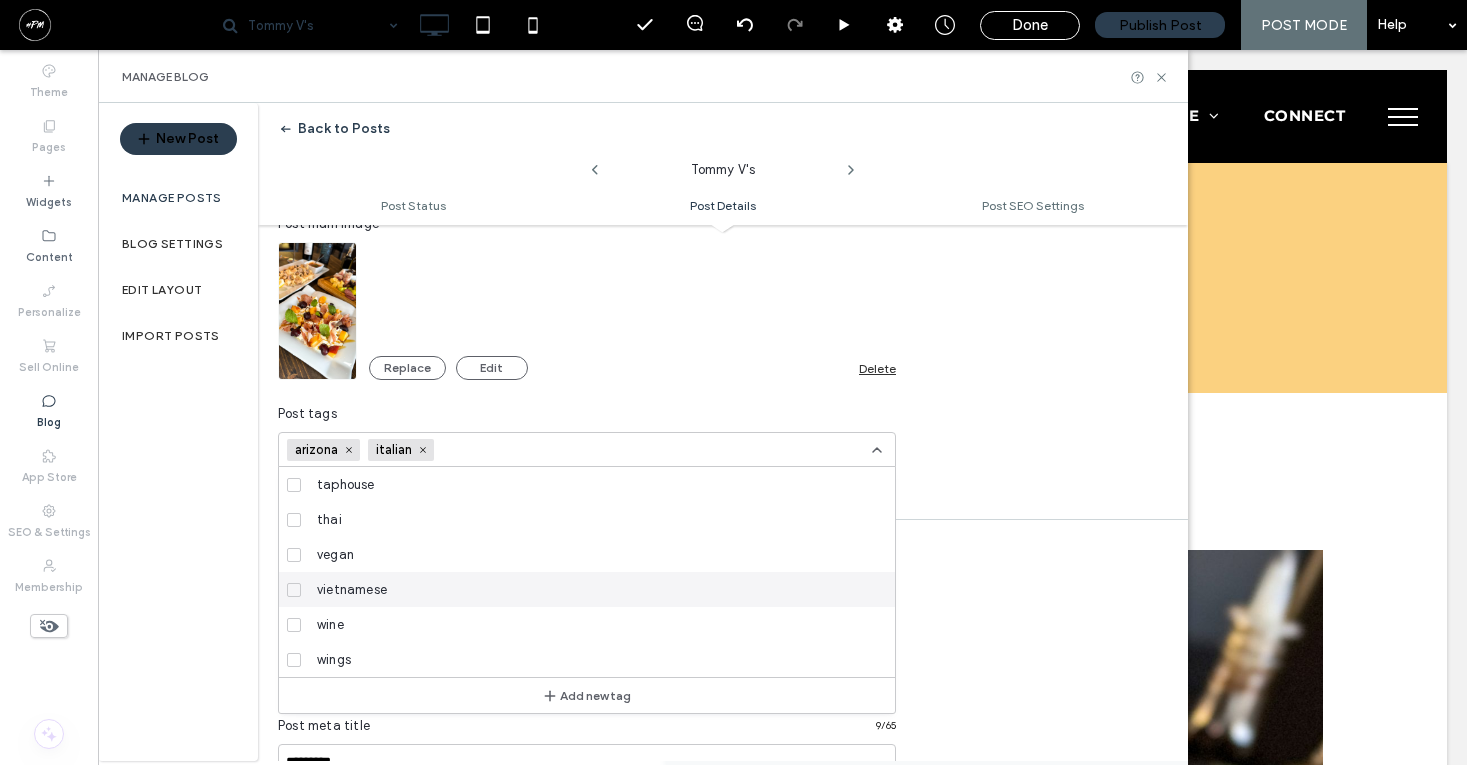 type 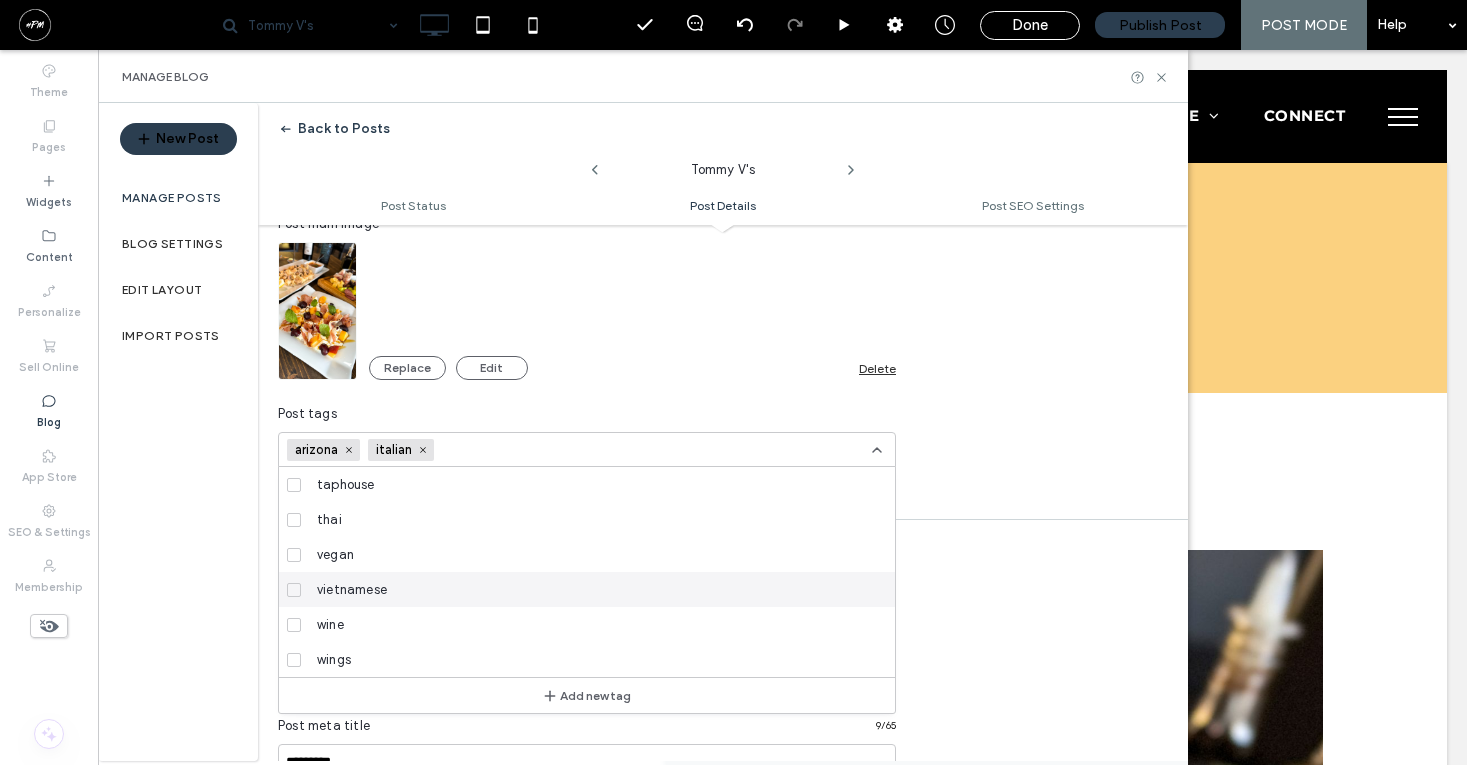 click on "Post Details Add the basic info of this post and choose a layout. Post title ********* For best results, keep this title under 200 characters Post author [FIRST] [LAST] Post main image Replace Edit Delete Post tags [STATE] italian +0 [STATE] italian +0 Use tags so you and visitors can filter the posts you’re looking for. american [STATE] asian bar bbq beer breakfast brunch burger catering chinese cocktails drinks fine dining french happy hour hotel italian japanese kbbq korean latin lunch mediterranean mexican nashville inspired pizza press ramen sandwiches south american speakeasy sports steakhouse sushi tacos tapas taphouse thai vegan vietnamese wine wings Add new tag" at bounding box center (723, 218) 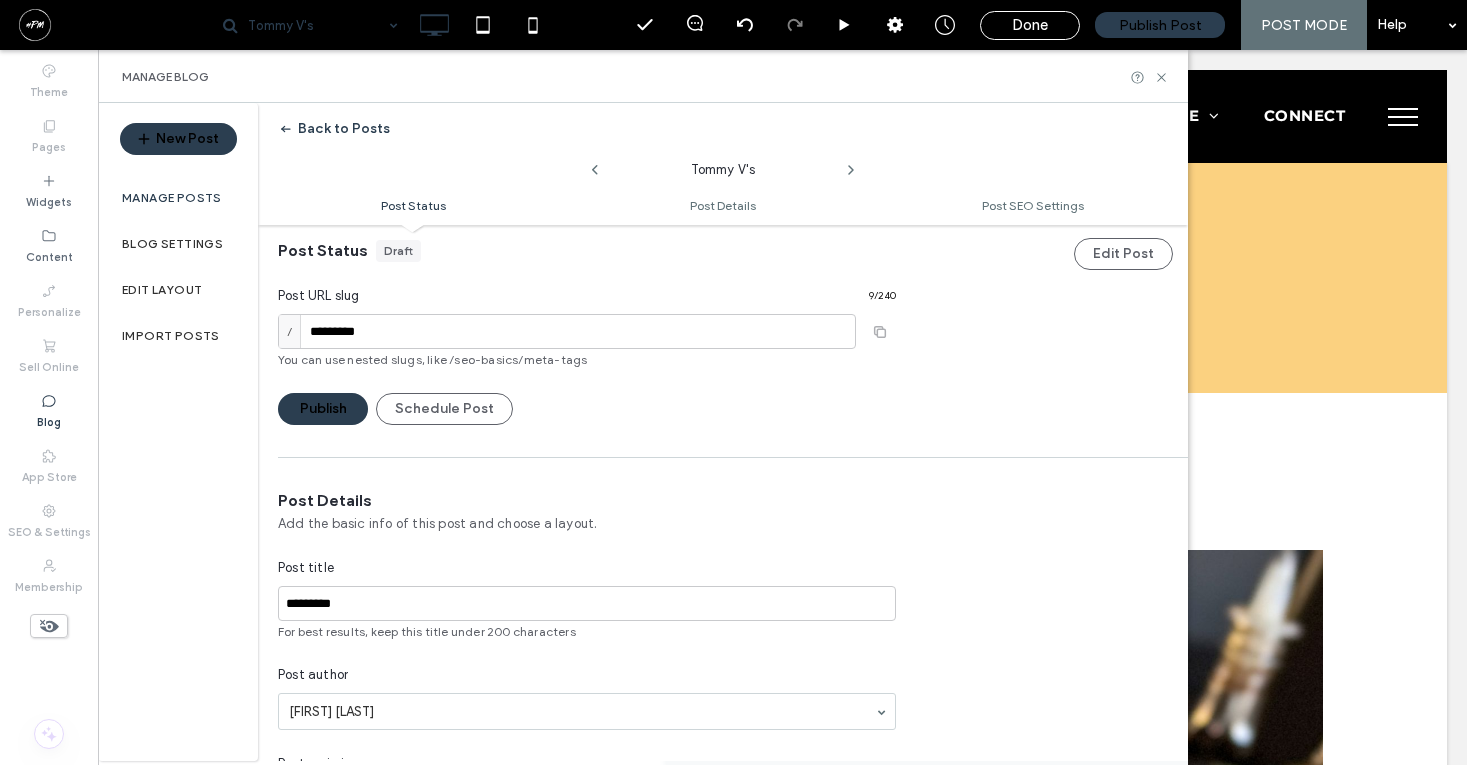 scroll, scrollTop: 0, scrollLeft: 0, axis: both 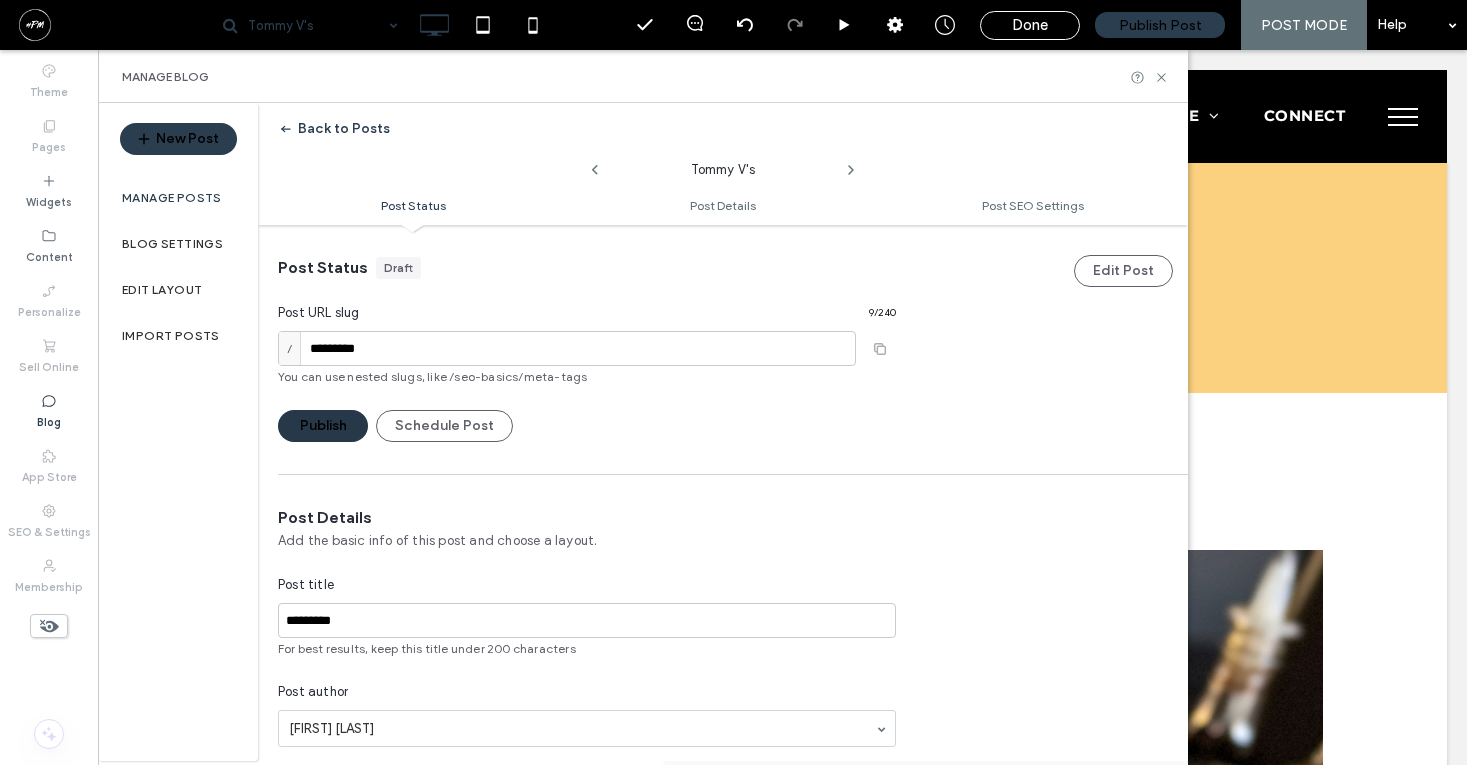click on "Publish" at bounding box center [323, 426] 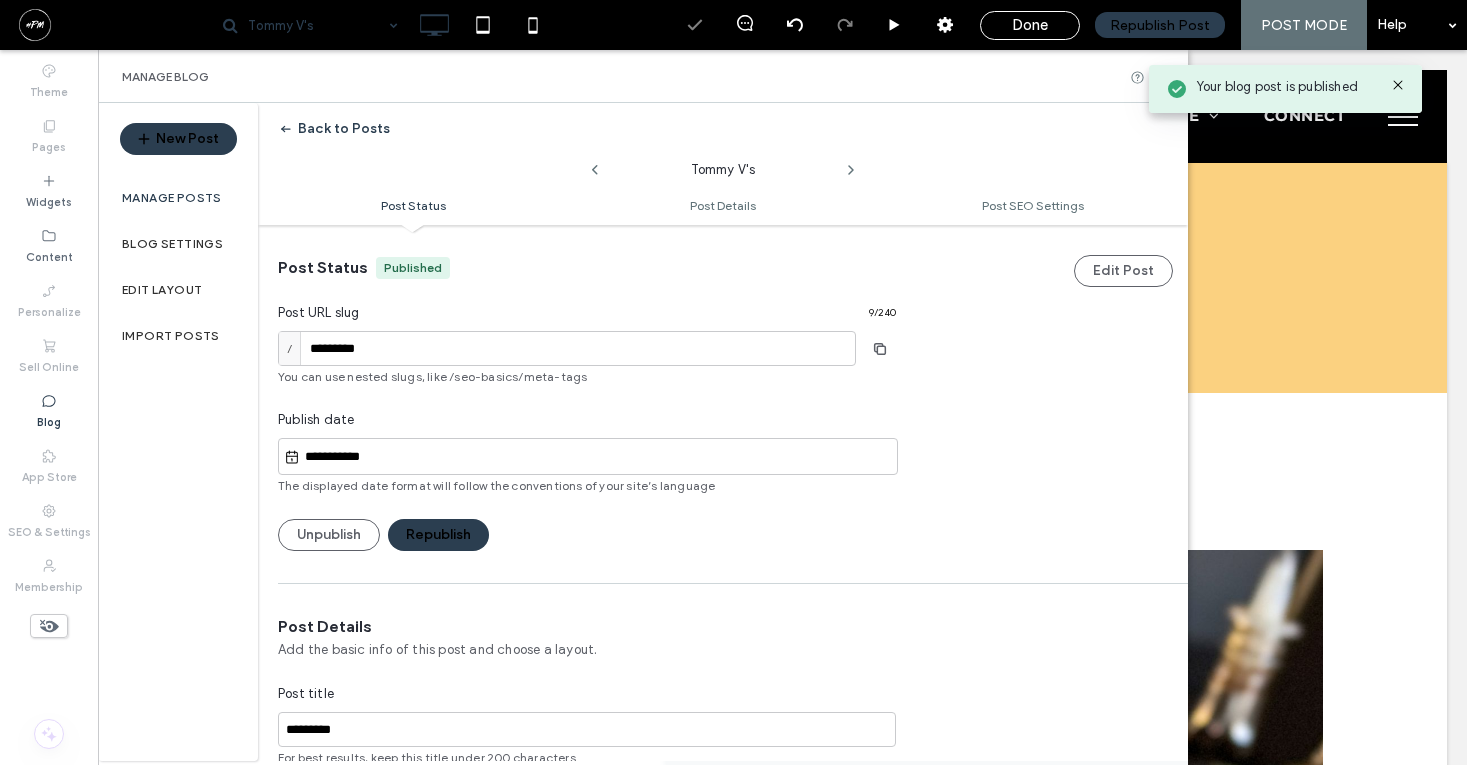 scroll, scrollTop: 0, scrollLeft: 0, axis: both 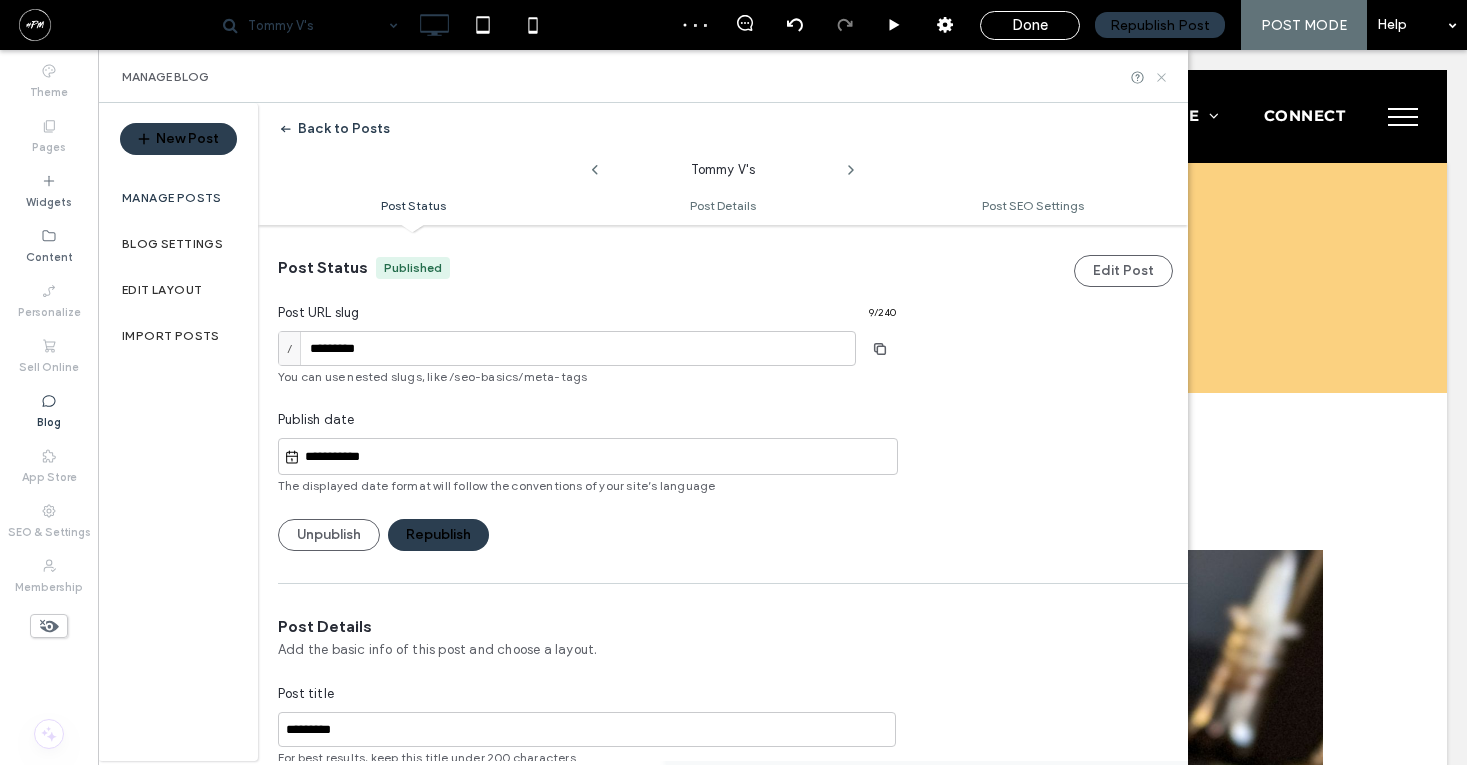 click 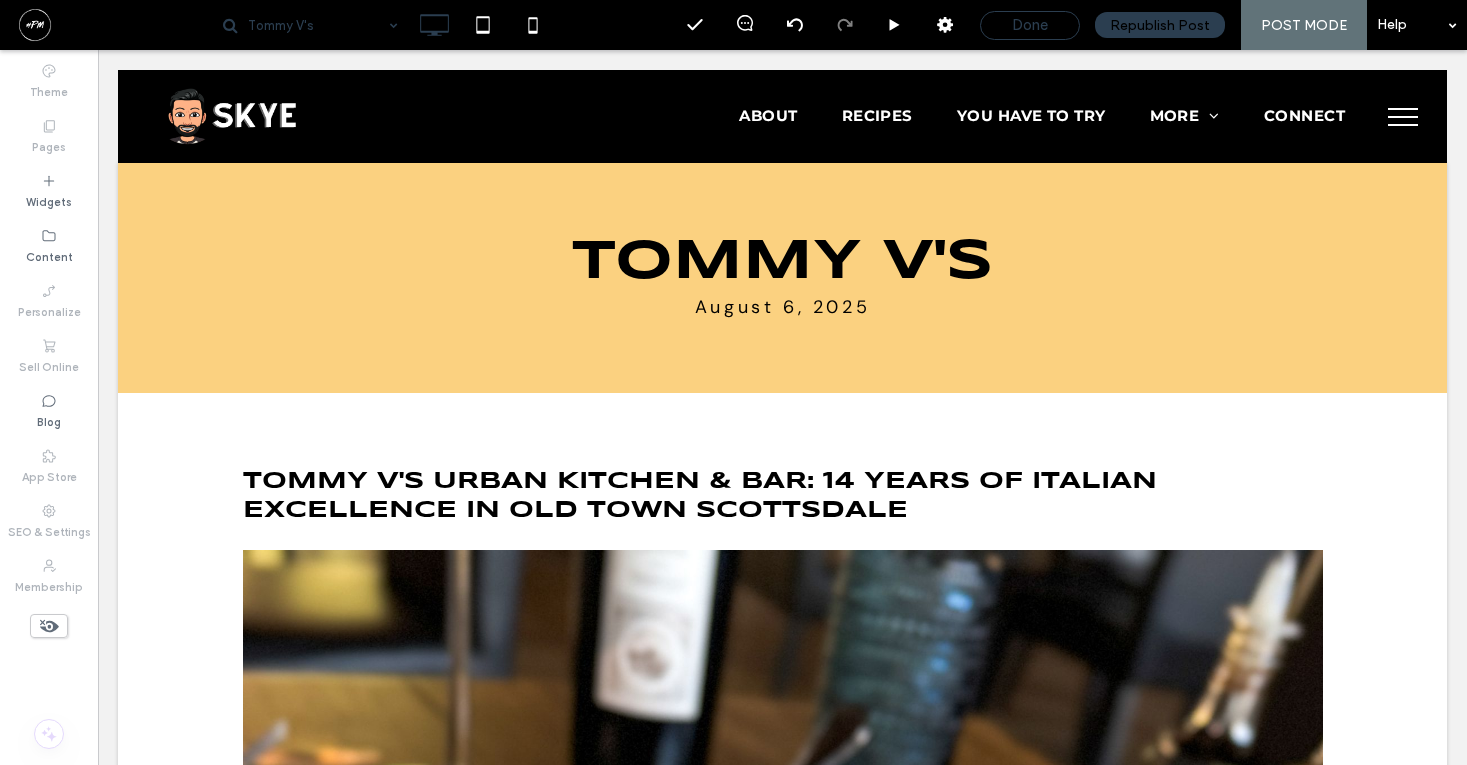 click on "Done" at bounding box center [1030, 25] 